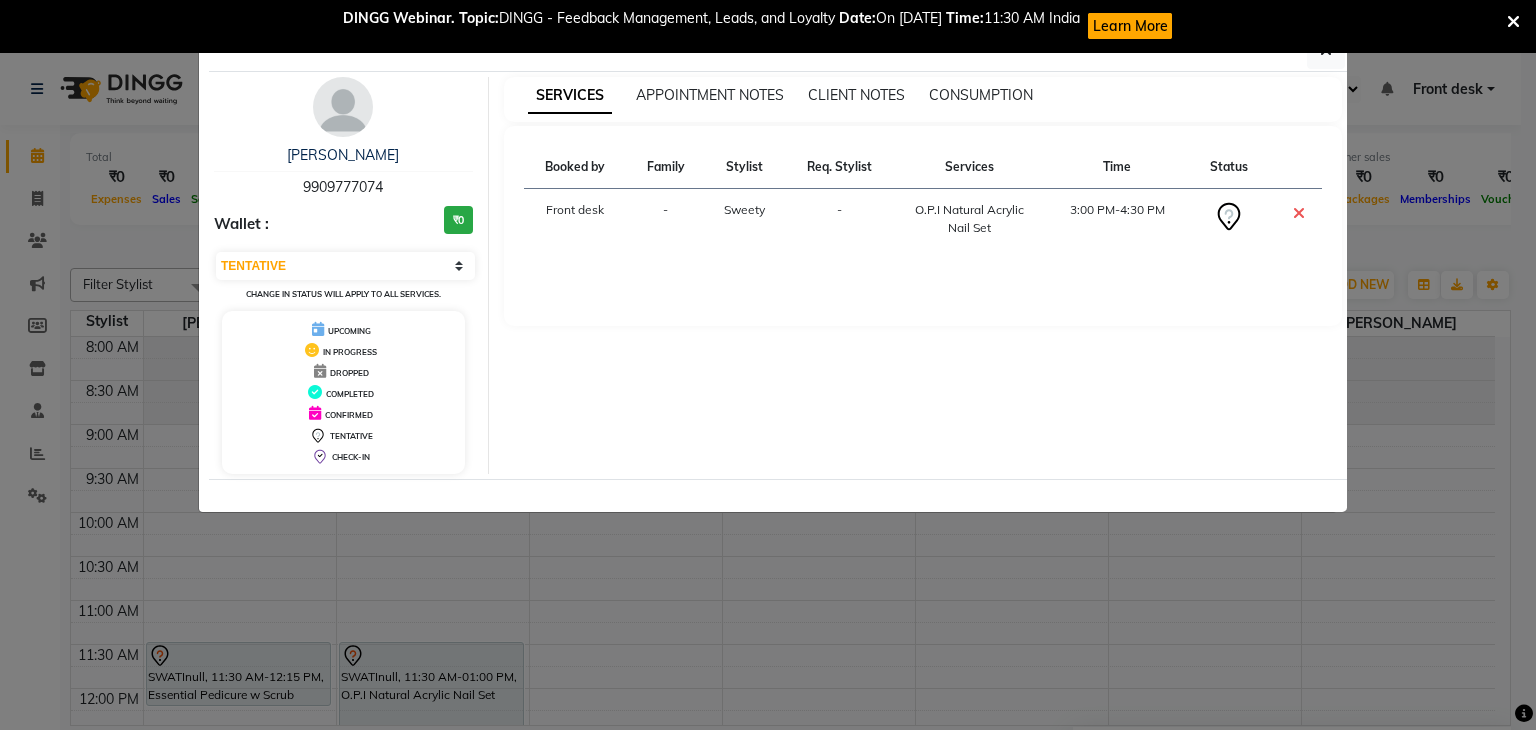 select on "7" 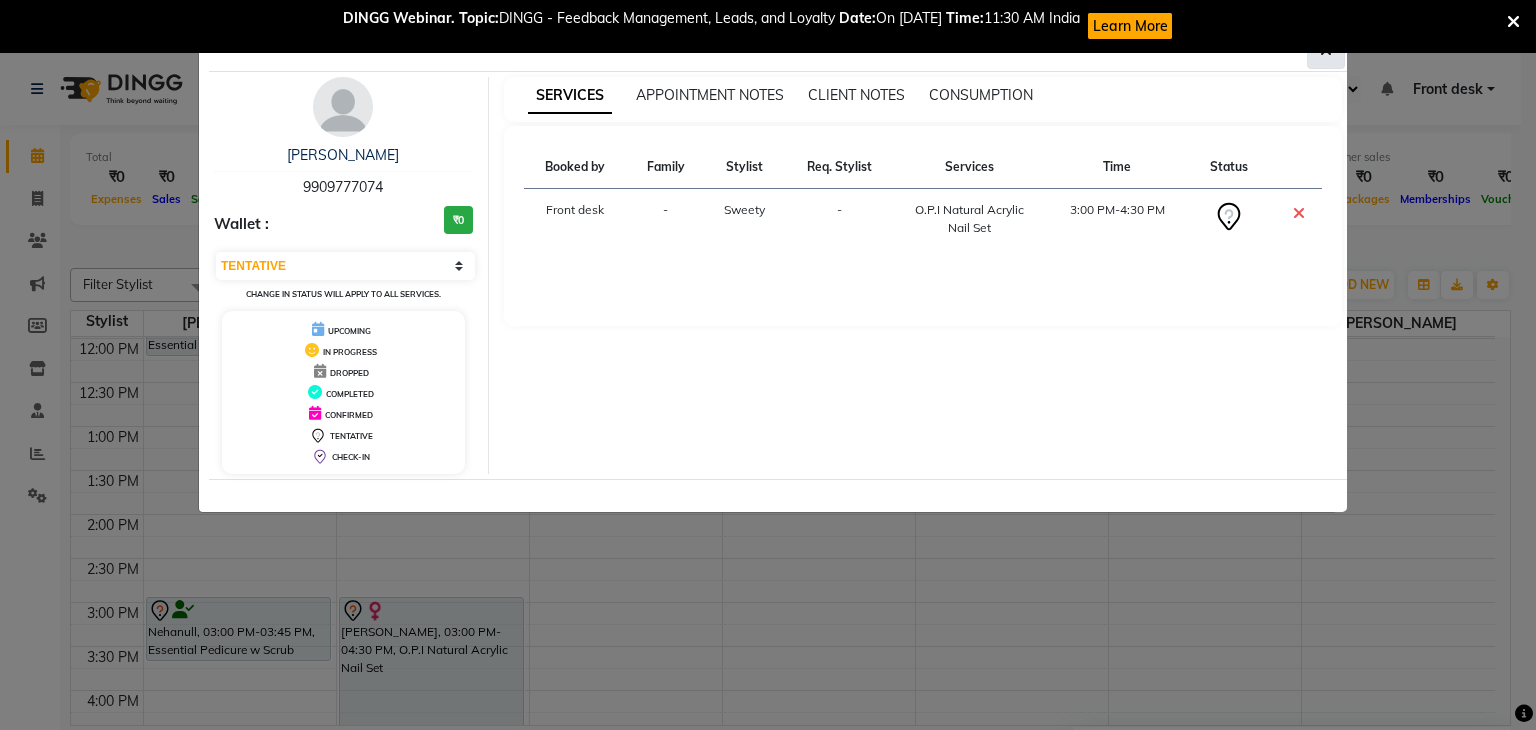 click 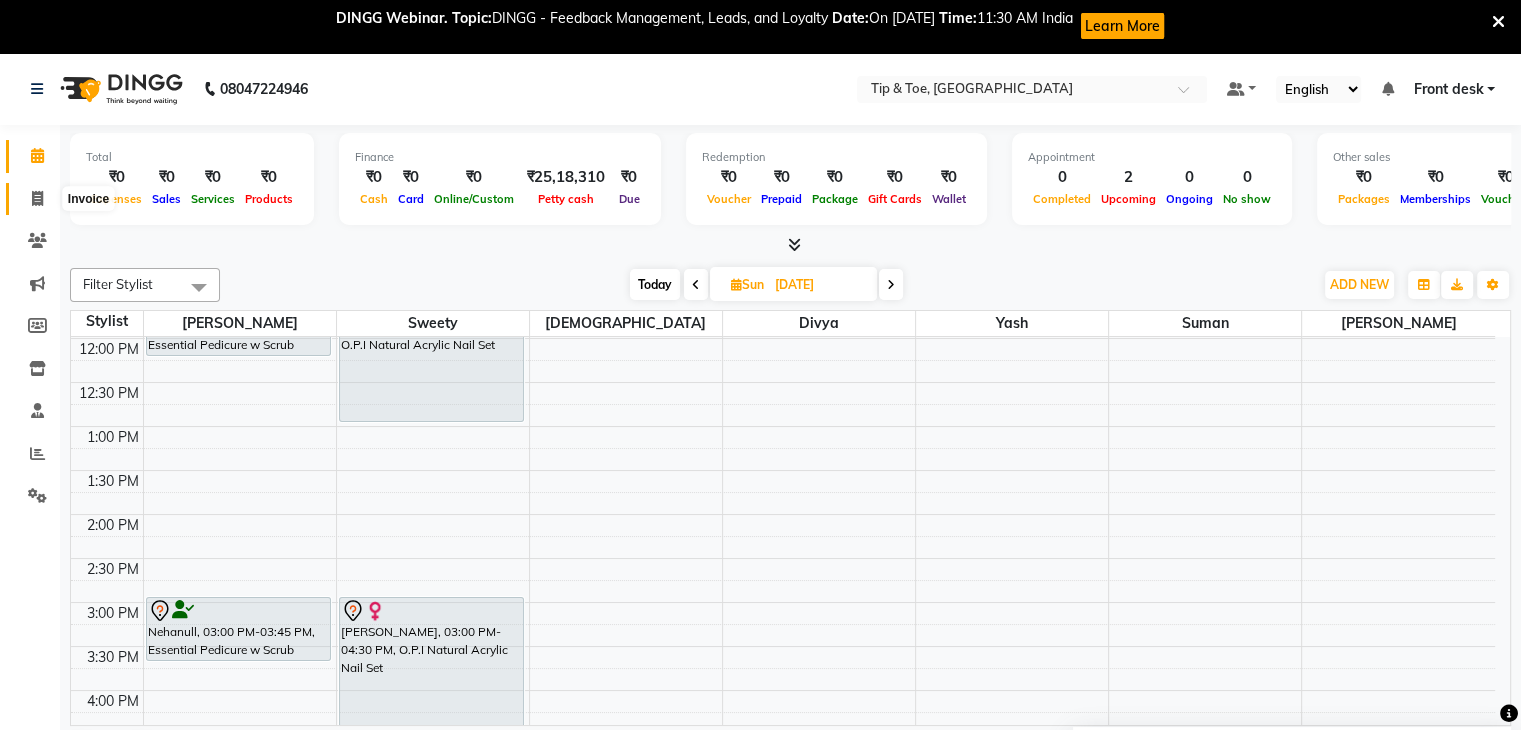 click 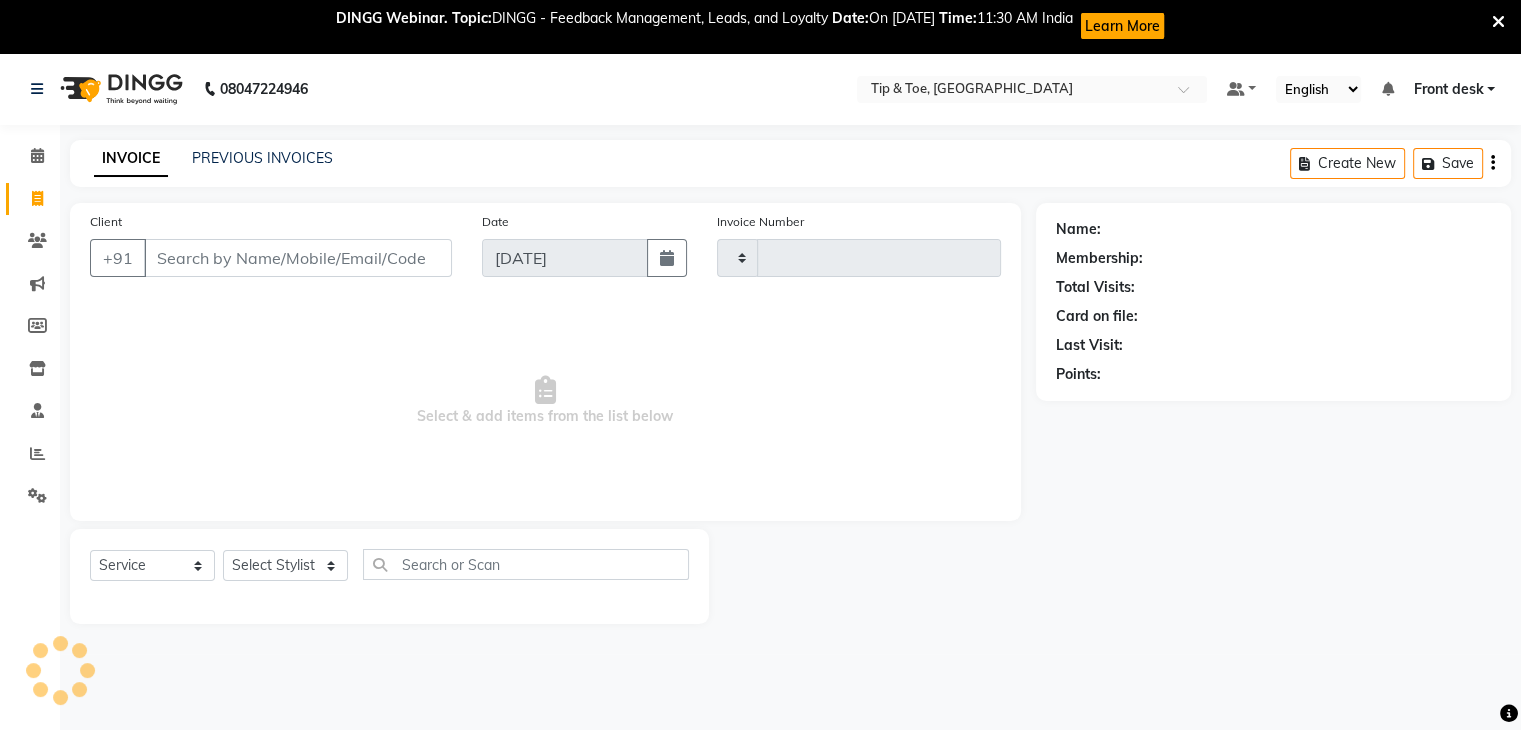 type on "0726" 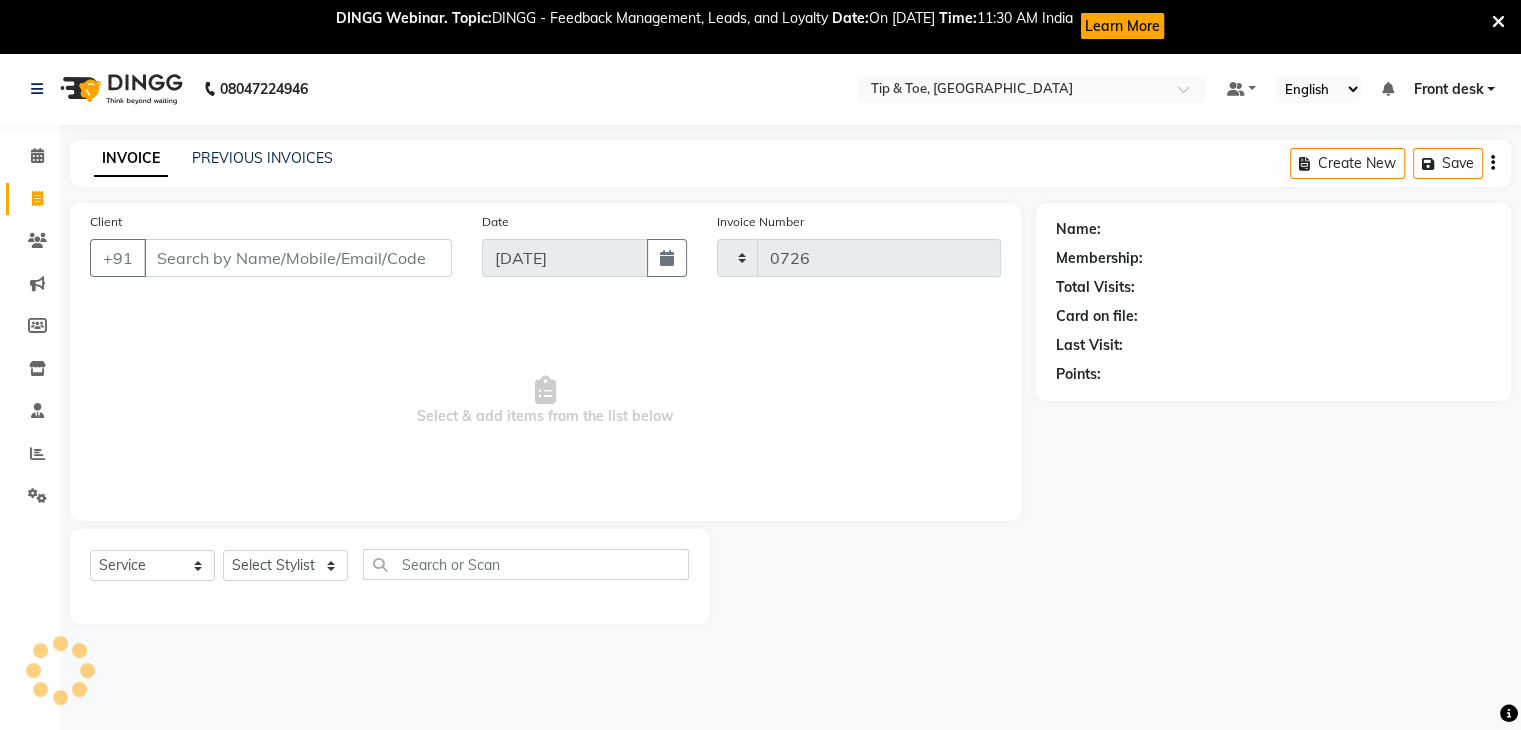 select on "5942" 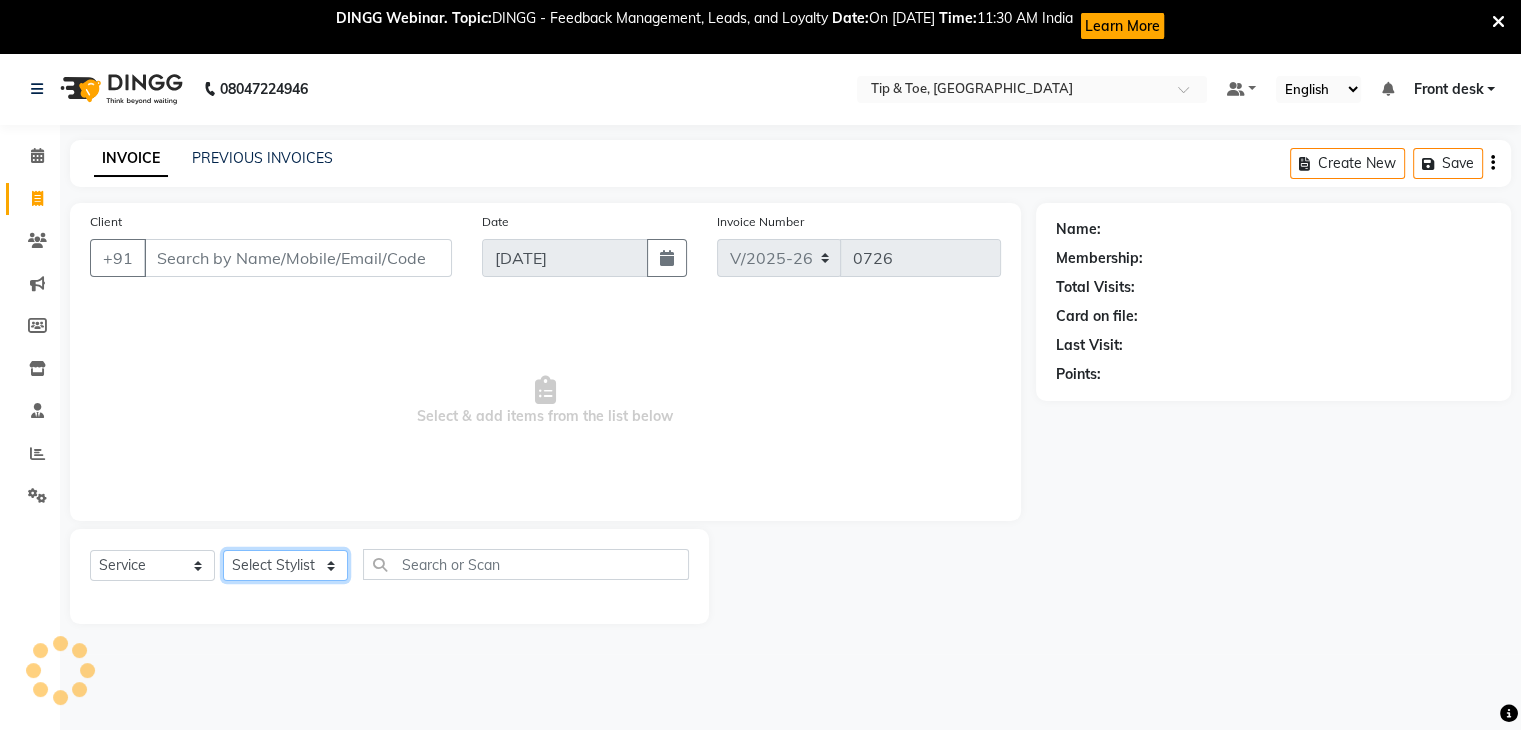 click on "Select Stylist [PERSON_NAME] Front desk [PERSON_NAME] [PERSON_NAME] [PERSON_NAME]  [PERSON_NAME] [PERSON_NAME]" 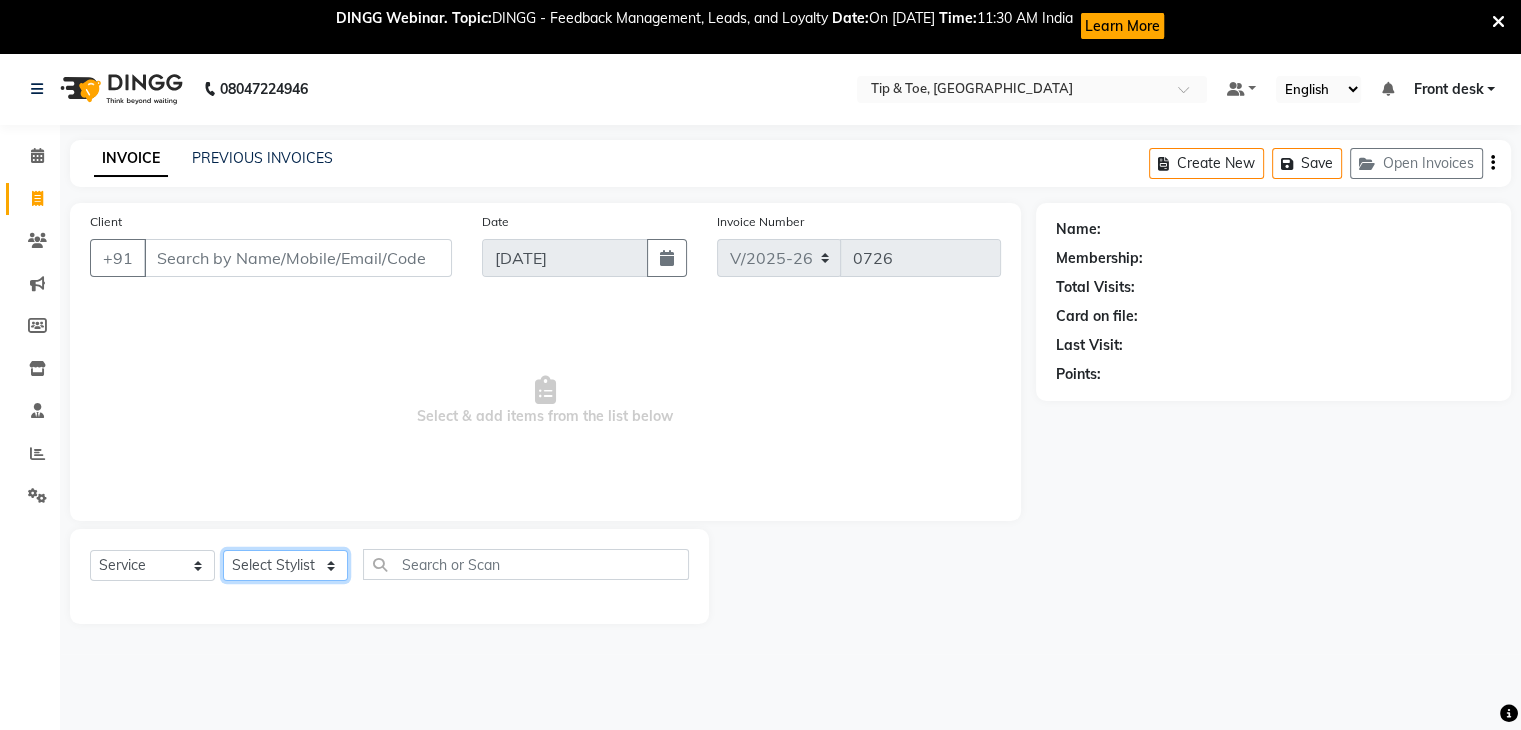select on "83602" 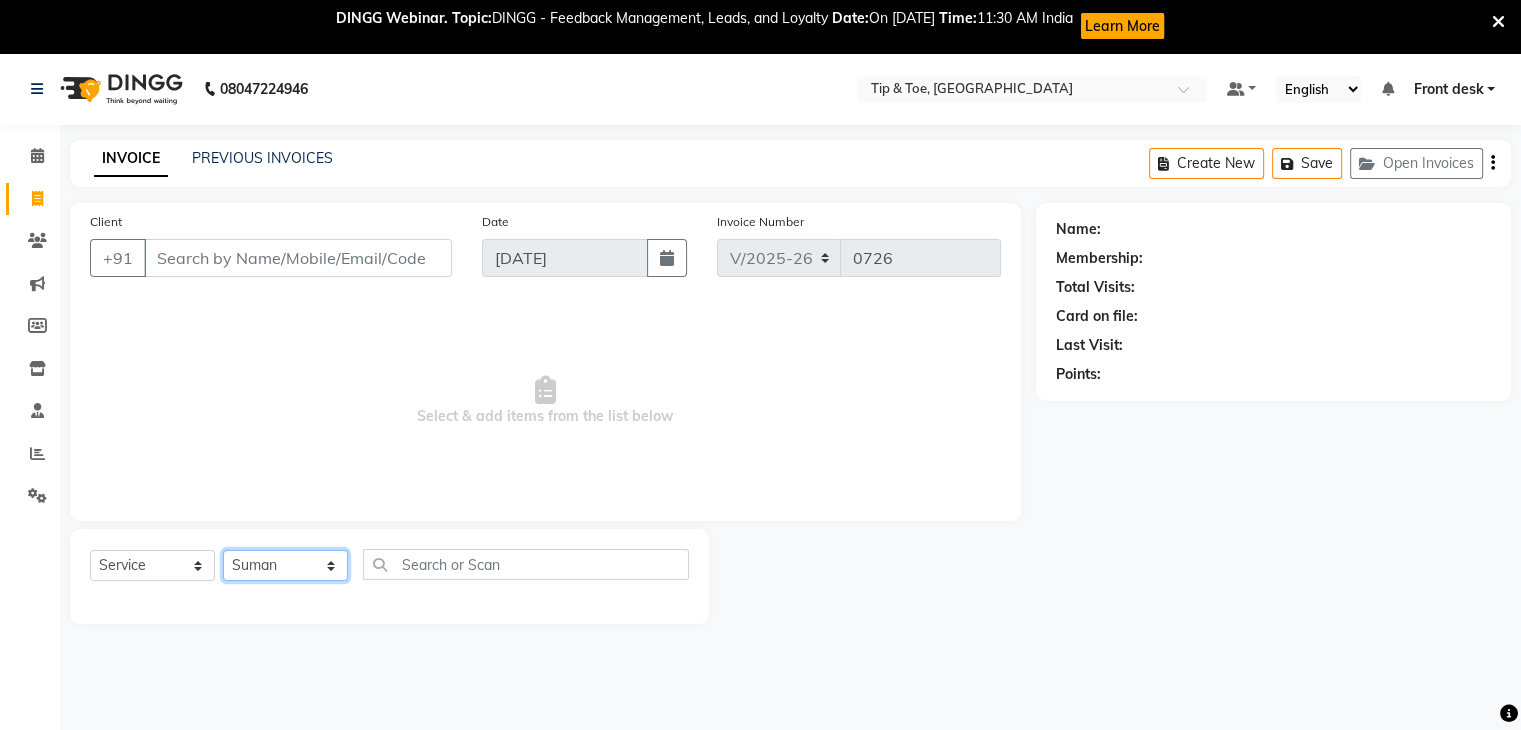 click on "Select Stylist [PERSON_NAME] Front desk [PERSON_NAME] [PERSON_NAME] [PERSON_NAME]  [PERSON_NAME] [PERSON_NAME]" 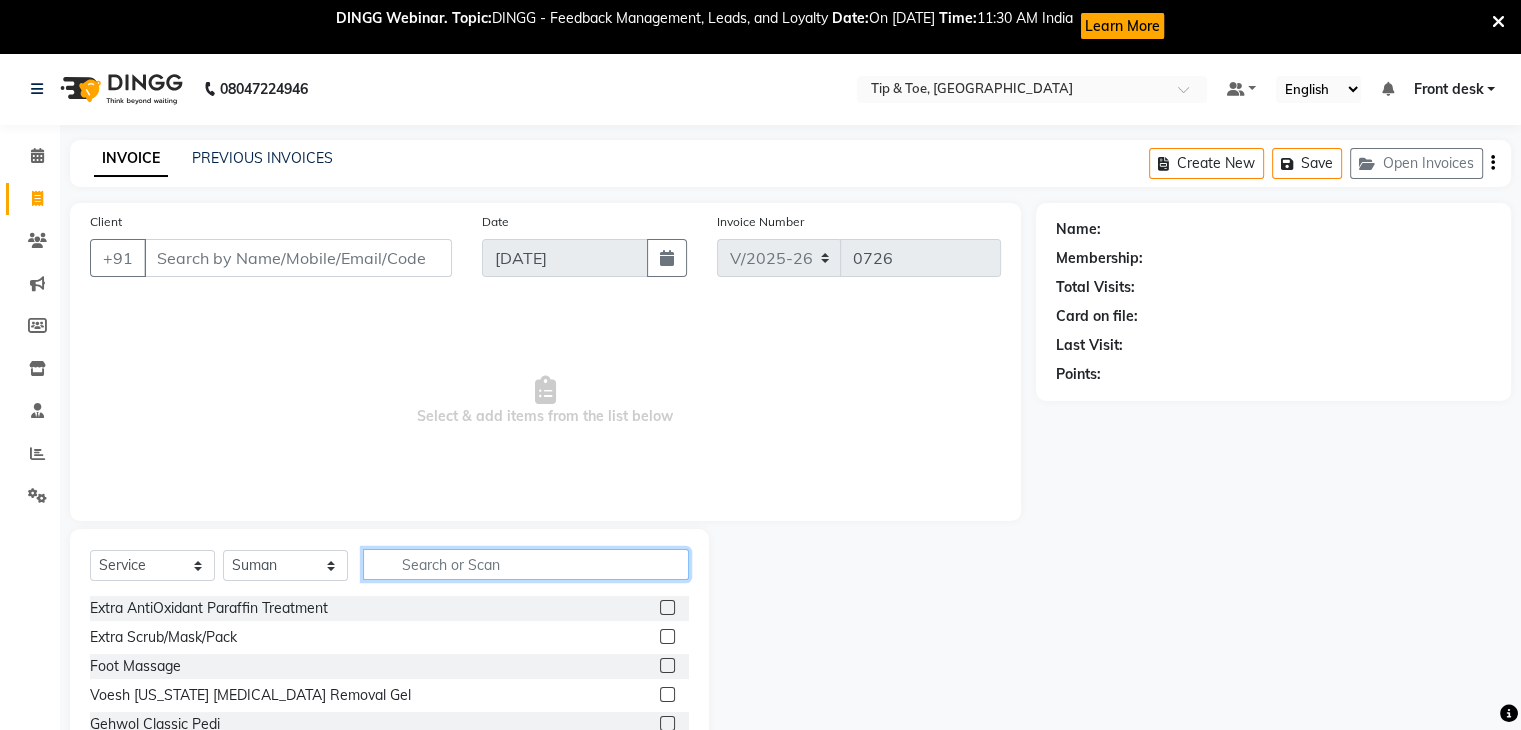 click 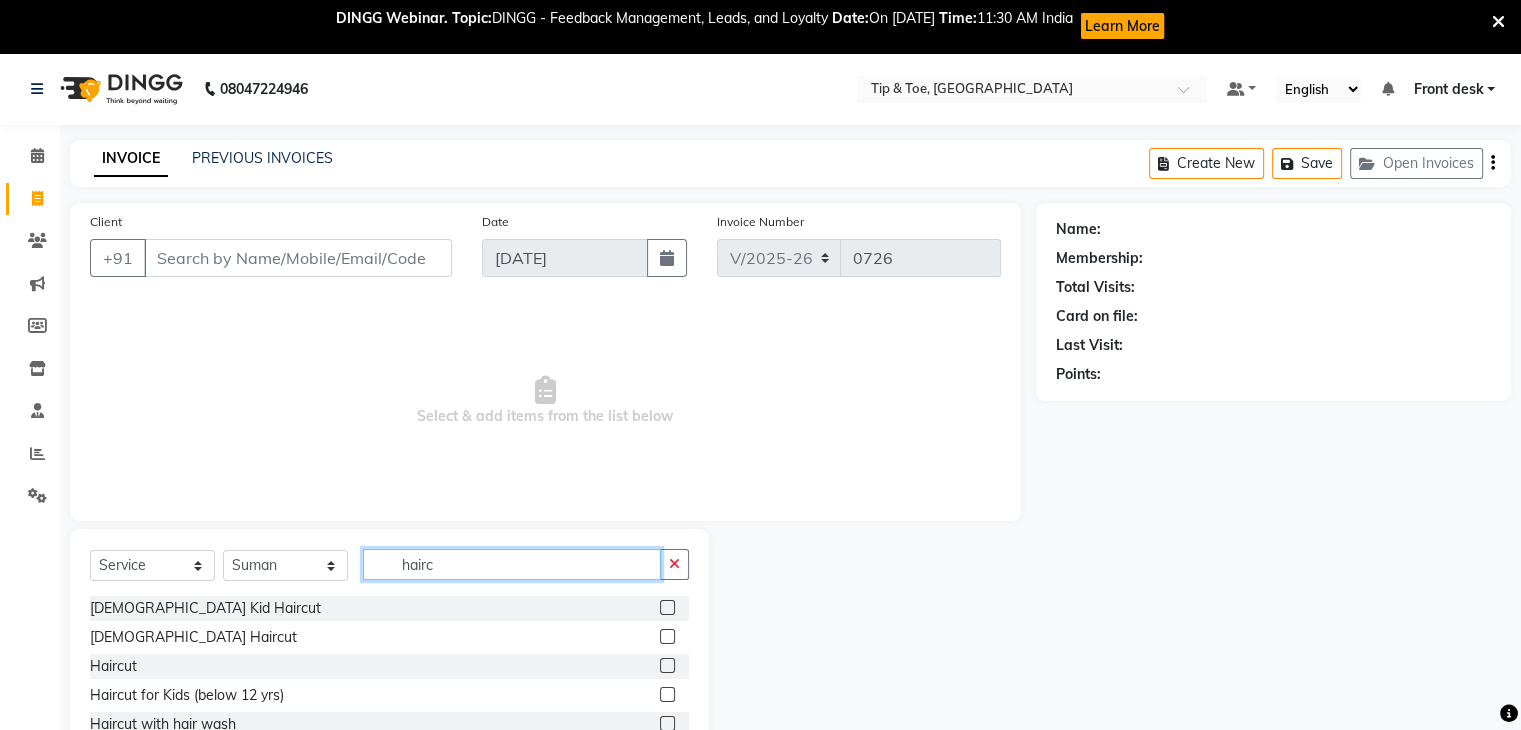 type on "hairc" 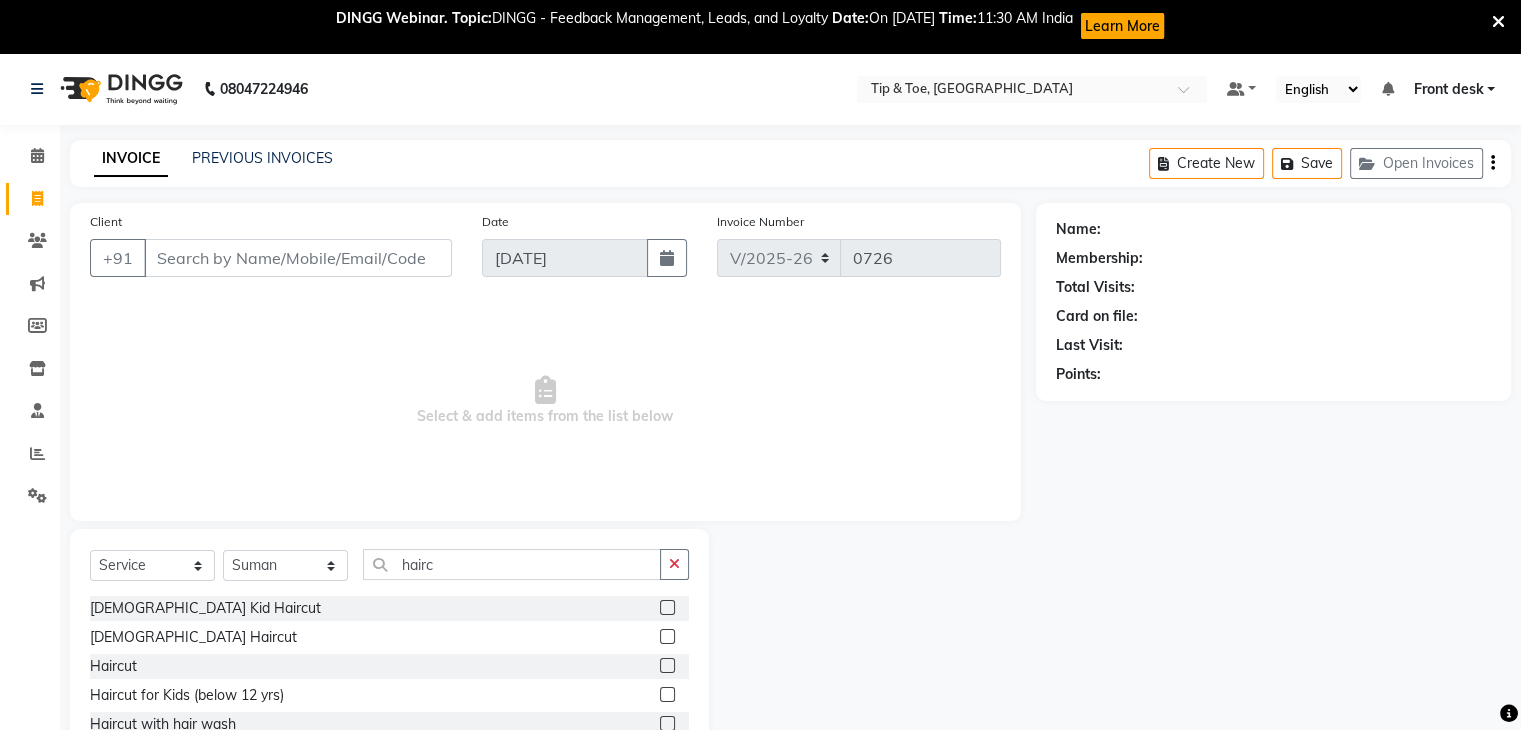 click 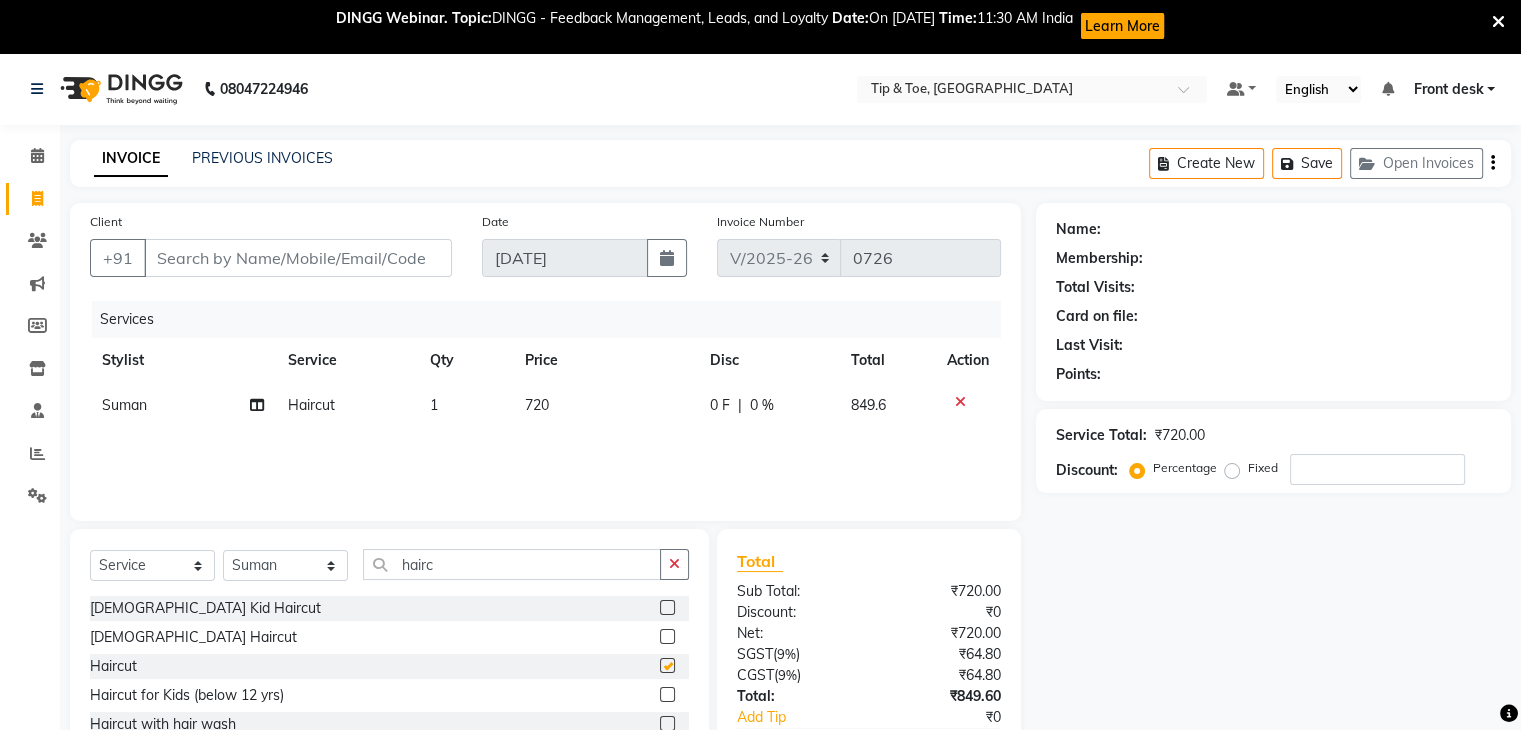 checkbox on "false" 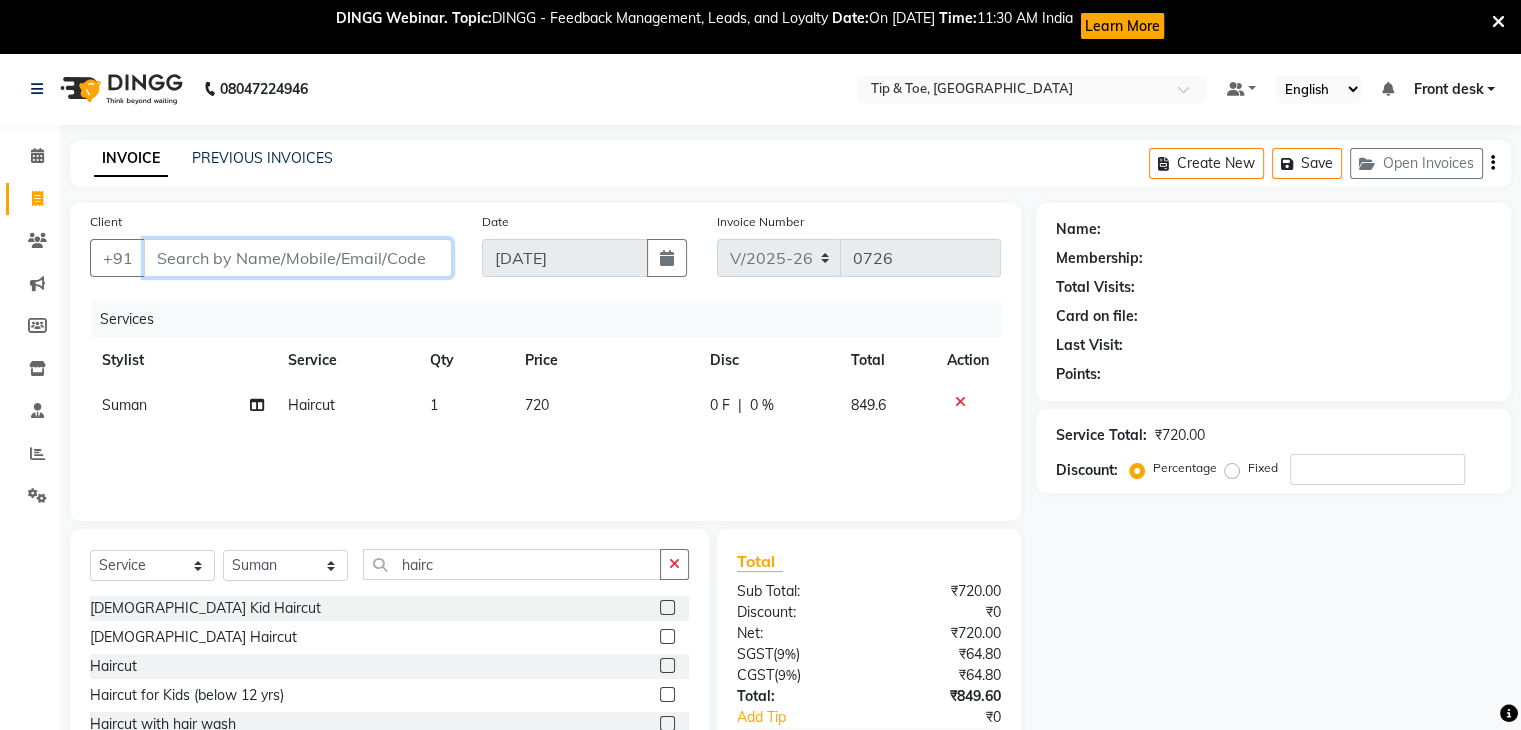 click on "Client" at bounding box center (298, 258) 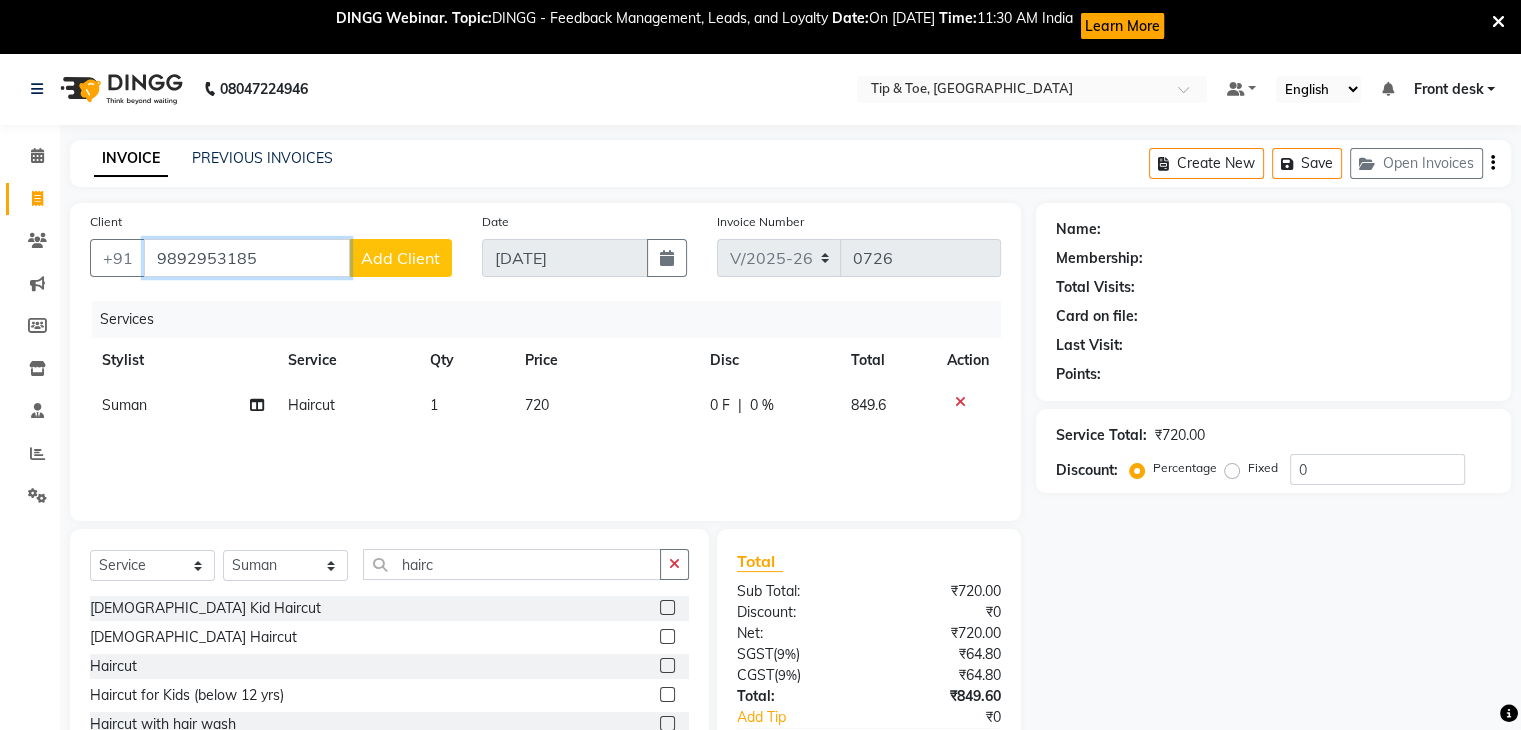 type on "9892953185" 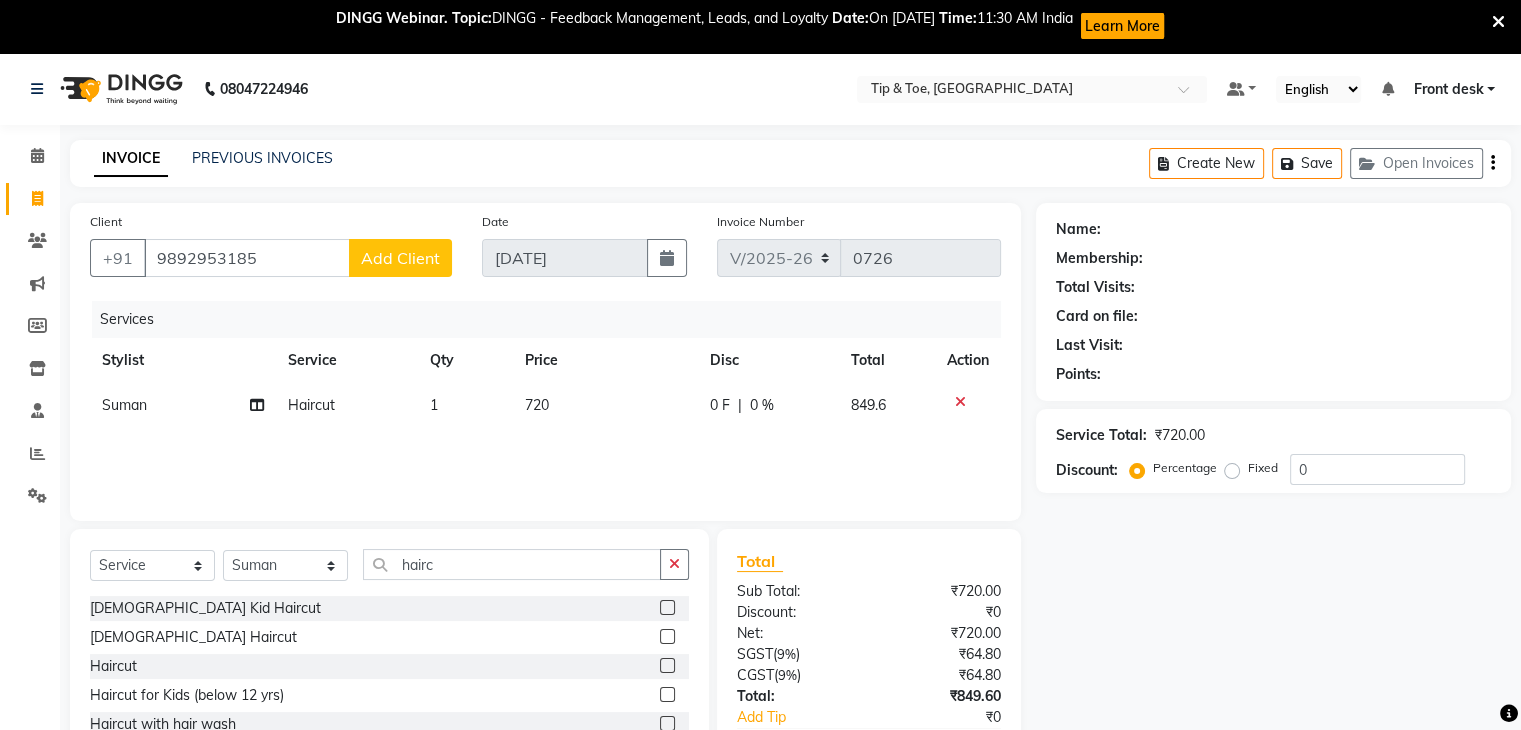 click on "Add Client" 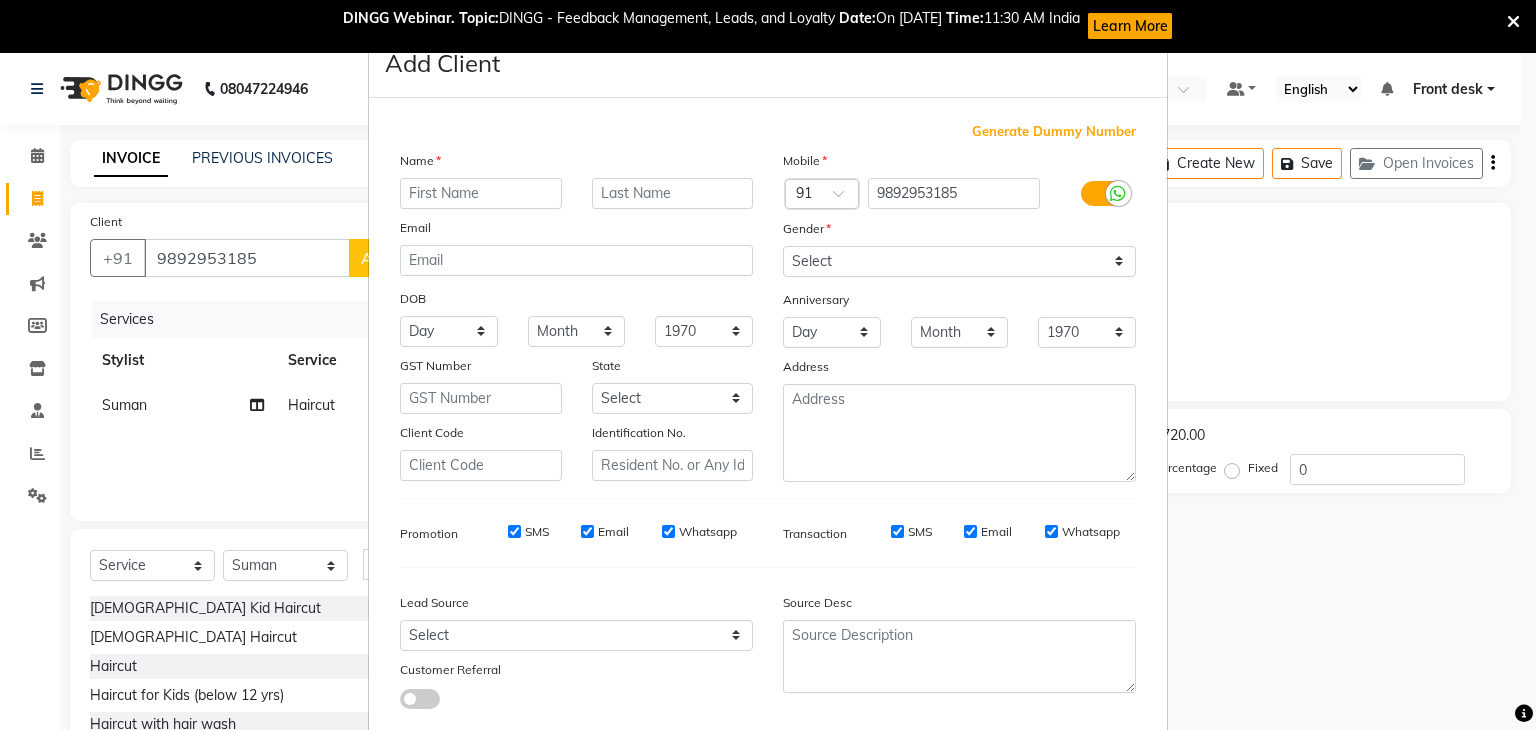click at bounding box center (481, 193) 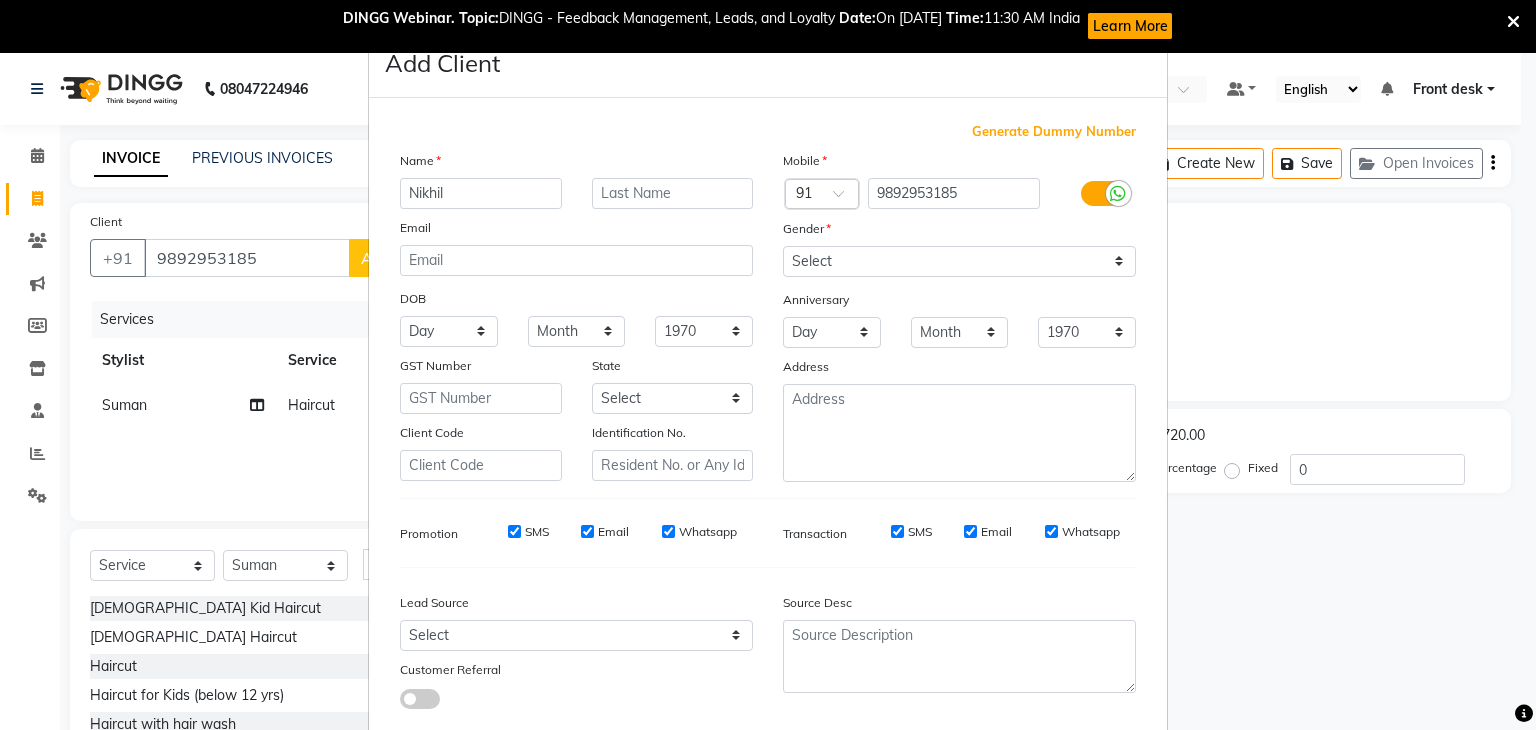 type on "Nikhil" 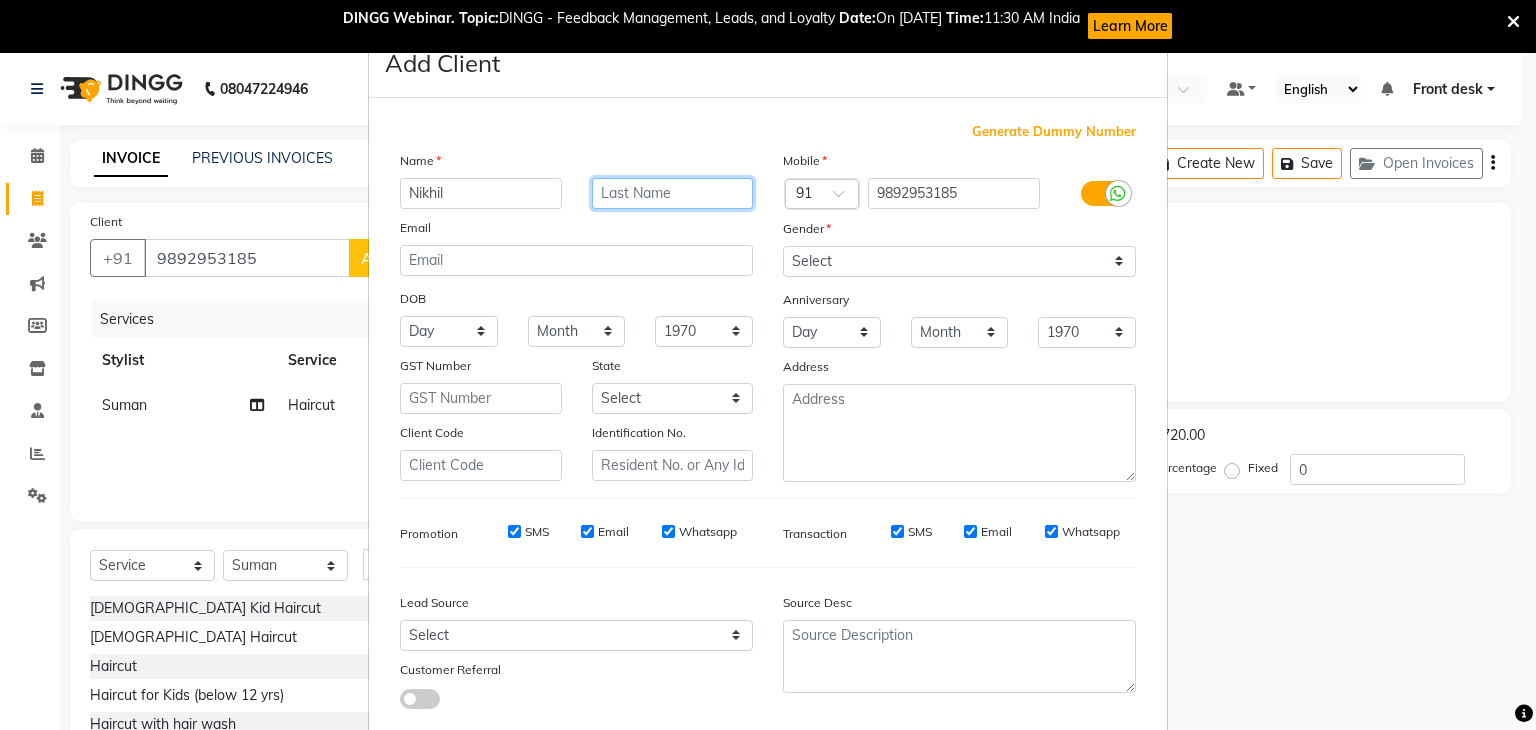 click at bounding box center (673, 193) 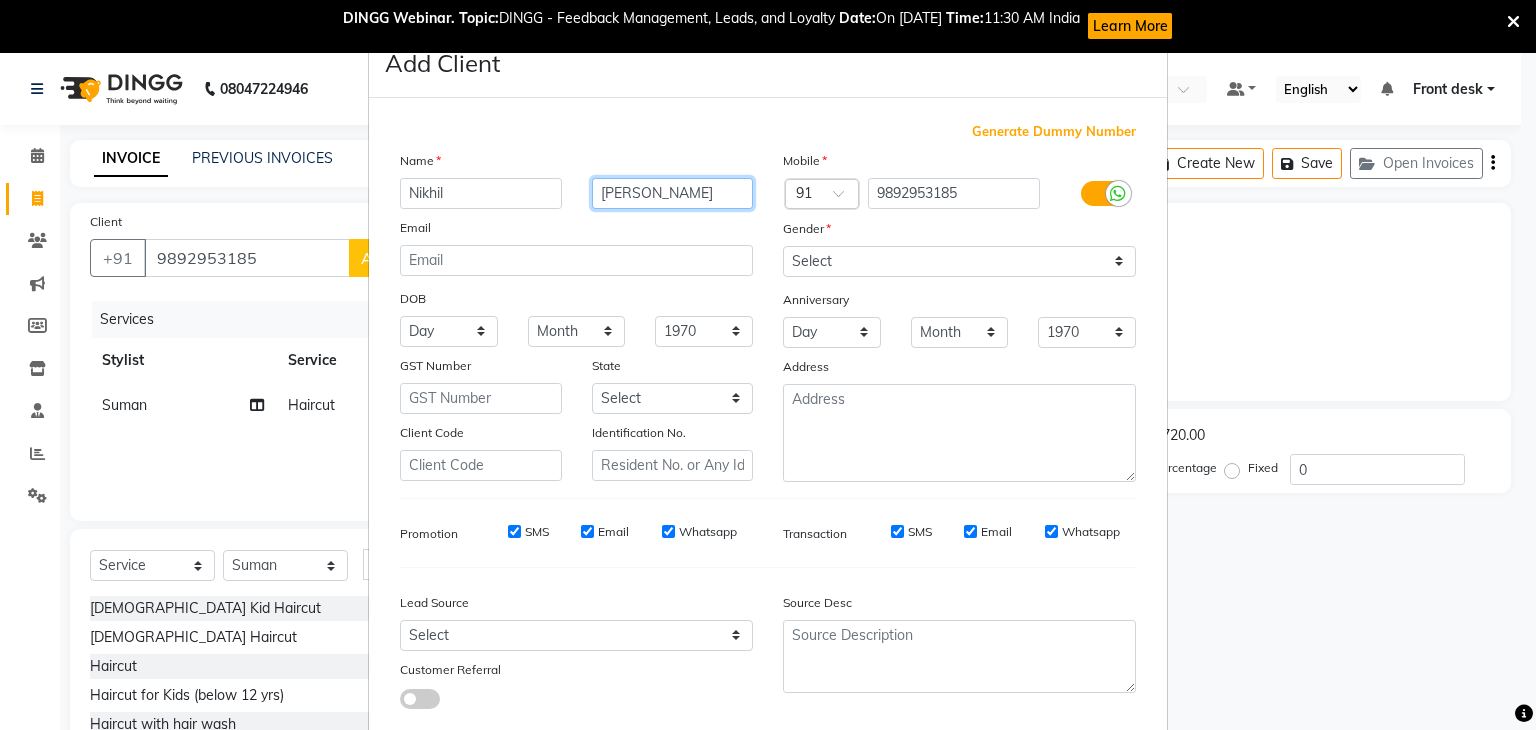 type on "[PERSON_NAME]" 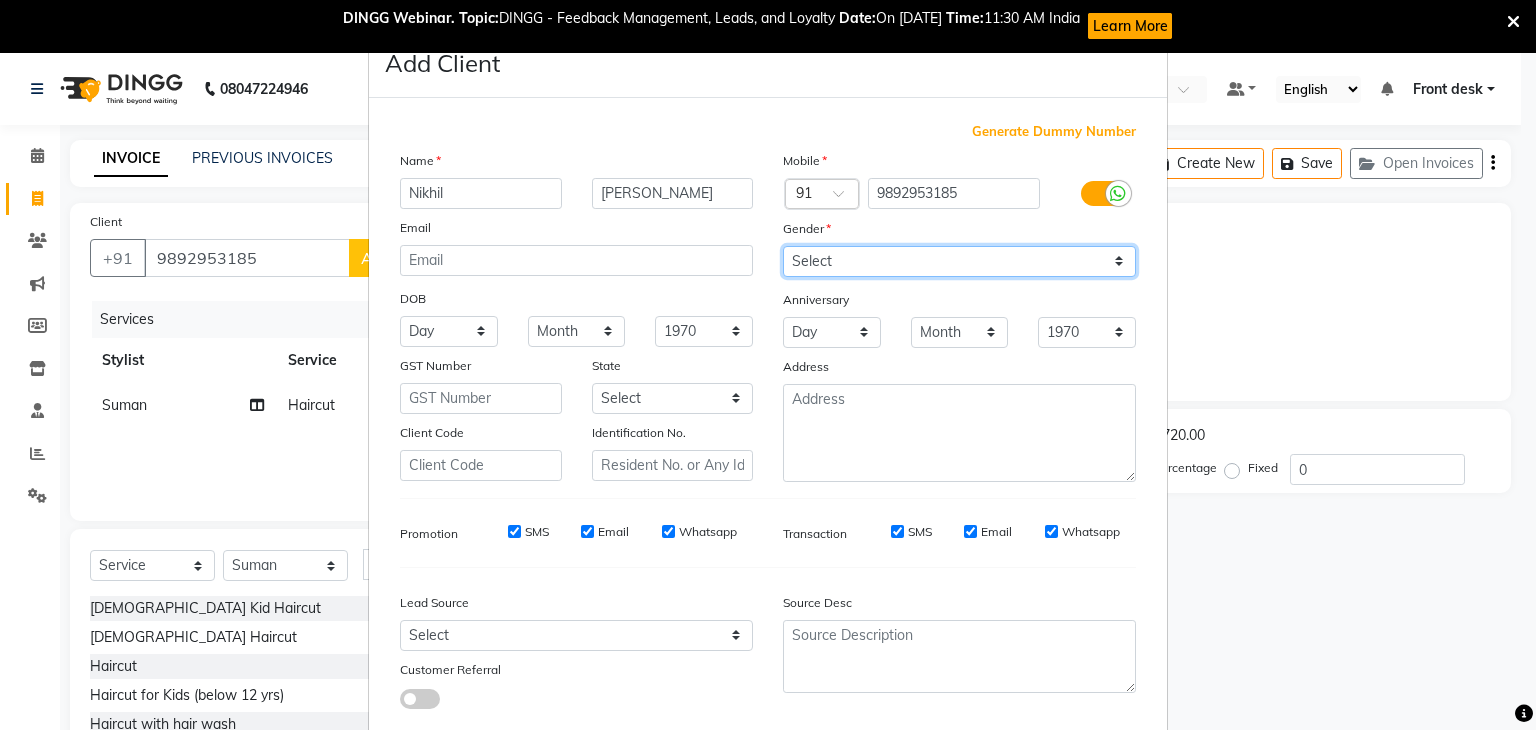 click on "Select [DEMOGRAPHIC_DATA] [DEMOGRAPHIC_DATA] Other Prefer Not To Say" at bounding box center (959, 261) 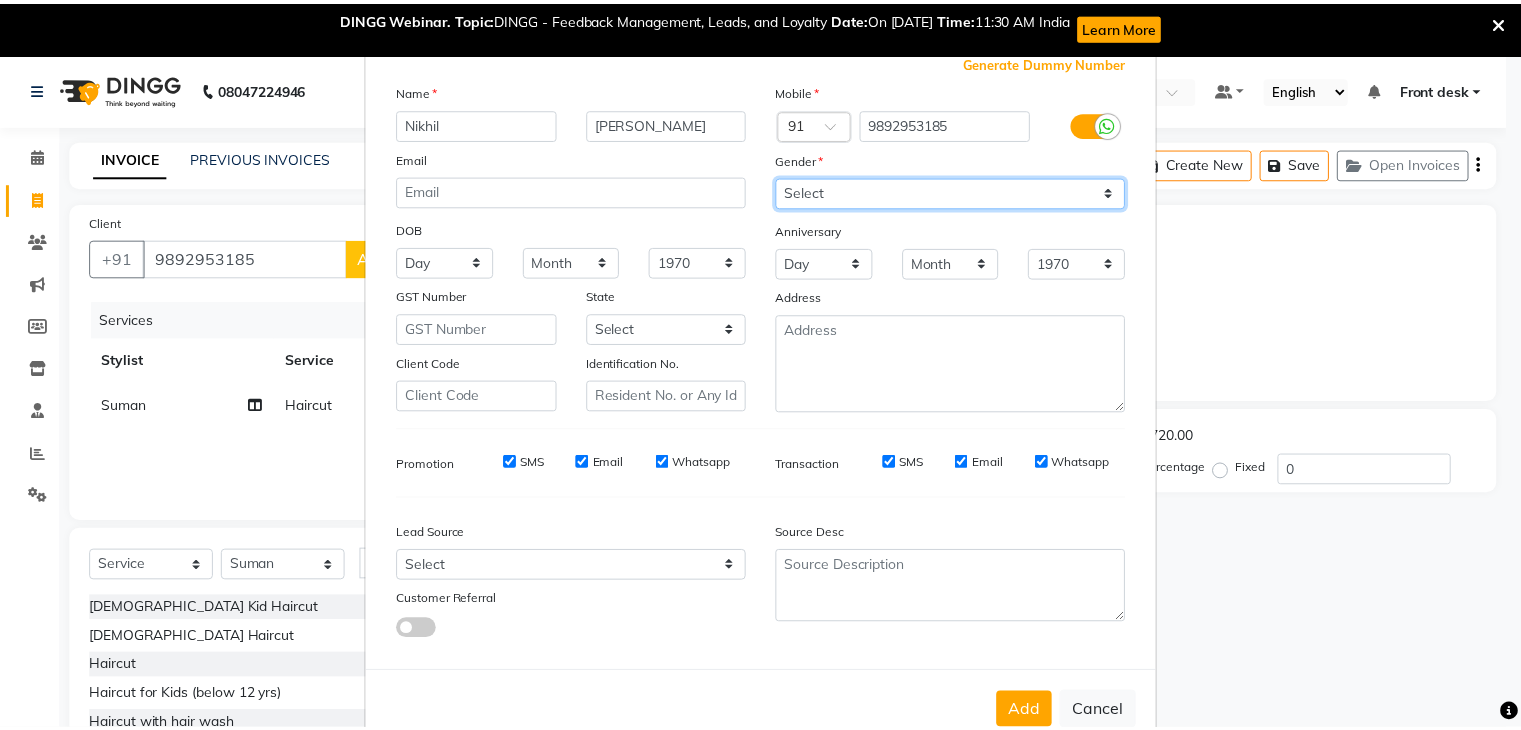 scroll, scrollTop: 127, scrollLeft: 0, axis: vertical 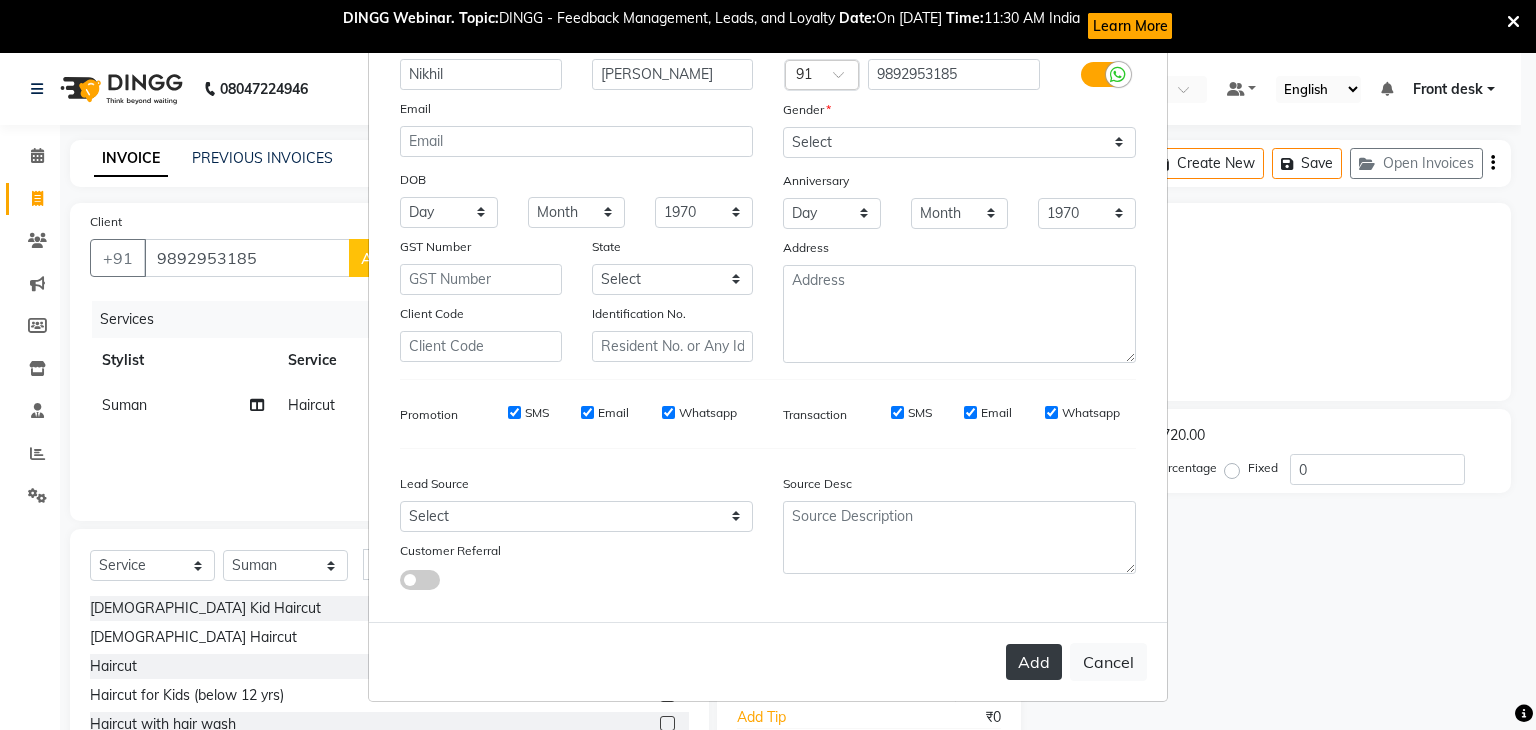 click on "Add" at bounding box center [1034, 662] 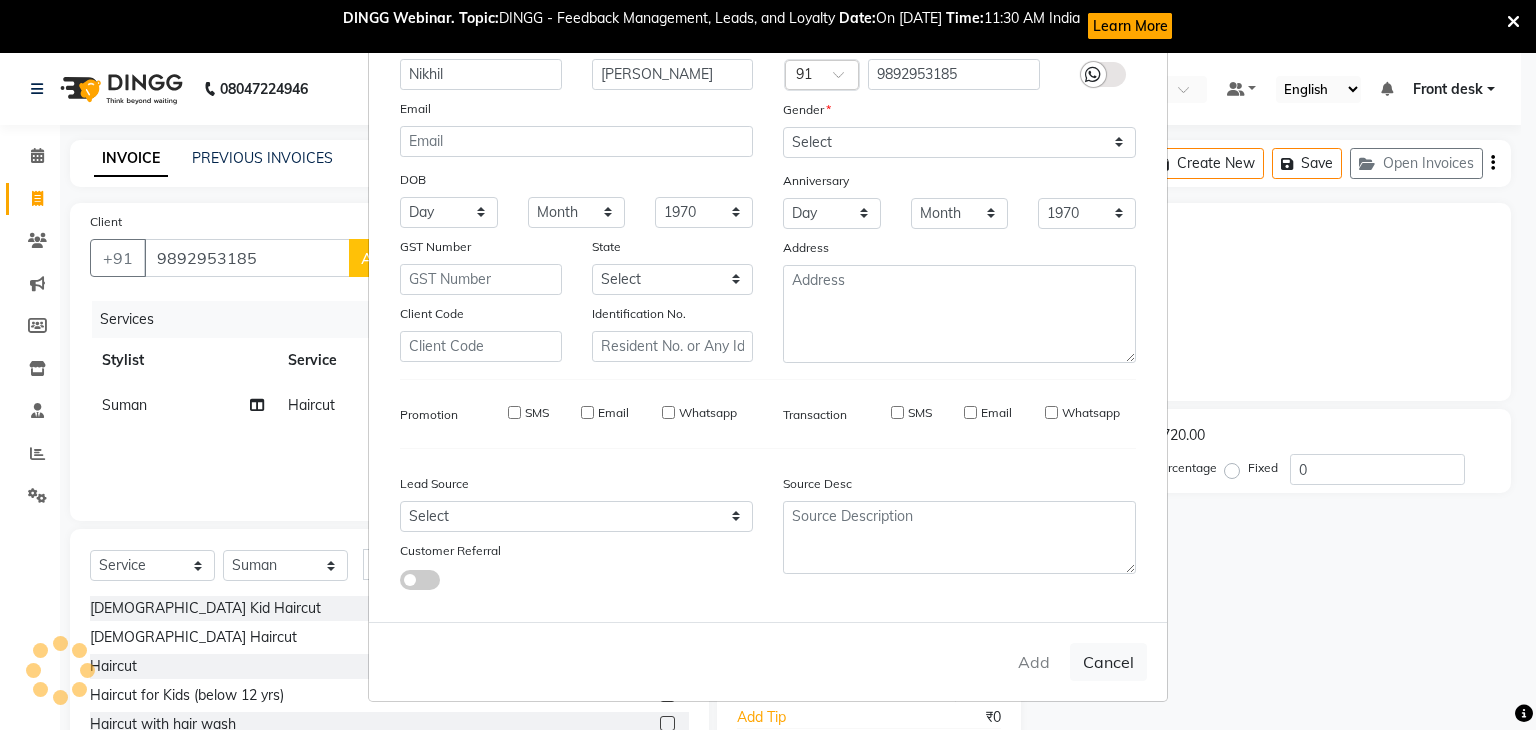 type 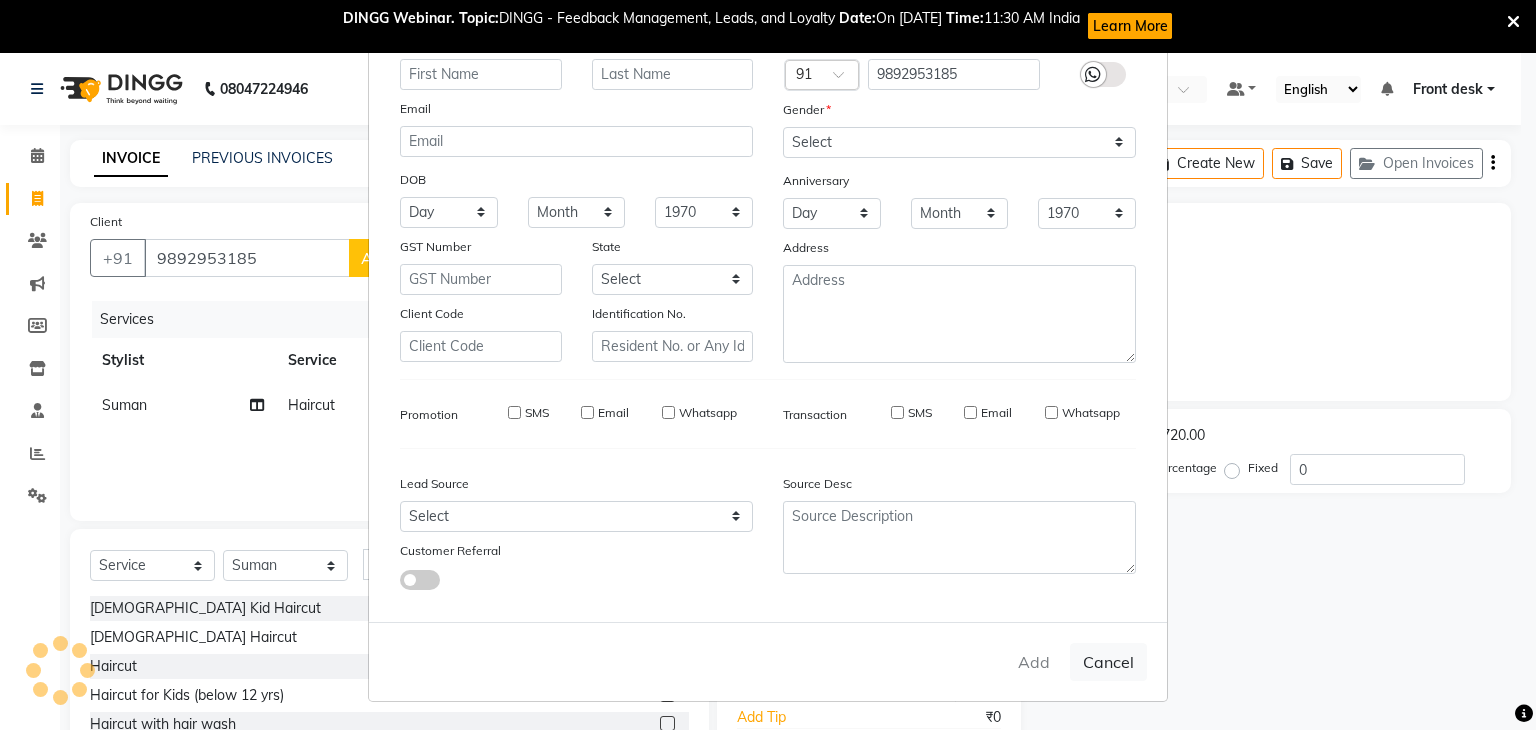 select 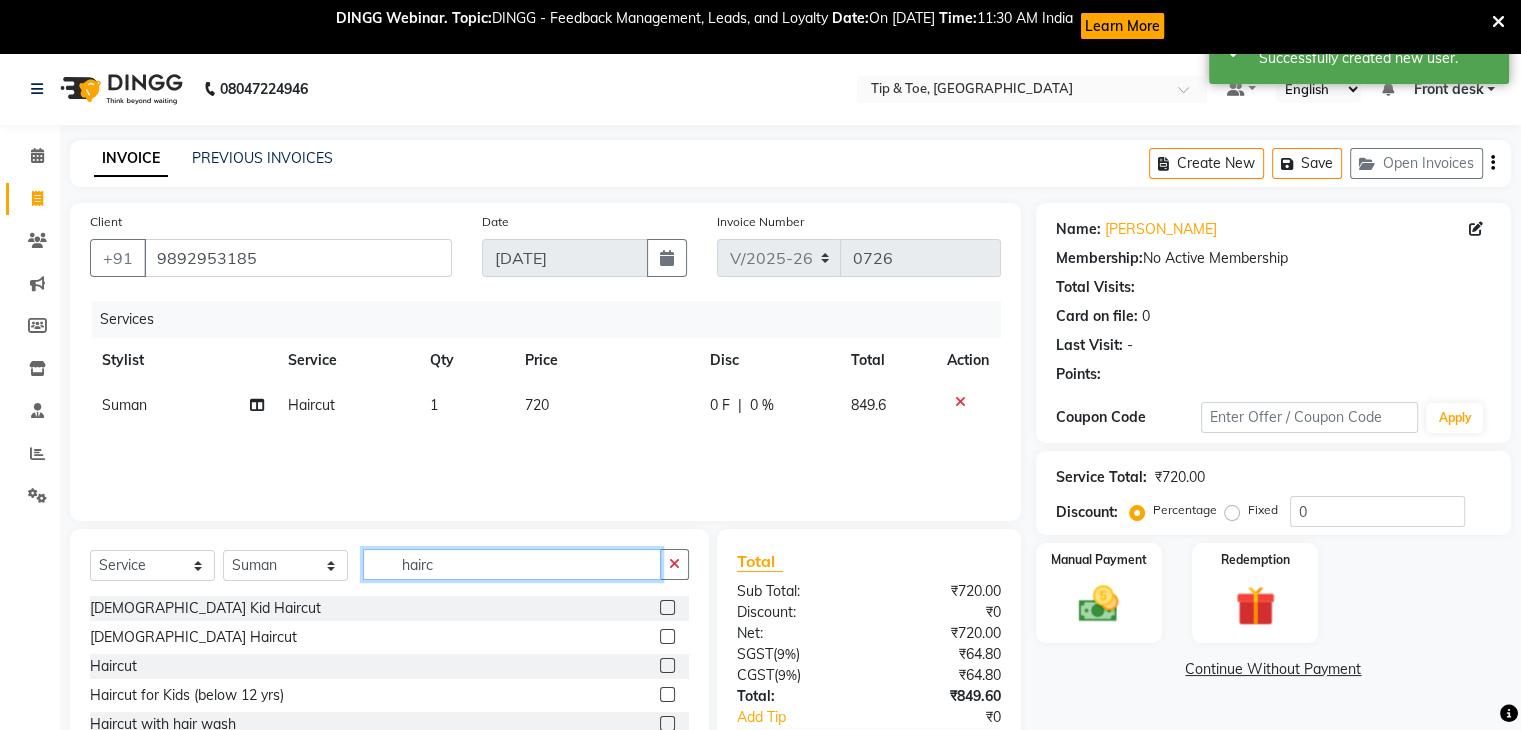 click on "hairc" 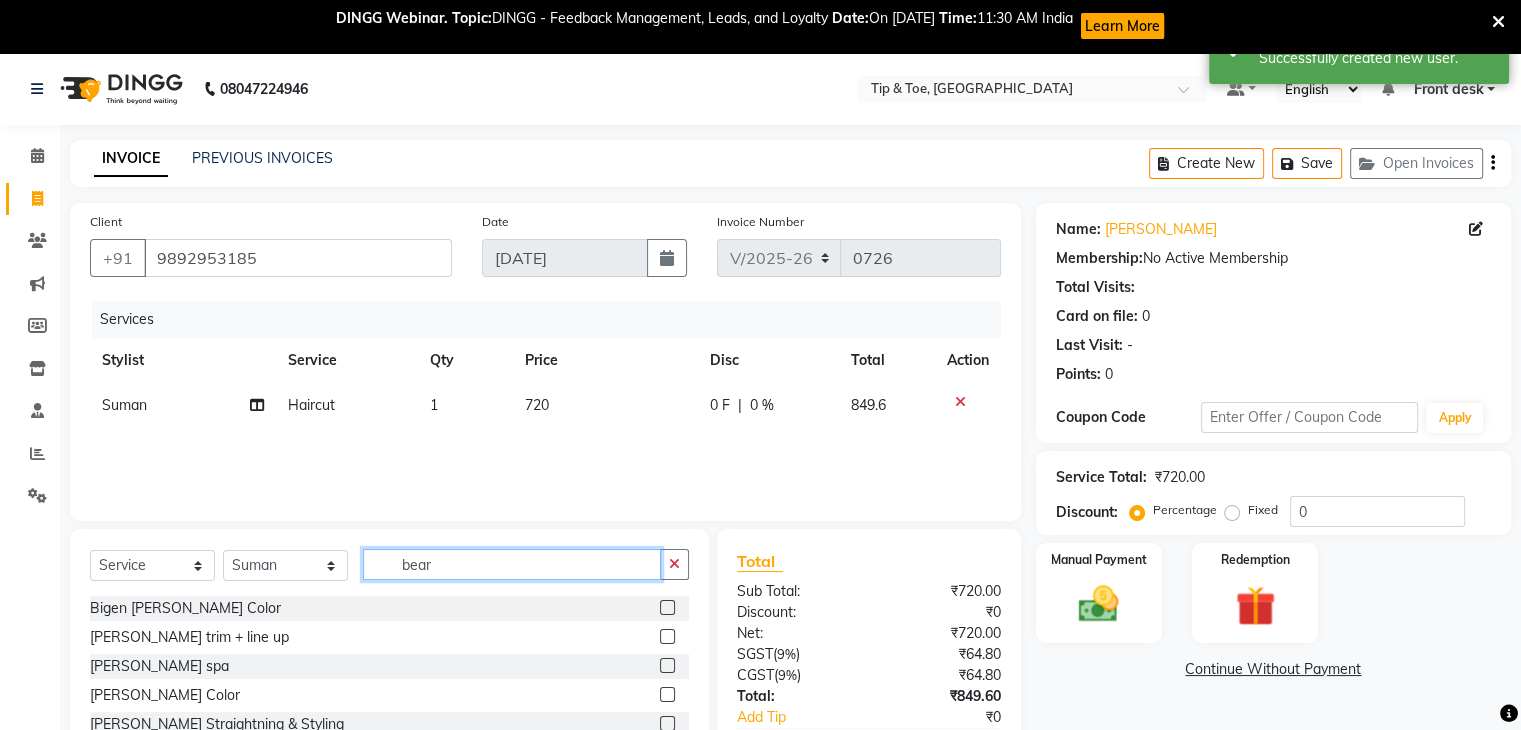 type on "bear" 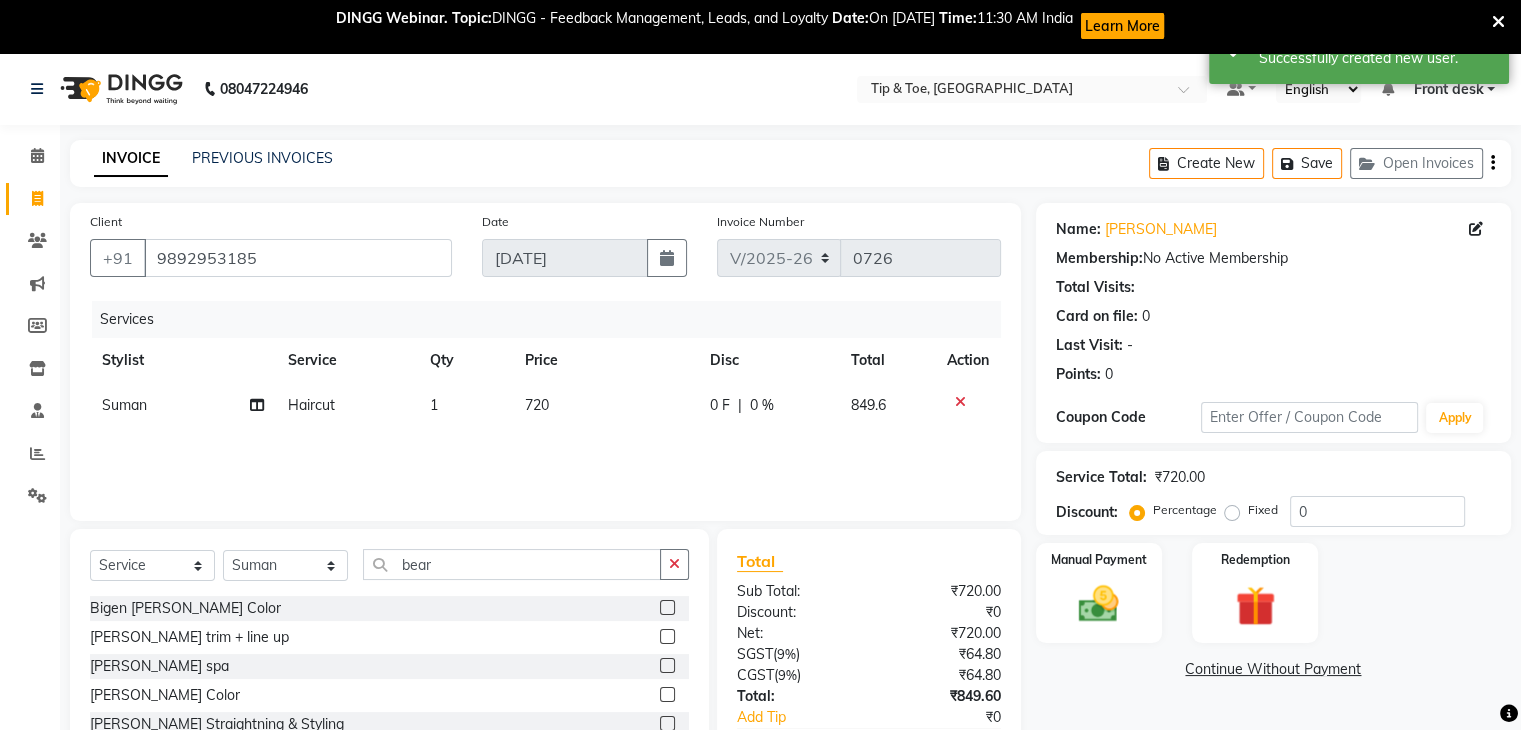 click 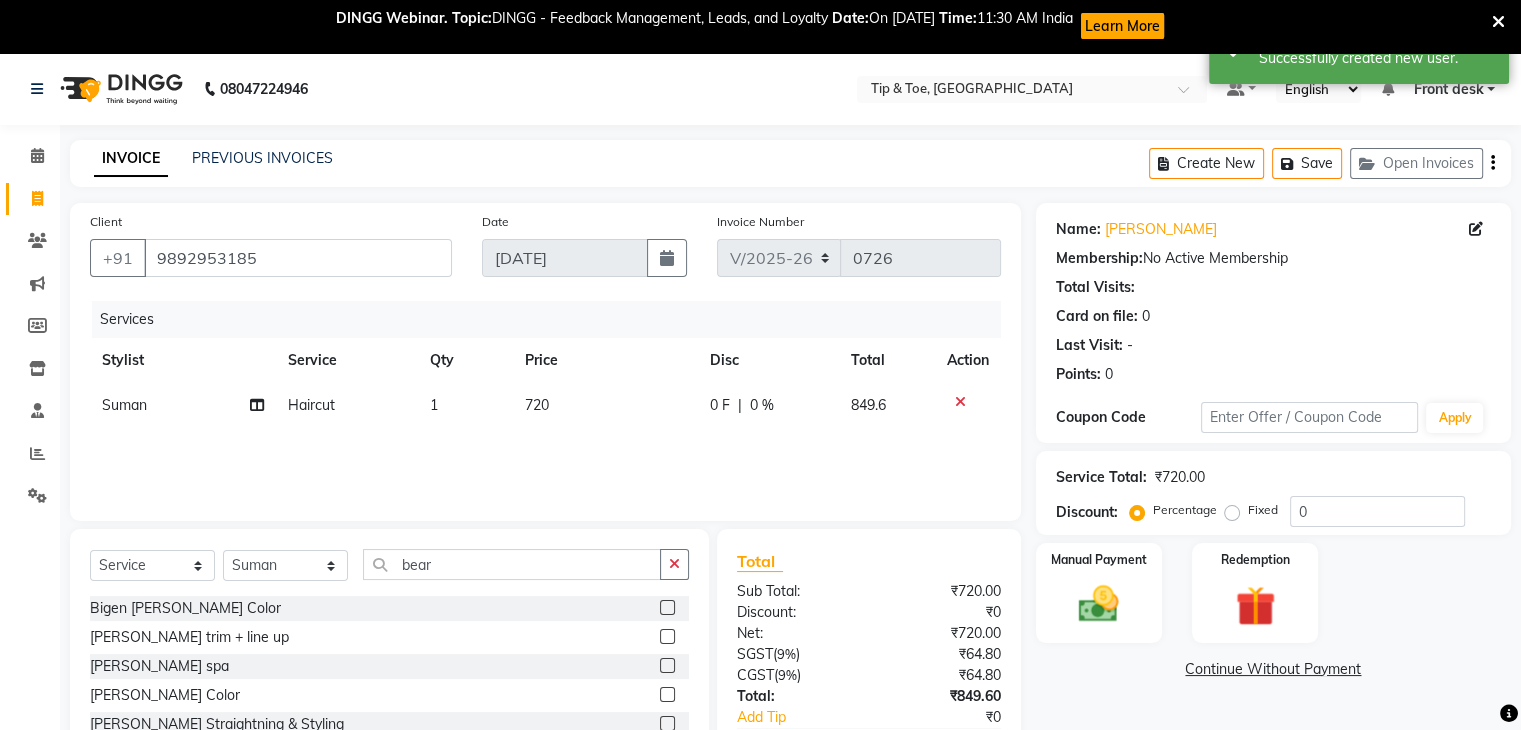 click at bounding box center (666, 637) 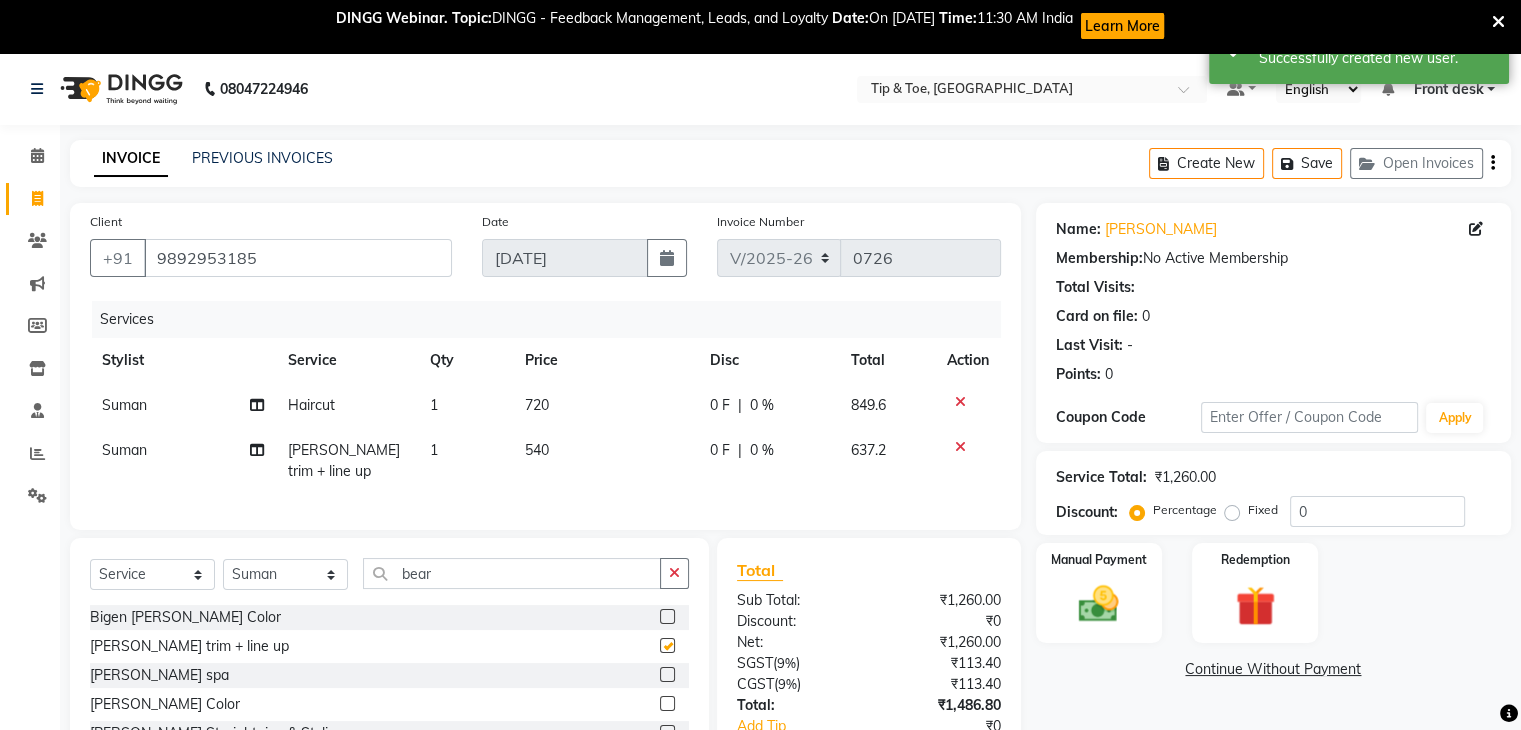 checkbox on "false" 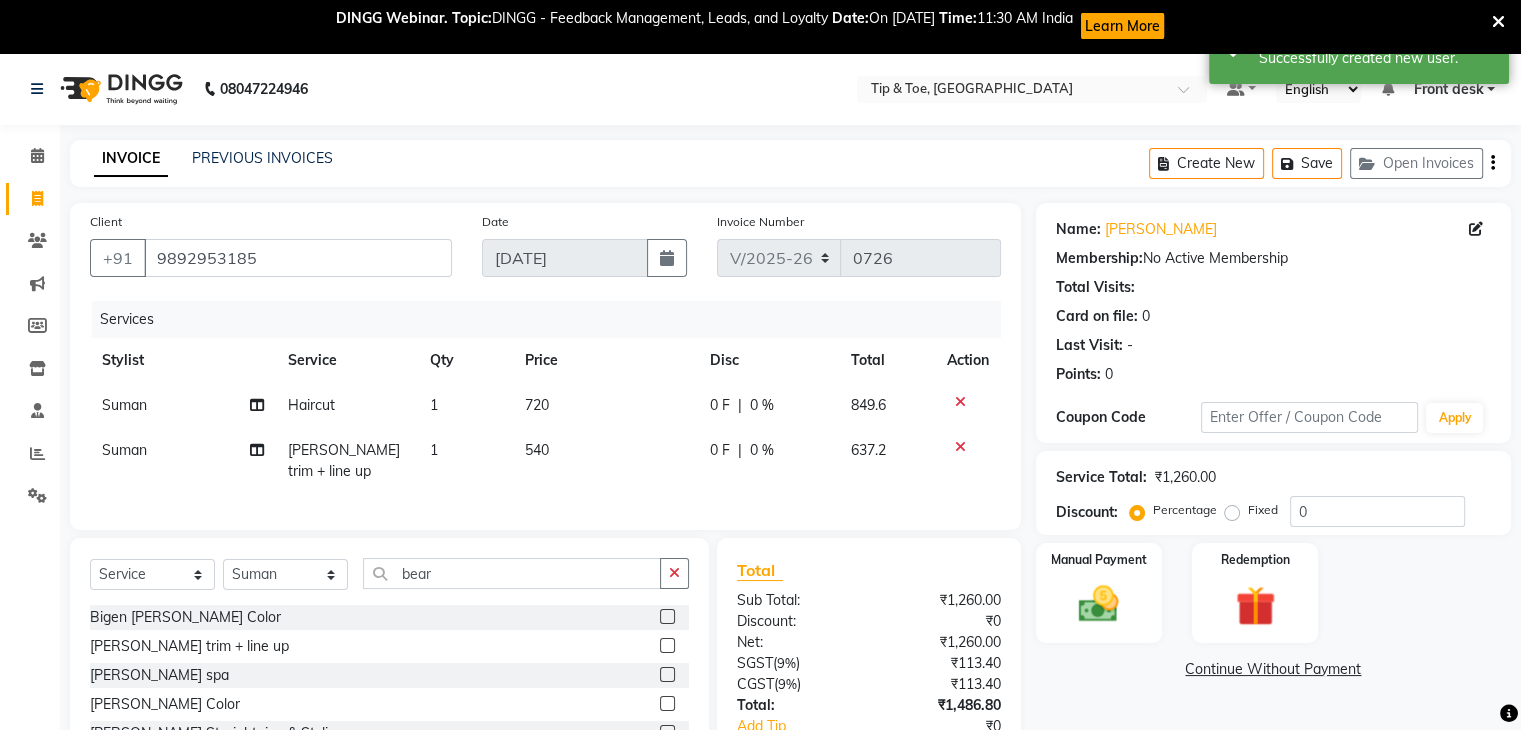 click on "720" 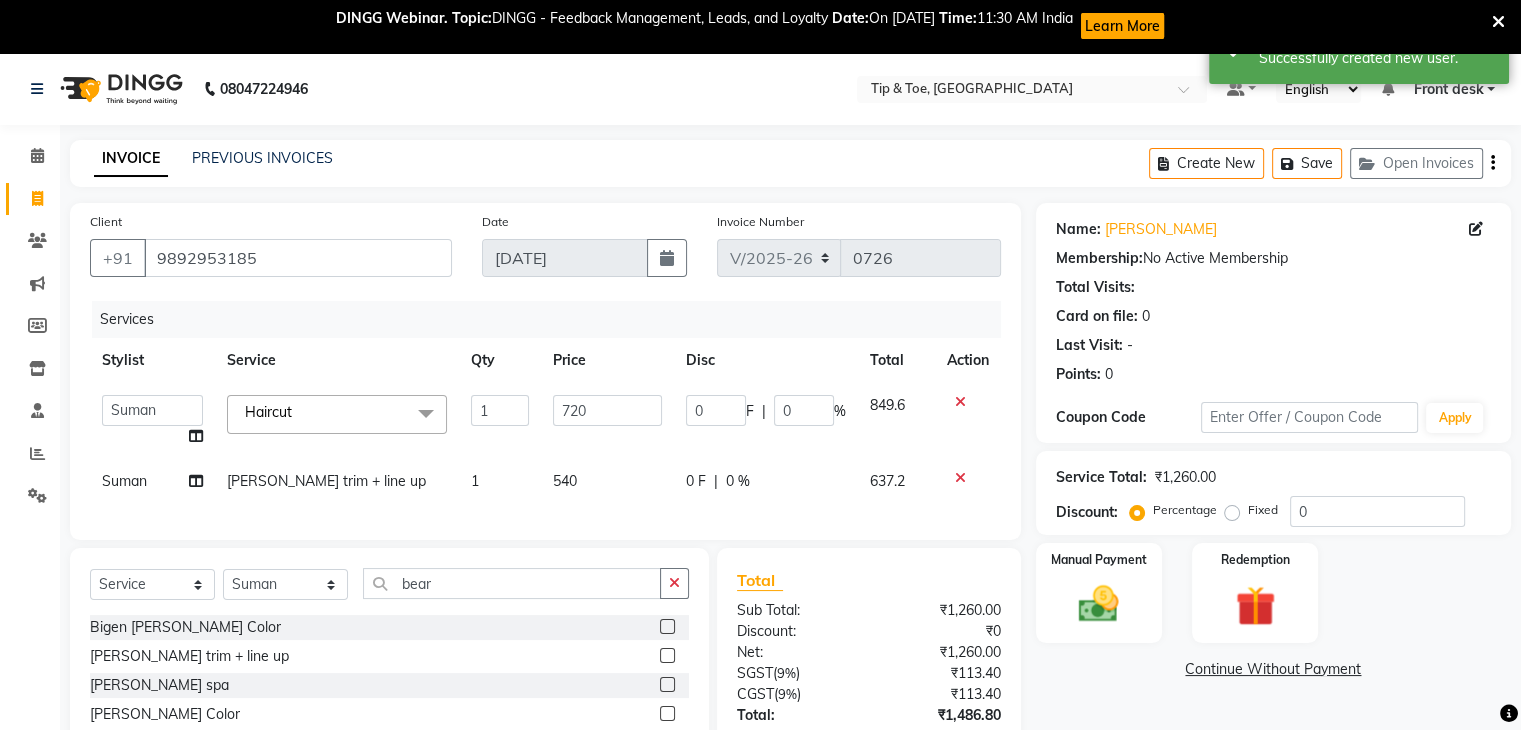 click on "720" 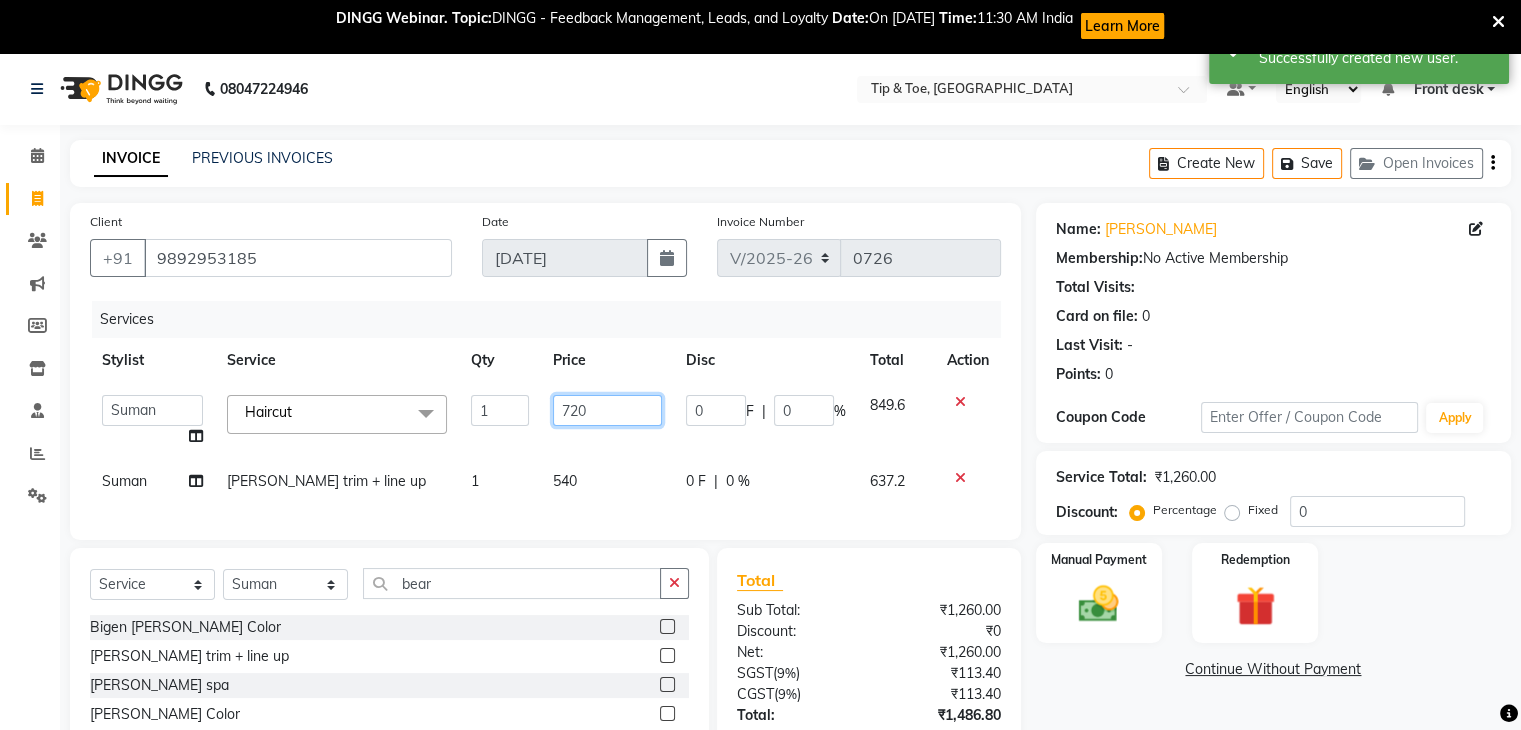 click on "720" 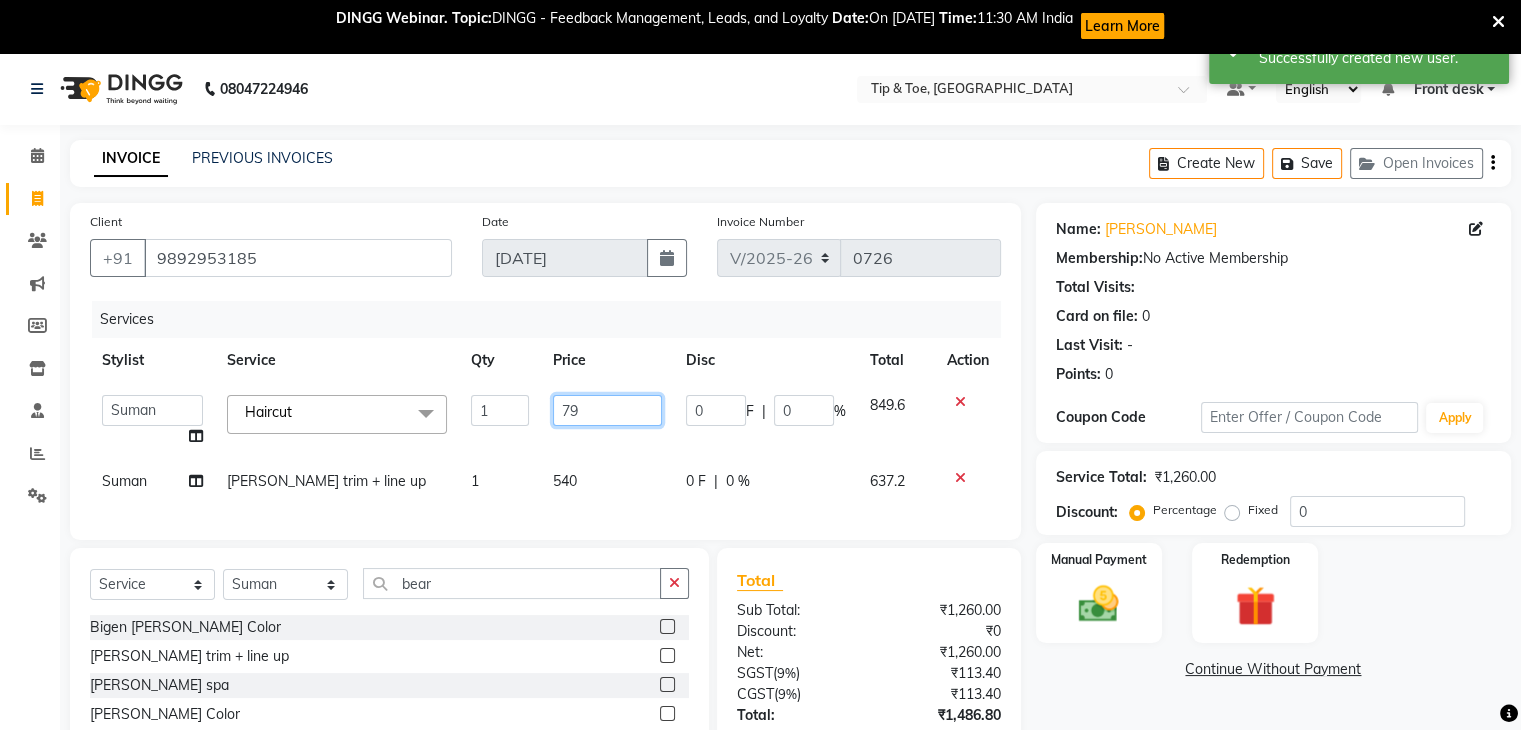 type on "799" 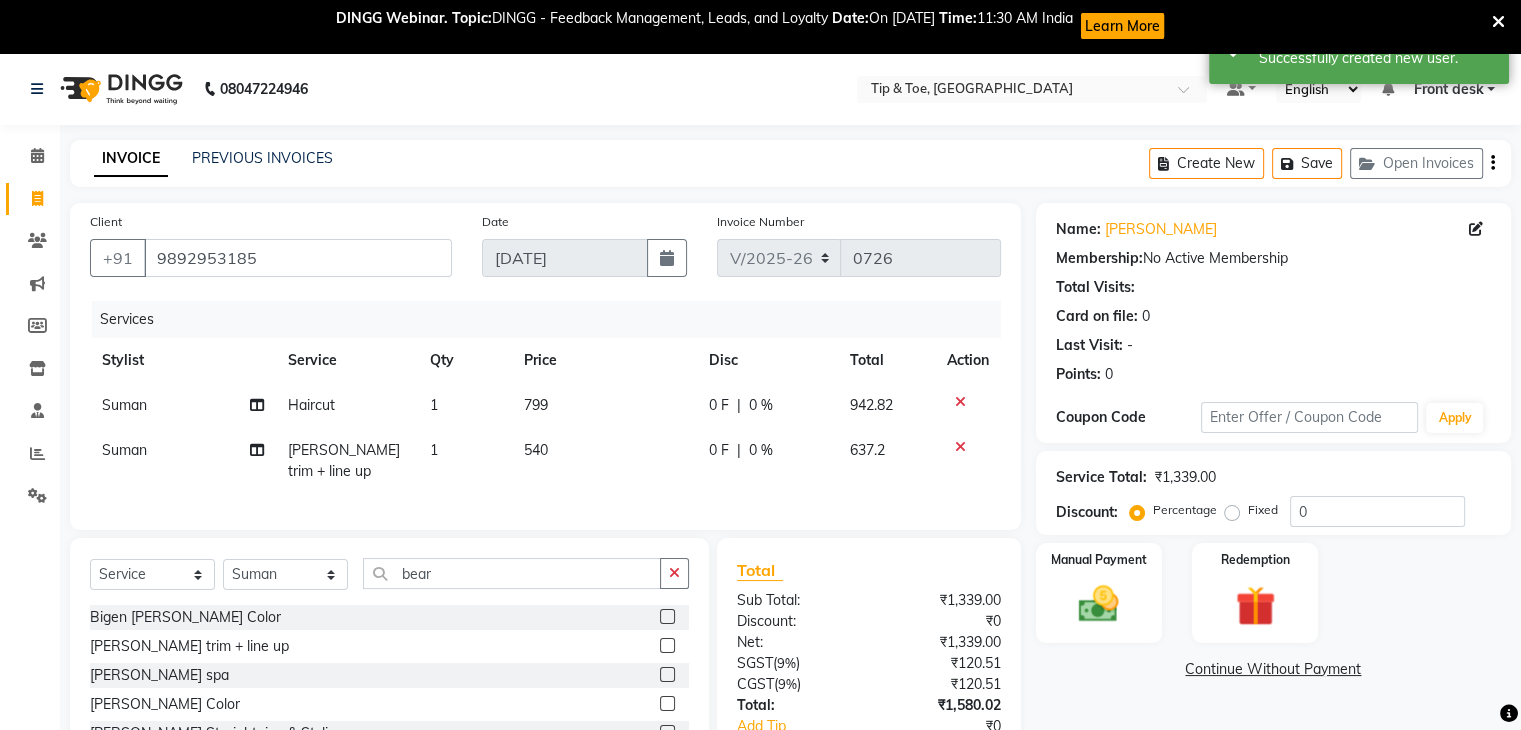 click on "Services" 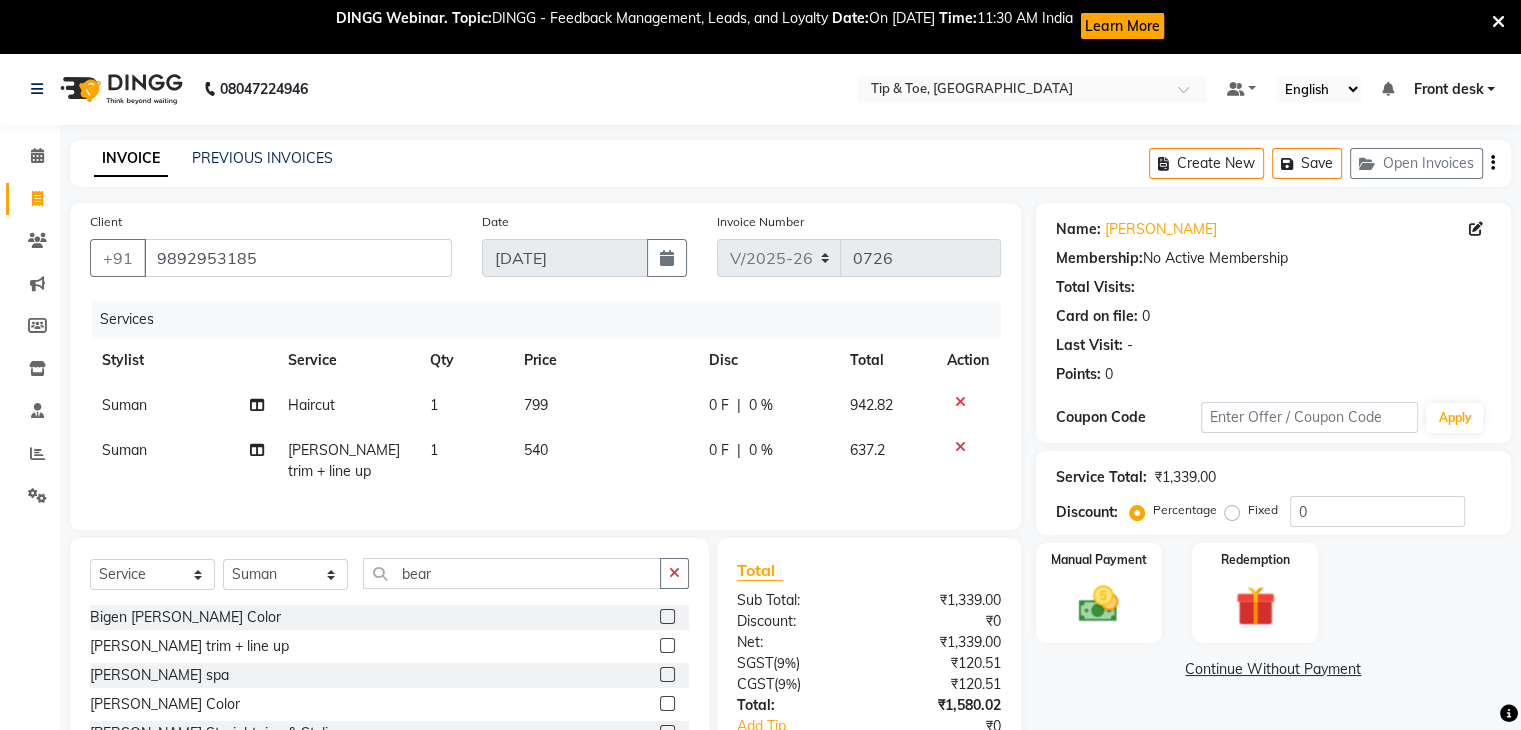 scroll, scrollTop: 169, scrollLeft: 0, axis: vertical 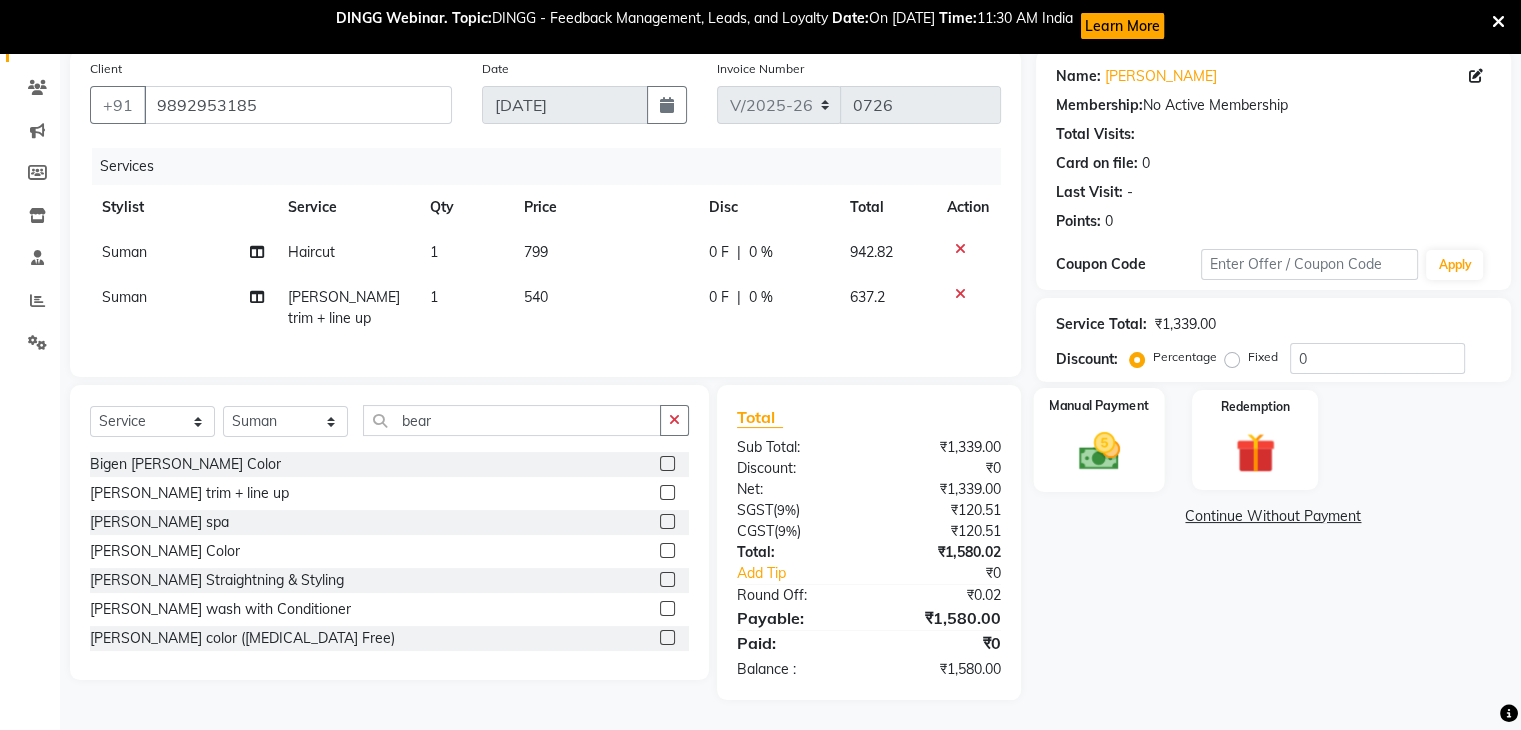 click 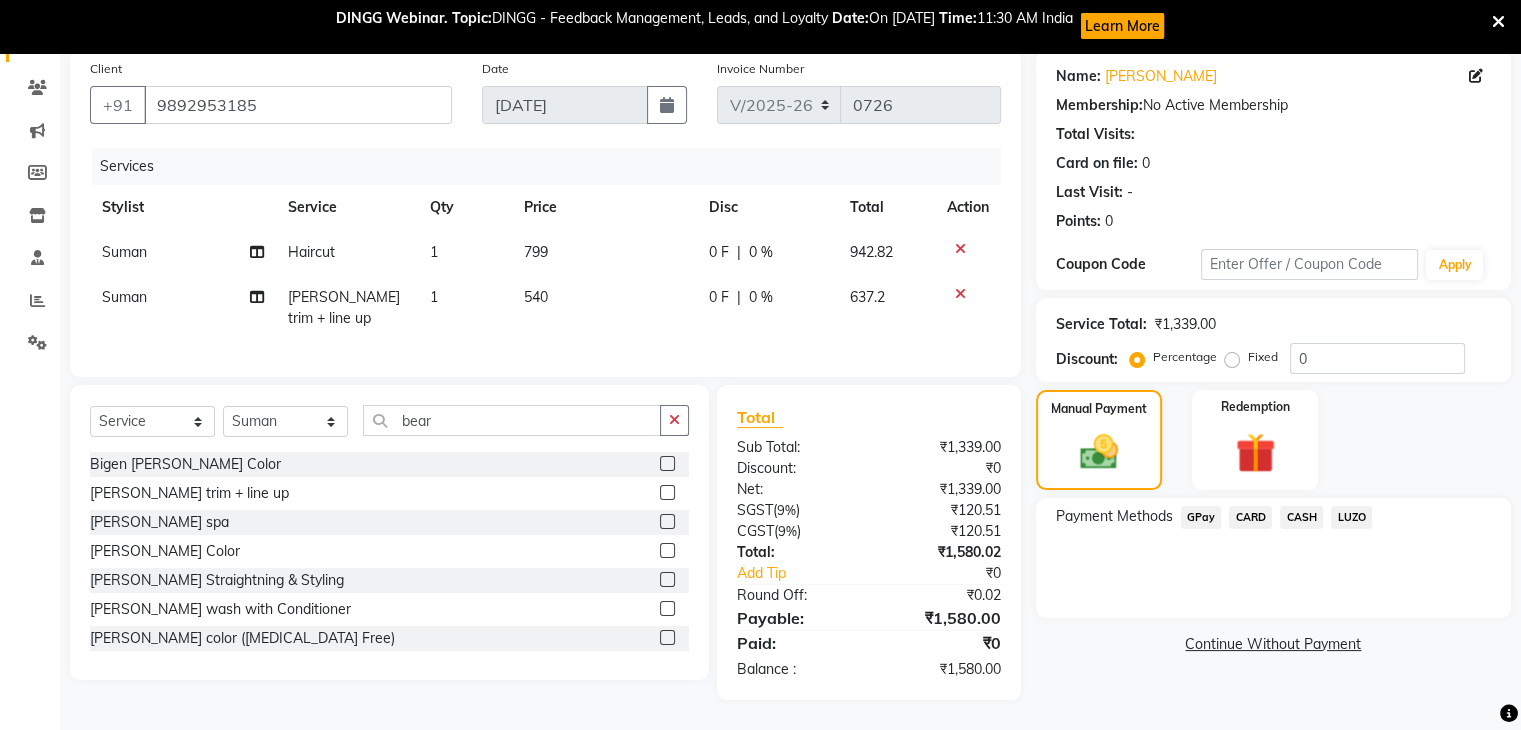 click on "GPay" 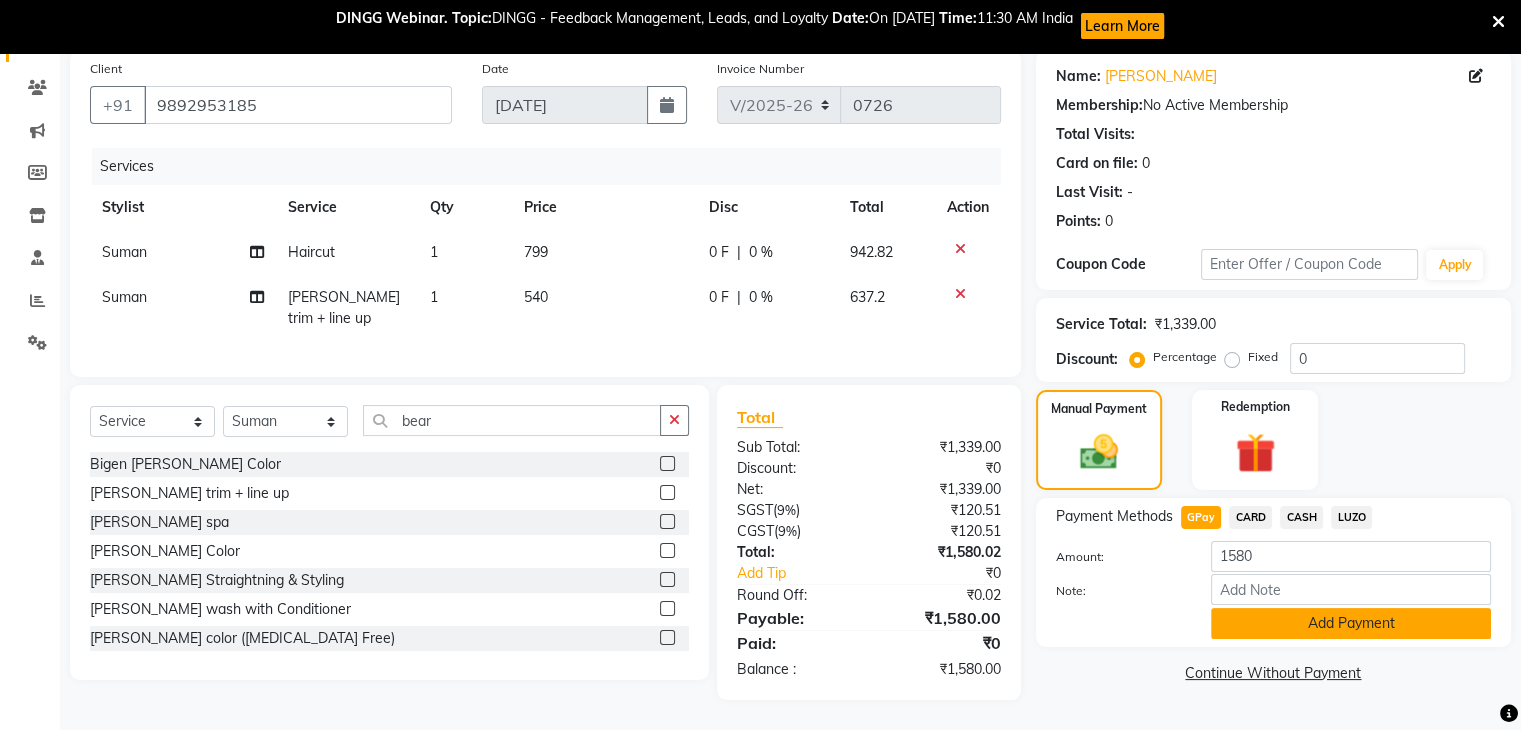 click on "Add Payment" 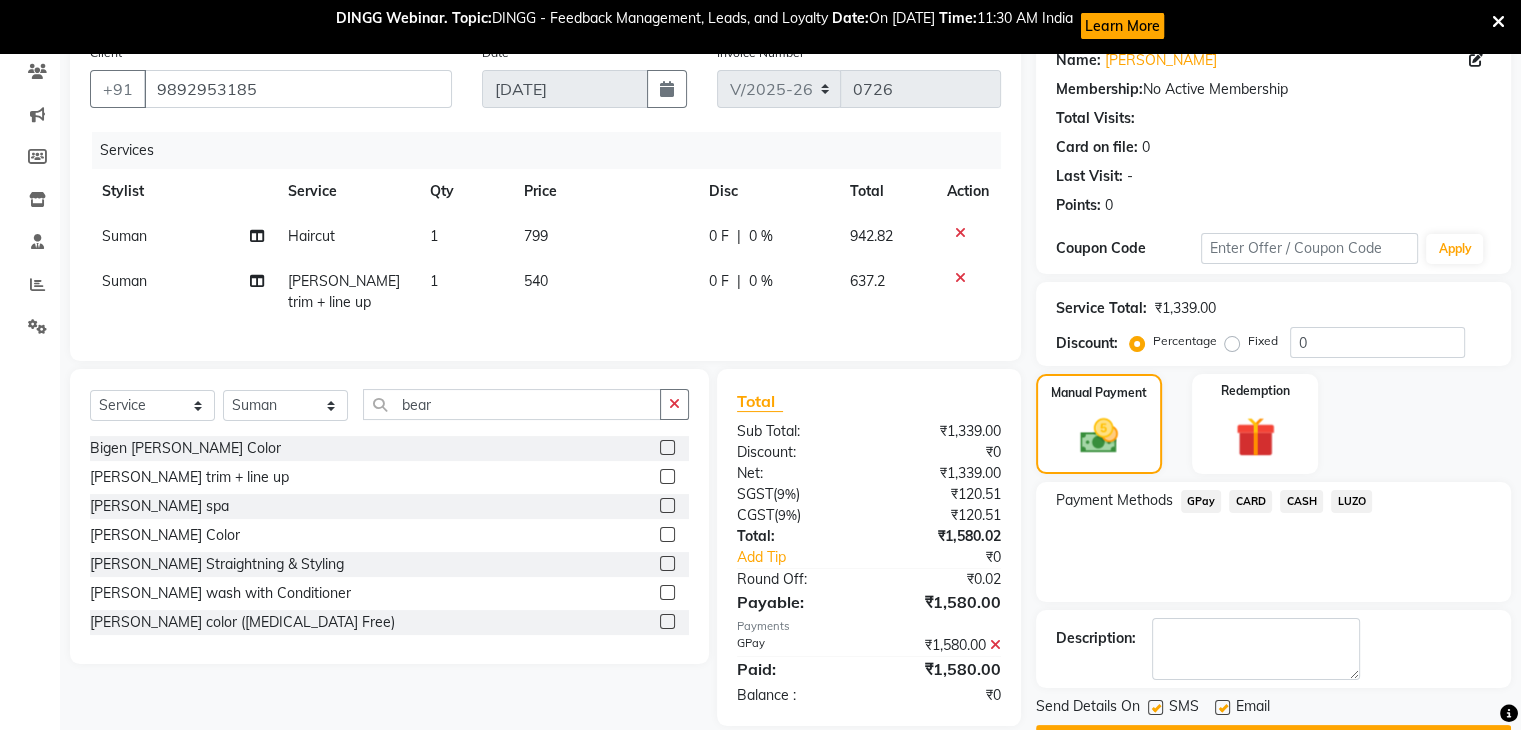 click on "GPay" 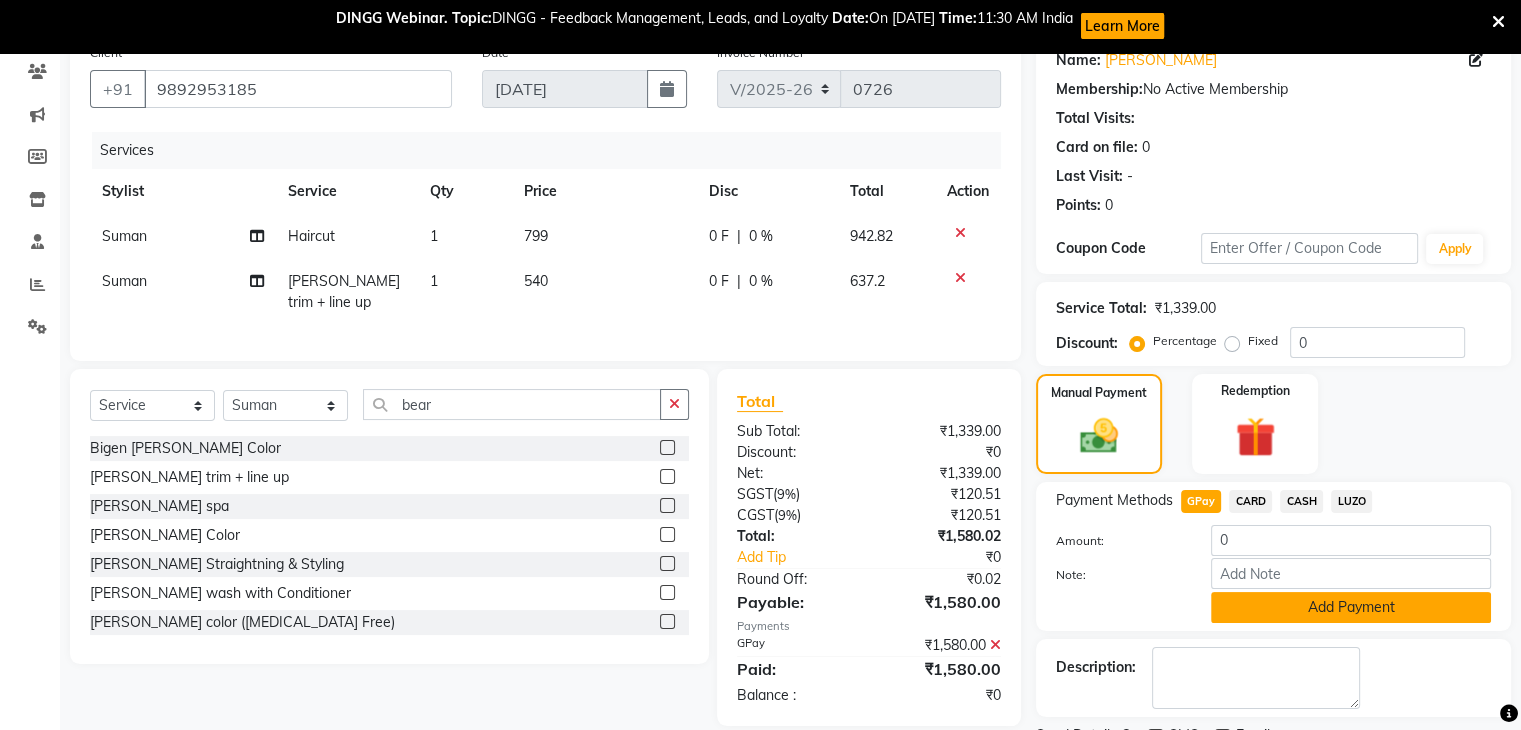 click on "Add Payment" 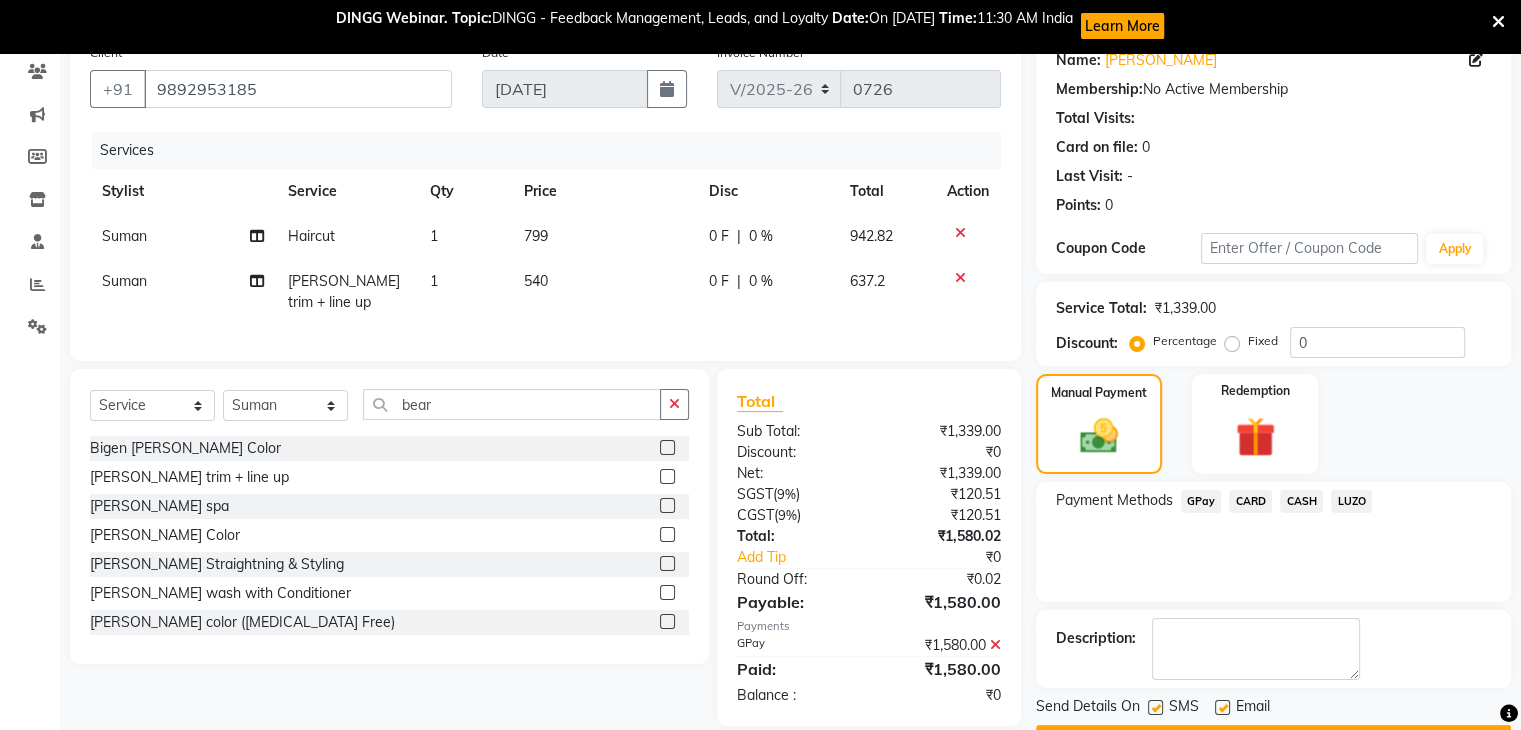scroll, scrollTop: 224, scrollLeft: 0, axis: vertical 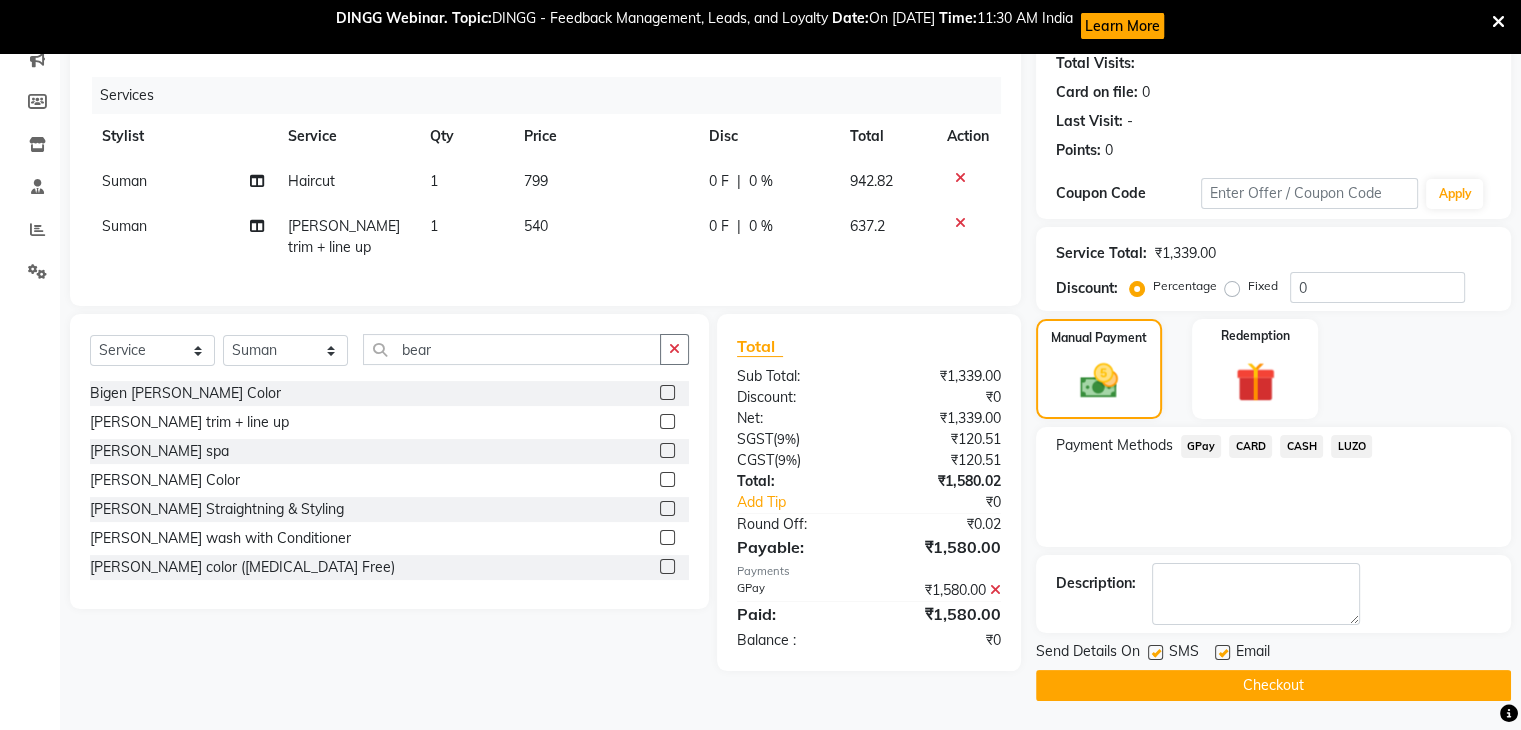 click on "Checkout" 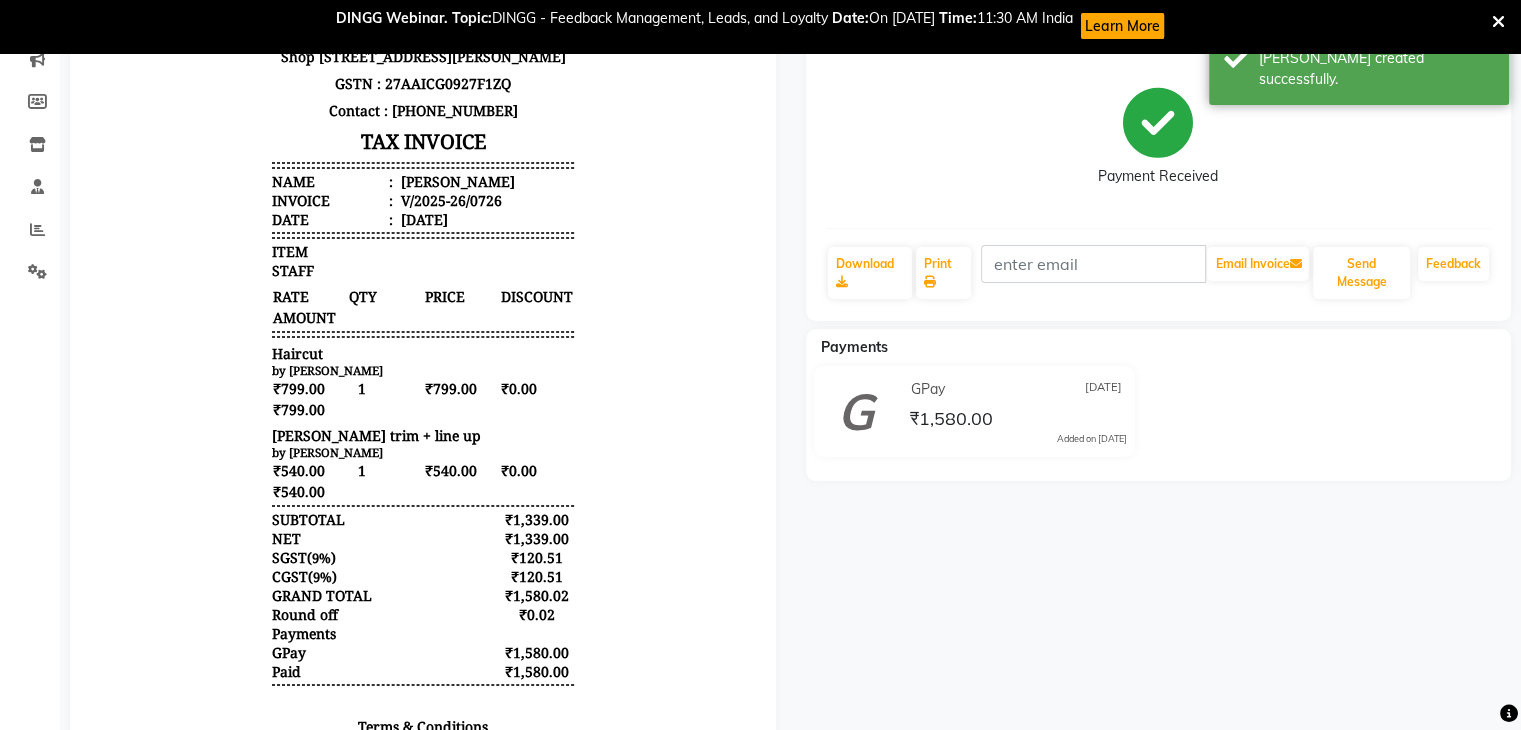 scroll, scrollTop: 0, scrollLeft: 0, axis: both 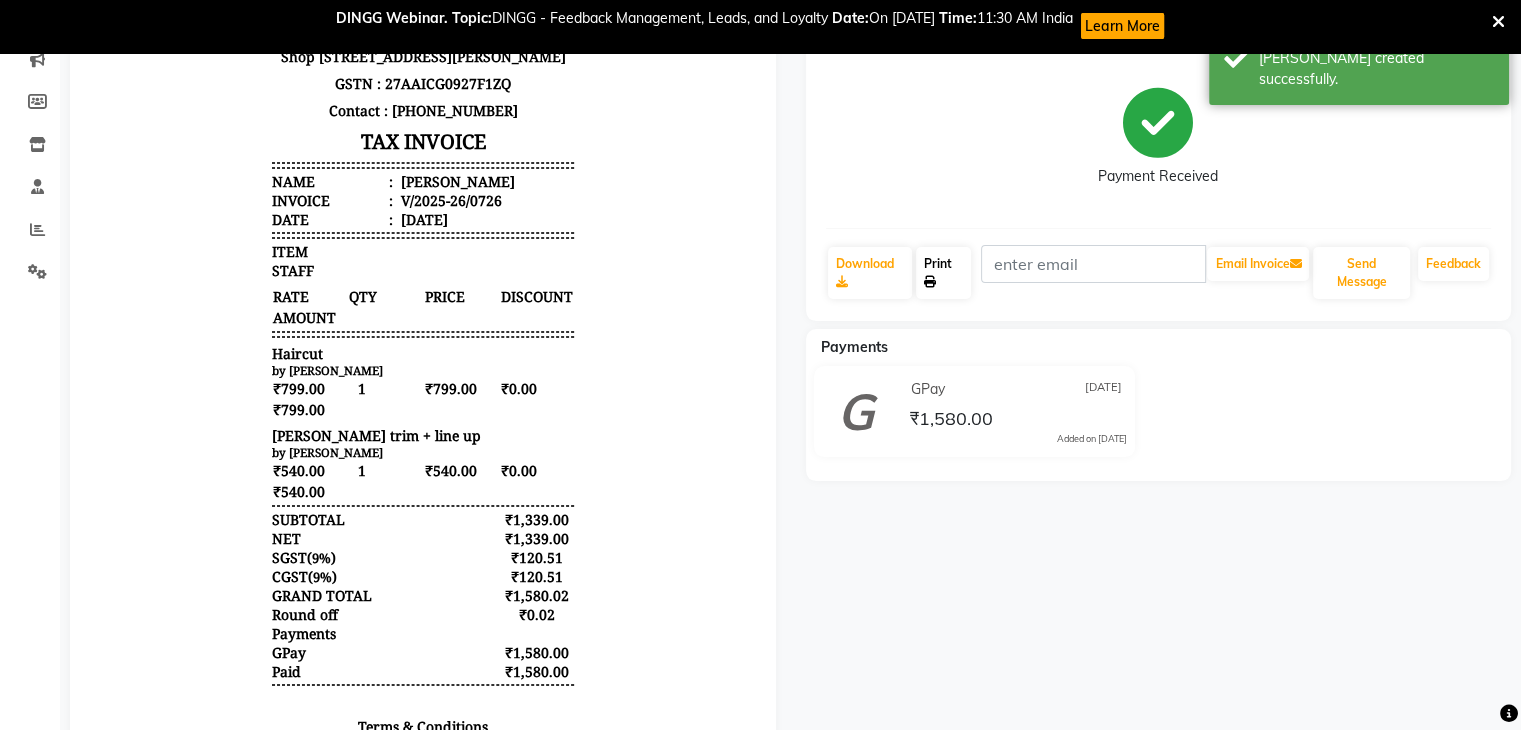 click on "Print" 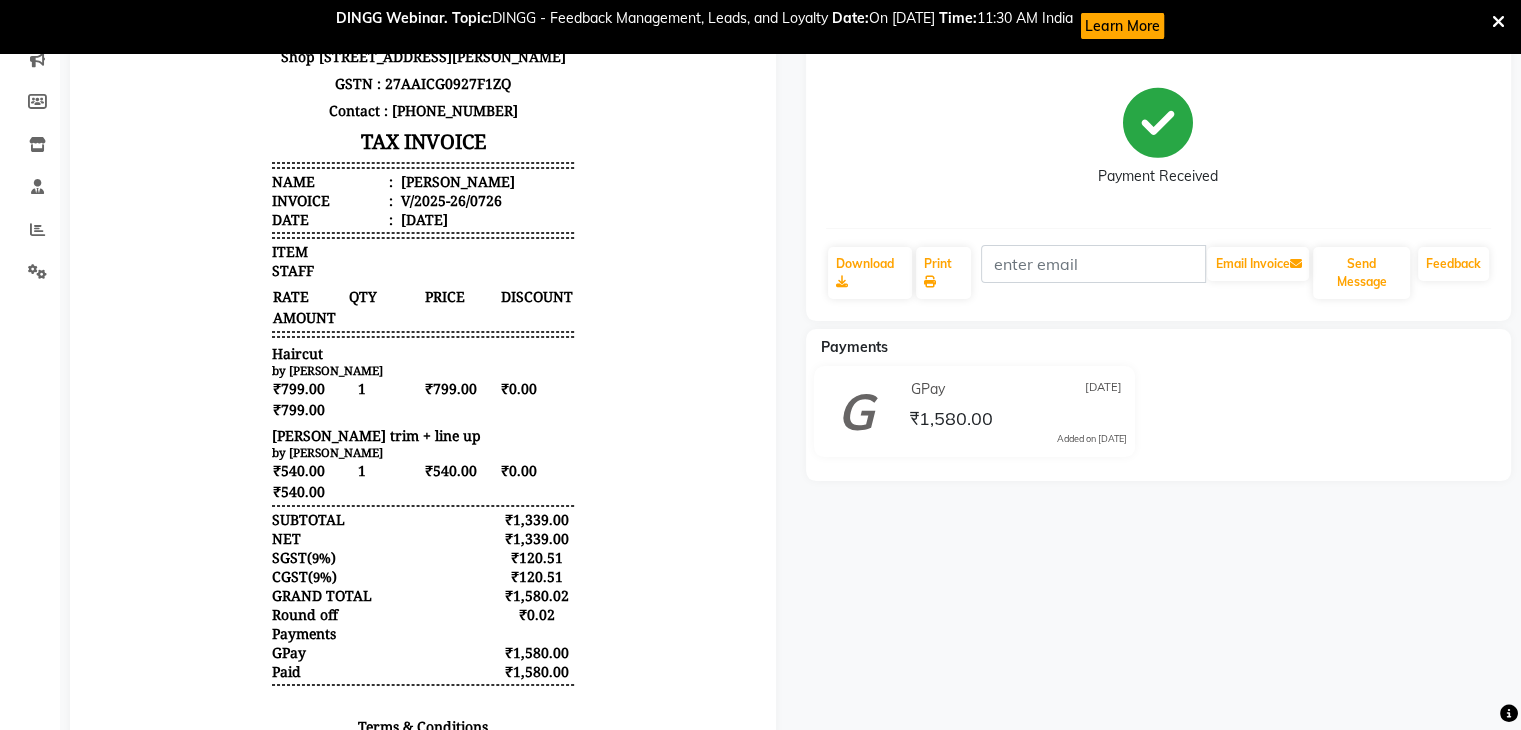 click on "[PERSON_NAME] trim + line up" at bounding box center (376, 435) 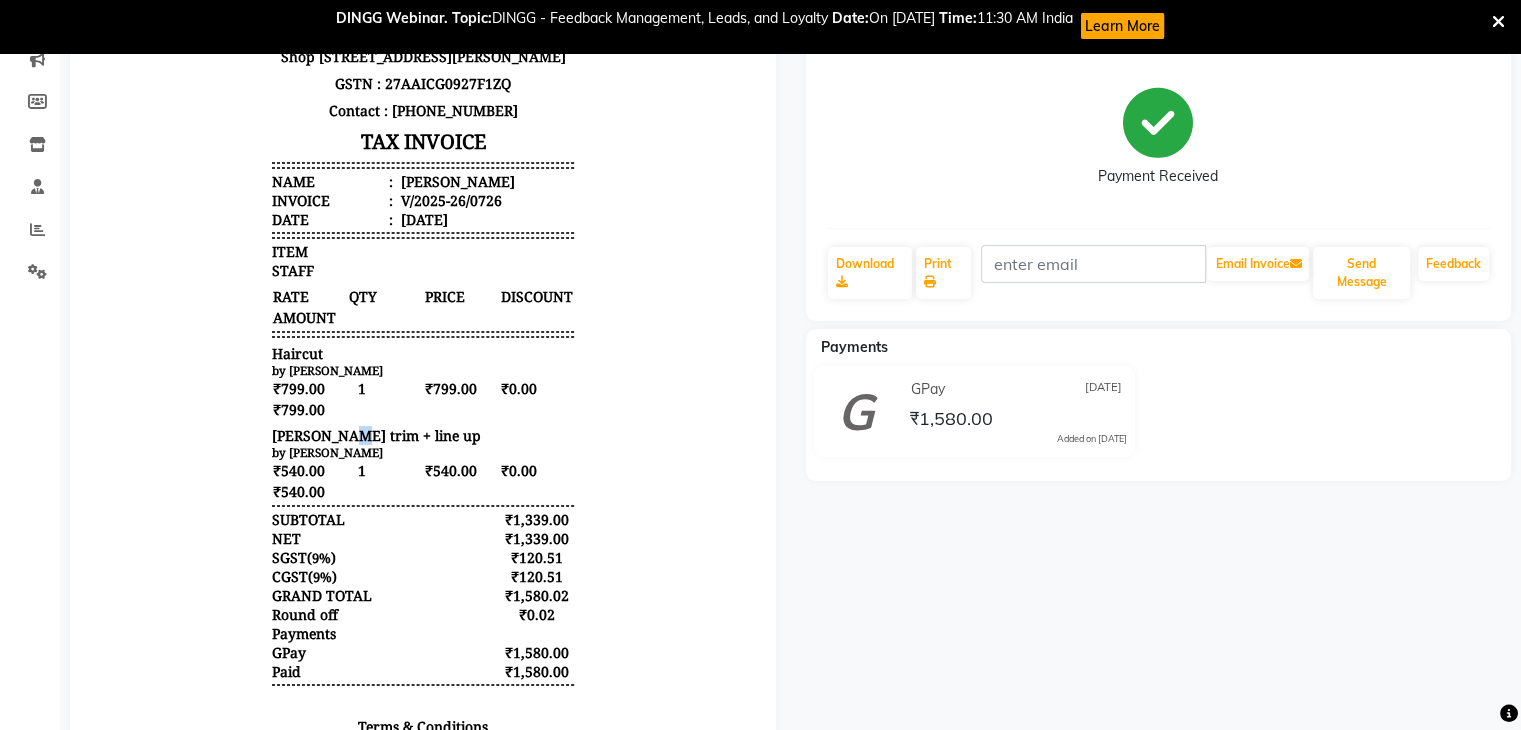 click on "[PERSON_NAME] trim + line up" at bounding box center [376, 435] 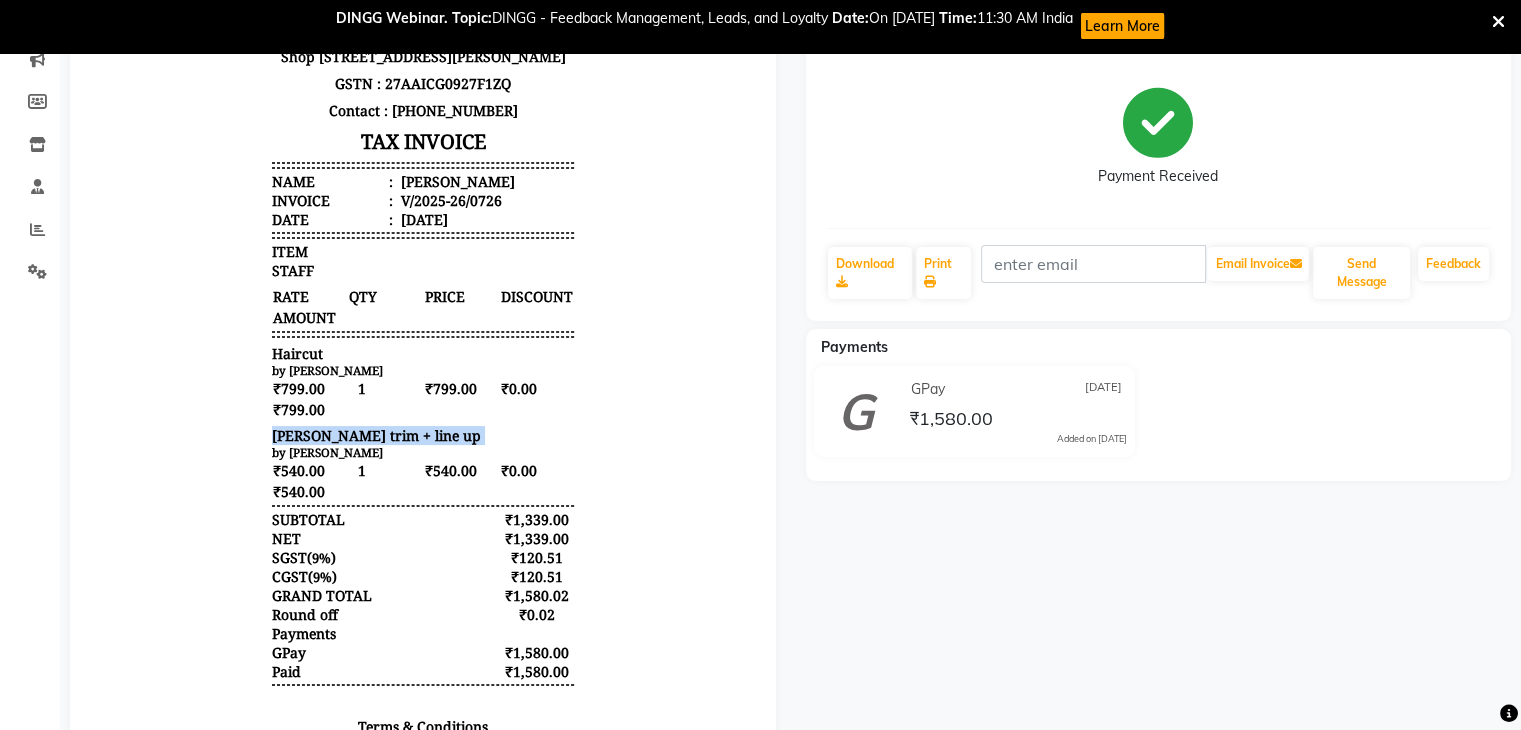 click on "[PERSON_NAME] trim + line up" at bounding box center [376, 435] 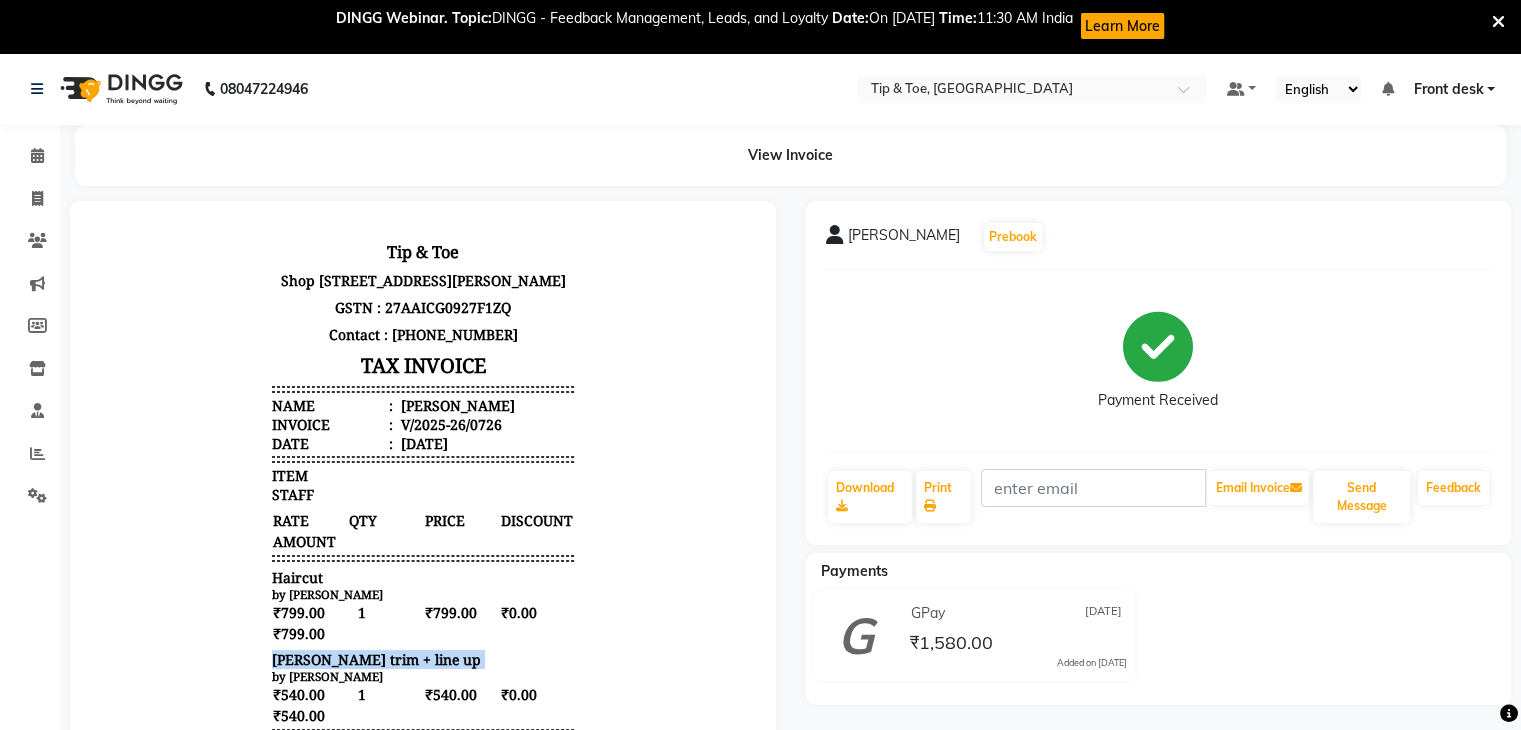scroll, scrollTop: 0, scrollLeft: 0, axis: both 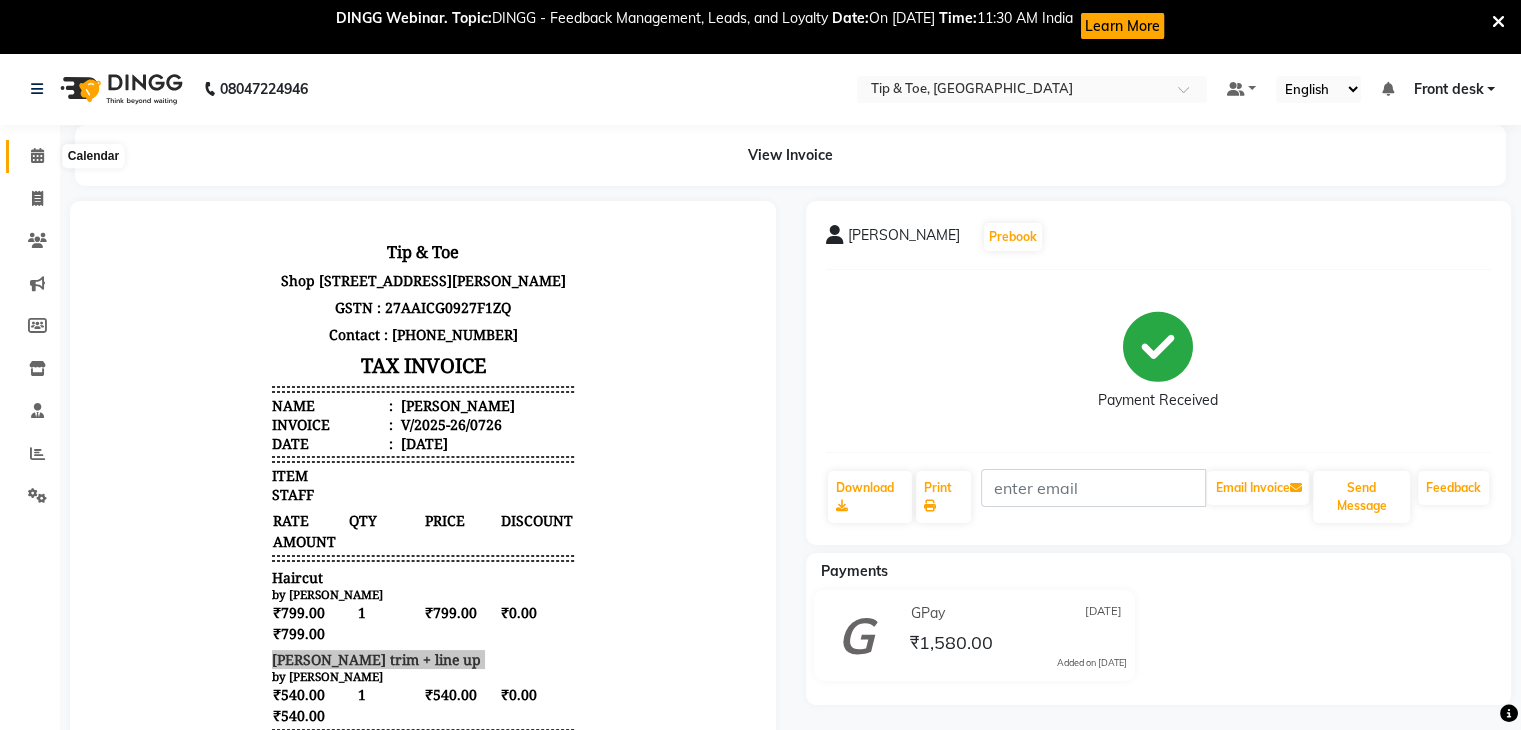 click 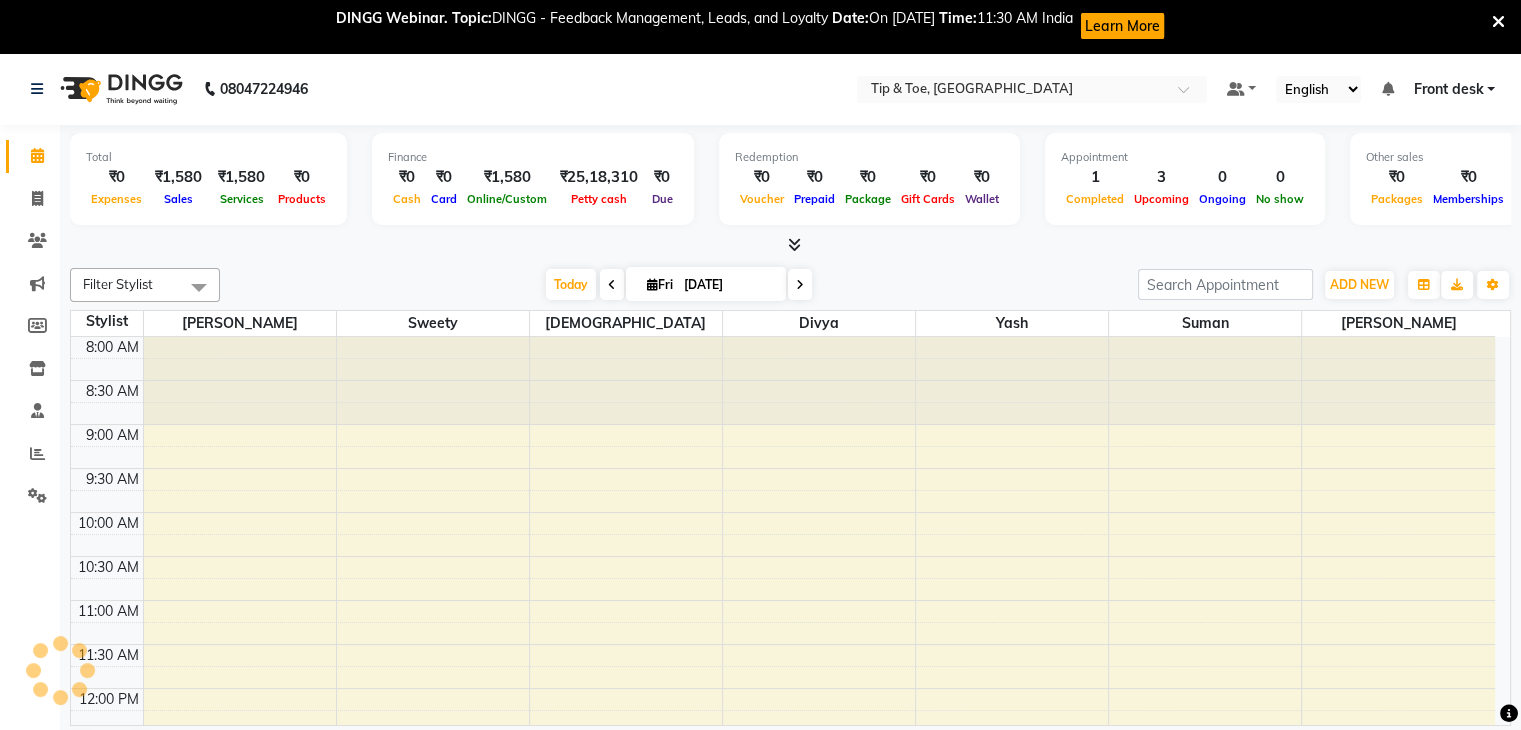 scroll, scrollTop: 100, scrollLeft: 0, axis: vertical 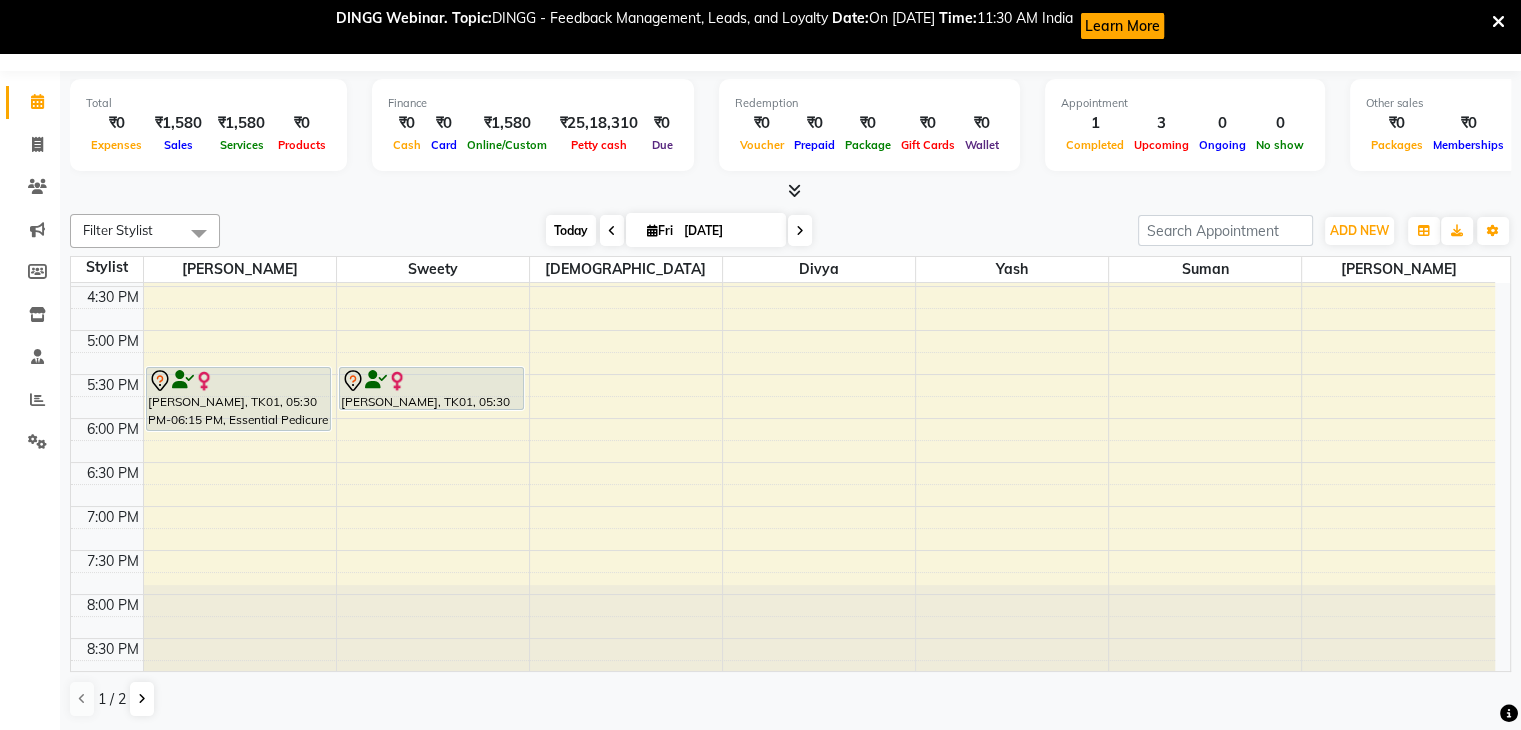 click on "Today" at bounding box center [571, 230] 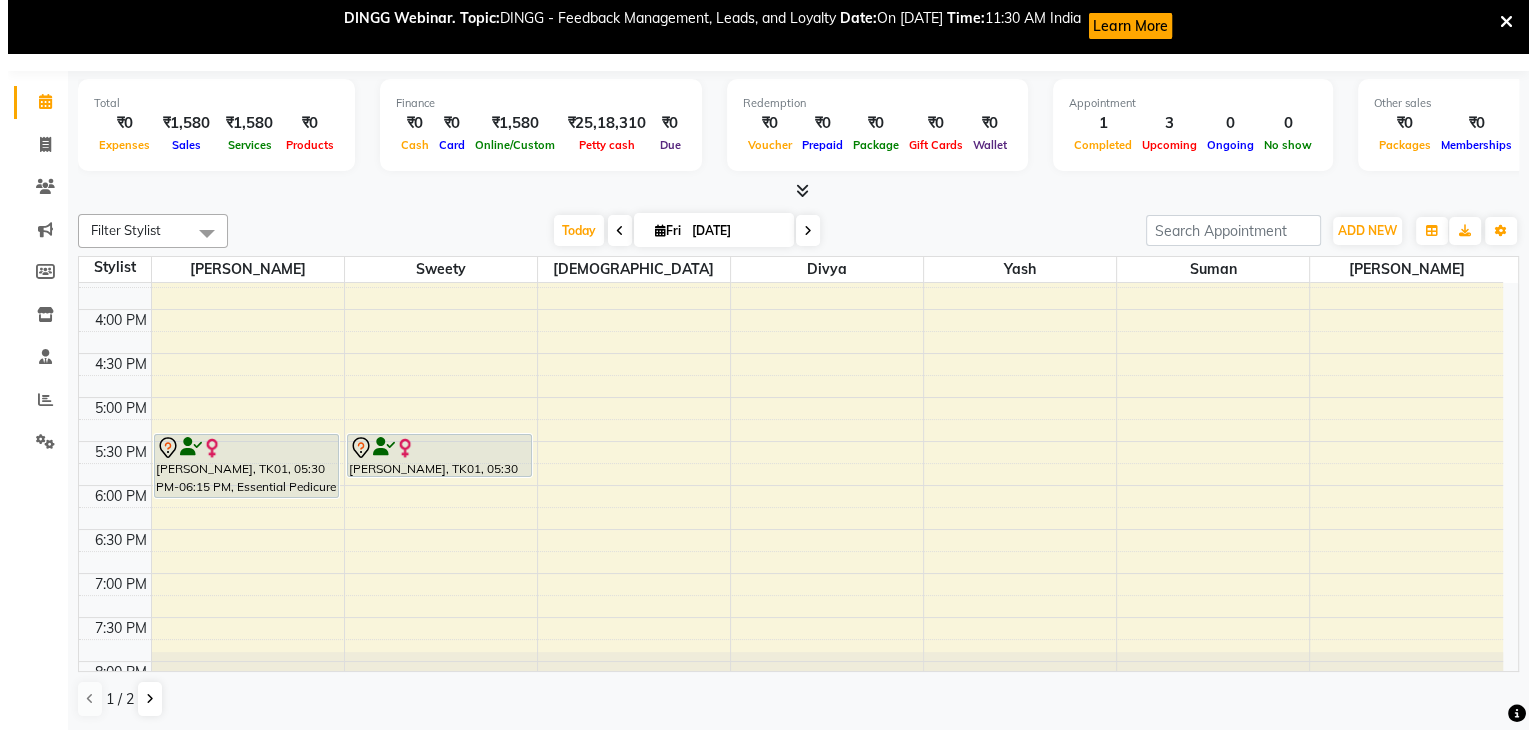 scroll, scrollTop: 644, scrollLeft: 0, axis: vertical 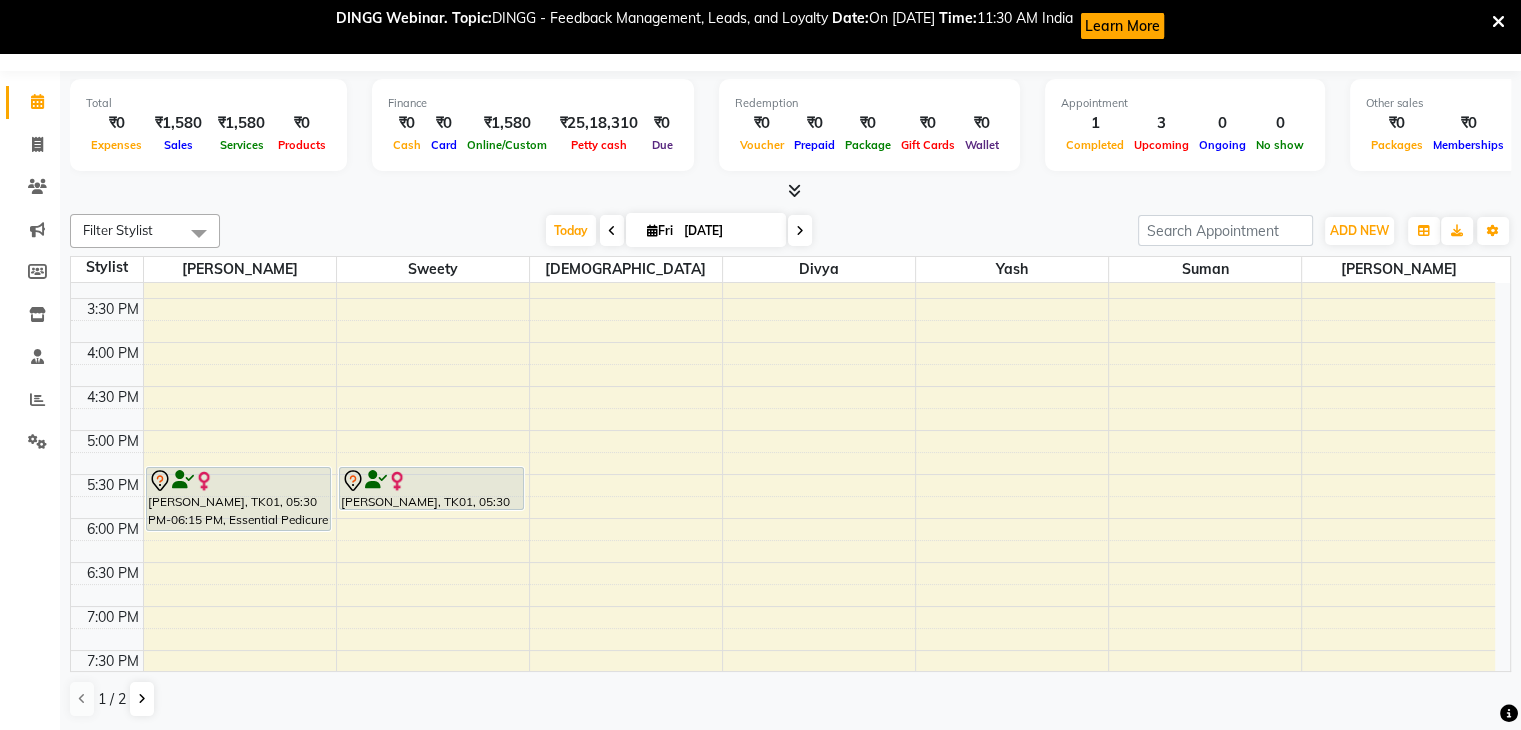 click on "8:00 AM 8:30 AM 9:00 AM 9:30 AM 10:00 AM 10:30 AM 11:00 AM 11:30 AM 12:00 PM 12:30 PM 1:00 PM 1:30 PM 2:00 PM 2:30 PM 3:00 PM 3:30 PM 4:00 PM 4:30 PM 5:00 PM 5:30 PM 6:00 PM 6:30 PM 7:00 PM 7:30 PM 8:00 PM 8:30 PM             [PERSON_NAME], TK01, 05:30 PM-06:15 PM, Essential Pedicure w Scrub             [PERSON_NAME], TK01, 05:30 PM-06:00 PM, Essential Manicure w Scrub             [PERSON_NAME], TK02, 01:30 PM-02:30 PM, [DEMOGRAPHIC_DATA] Global Color Af     [PERSON_NAME], TK03, 01:25 PM-02:25 PM, Haircut,[PERSON_NAME] trim + line up" at bounding box center [783, 210] 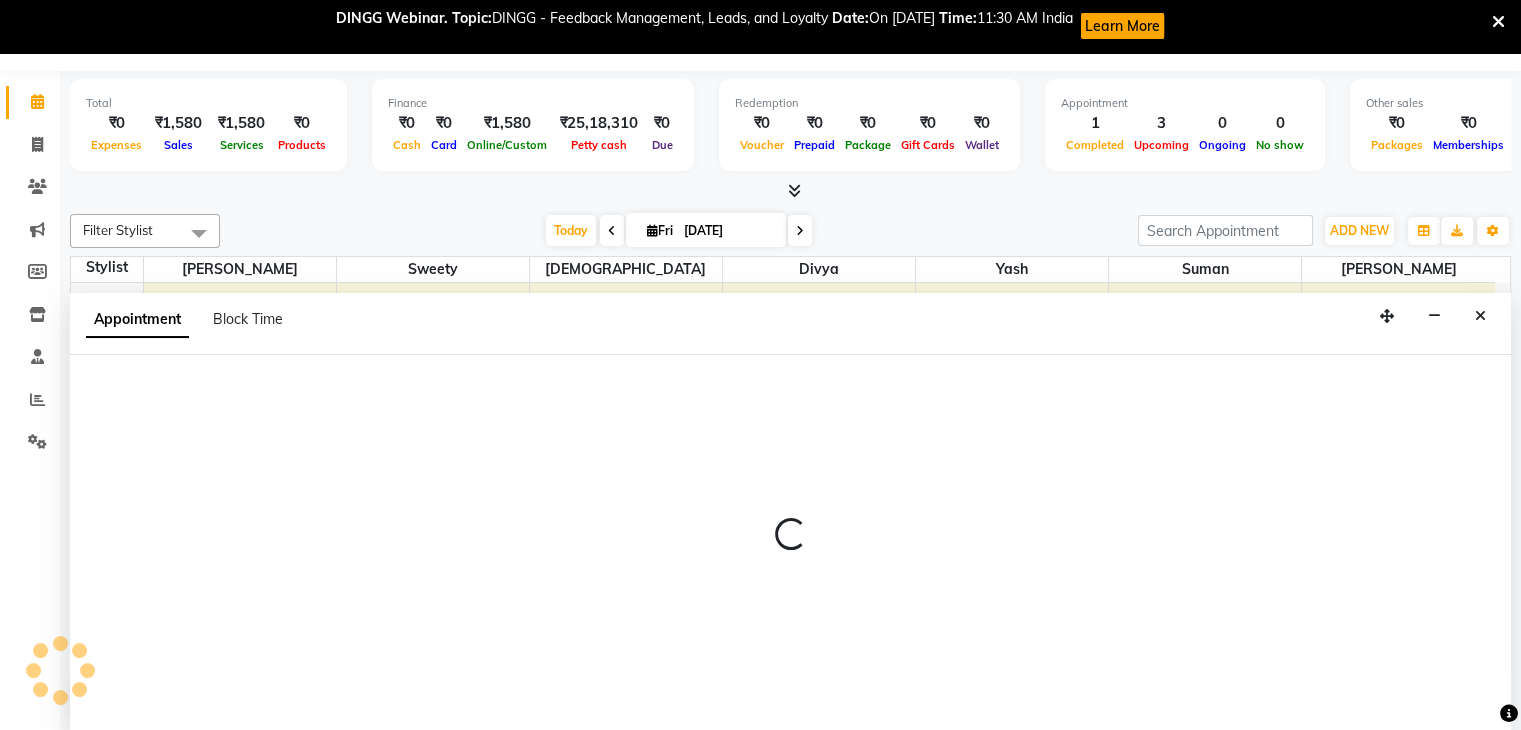 select on "63785" 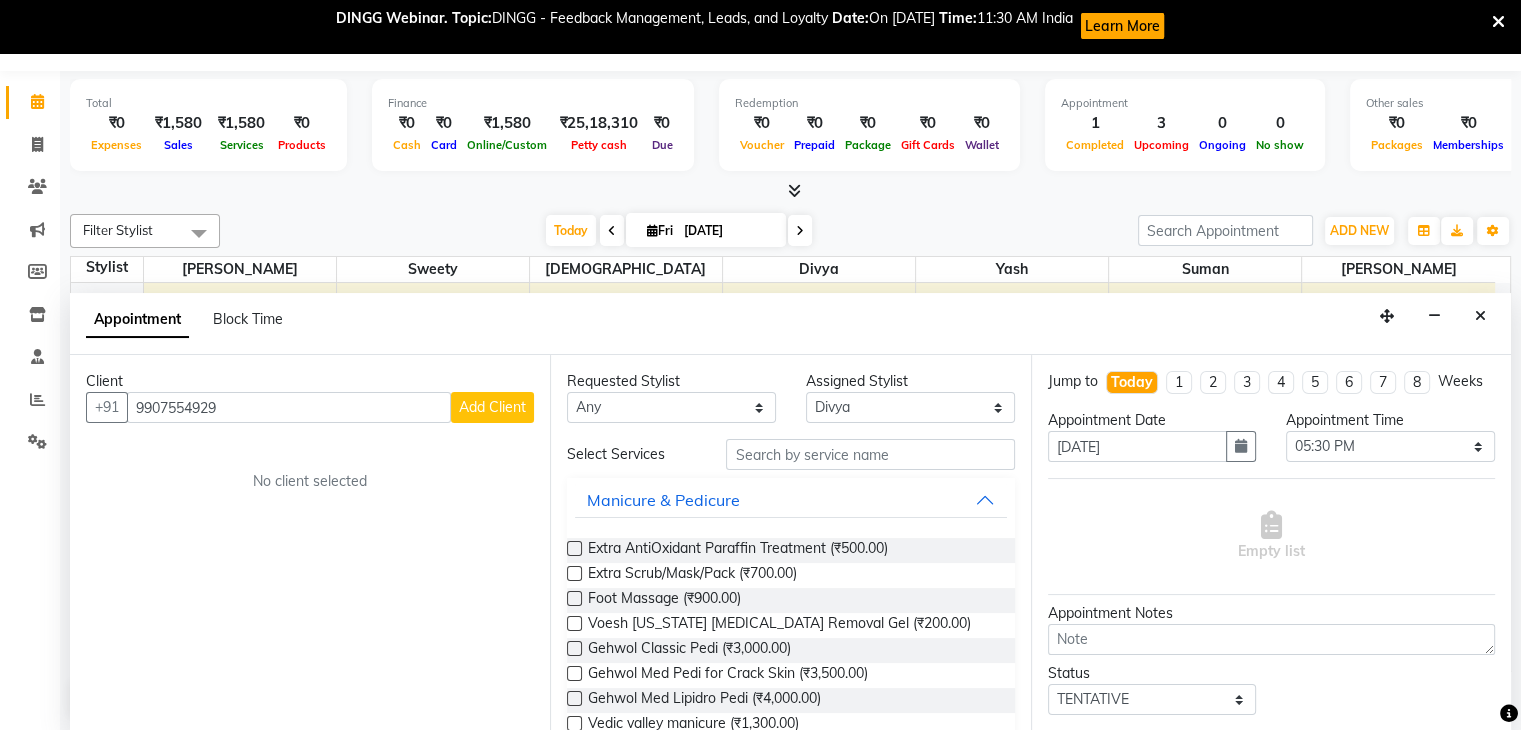 type on "9907554929" 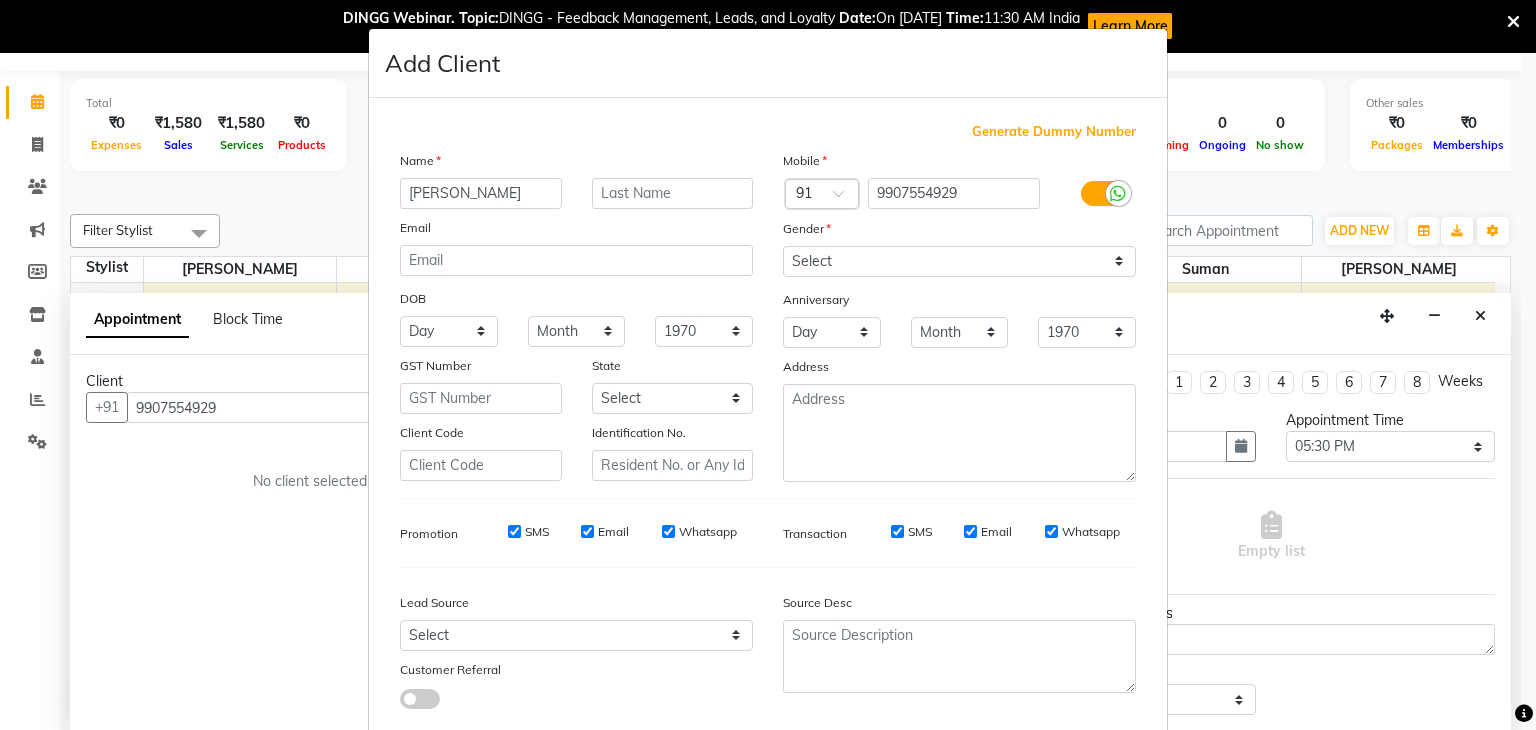 type on "[PERSON_NAME]" 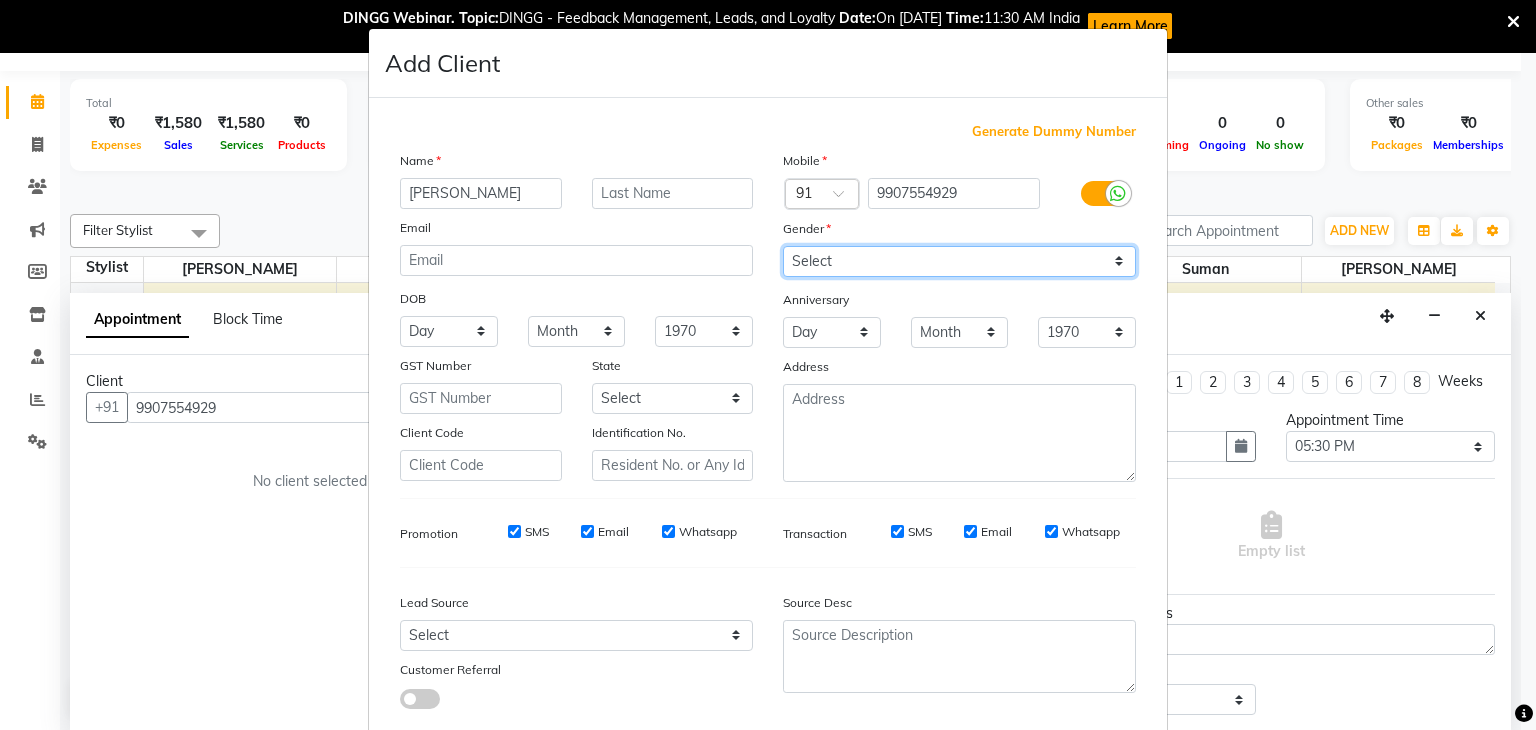 click on "Select [DEMOGRAPHIC_DATA] [DEMOGRAPHIC_DATA] Other Prefer Not To Say" at bounding box center (959, 261) 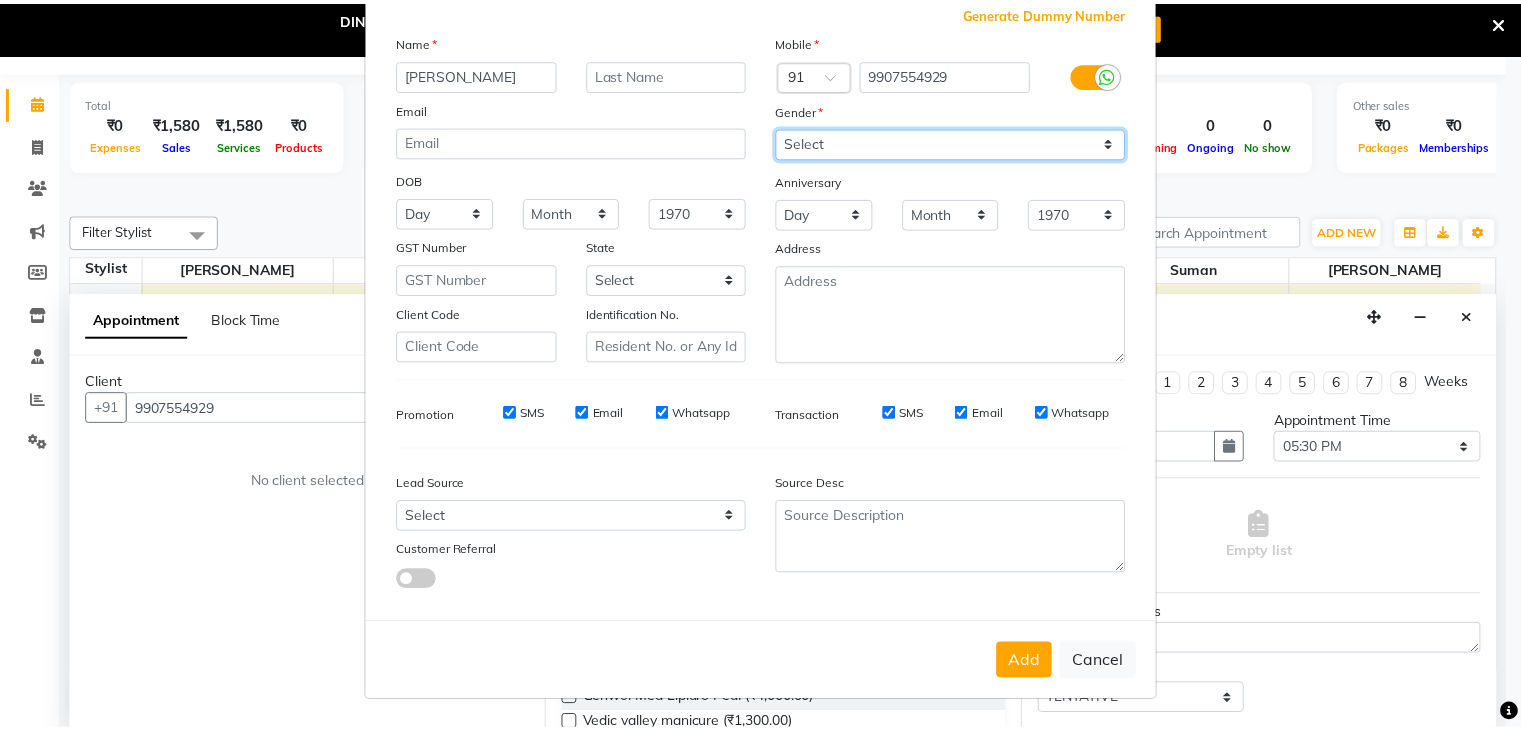 scroll, scrollTop: 127, scrollLeft: 0, axis: vertical 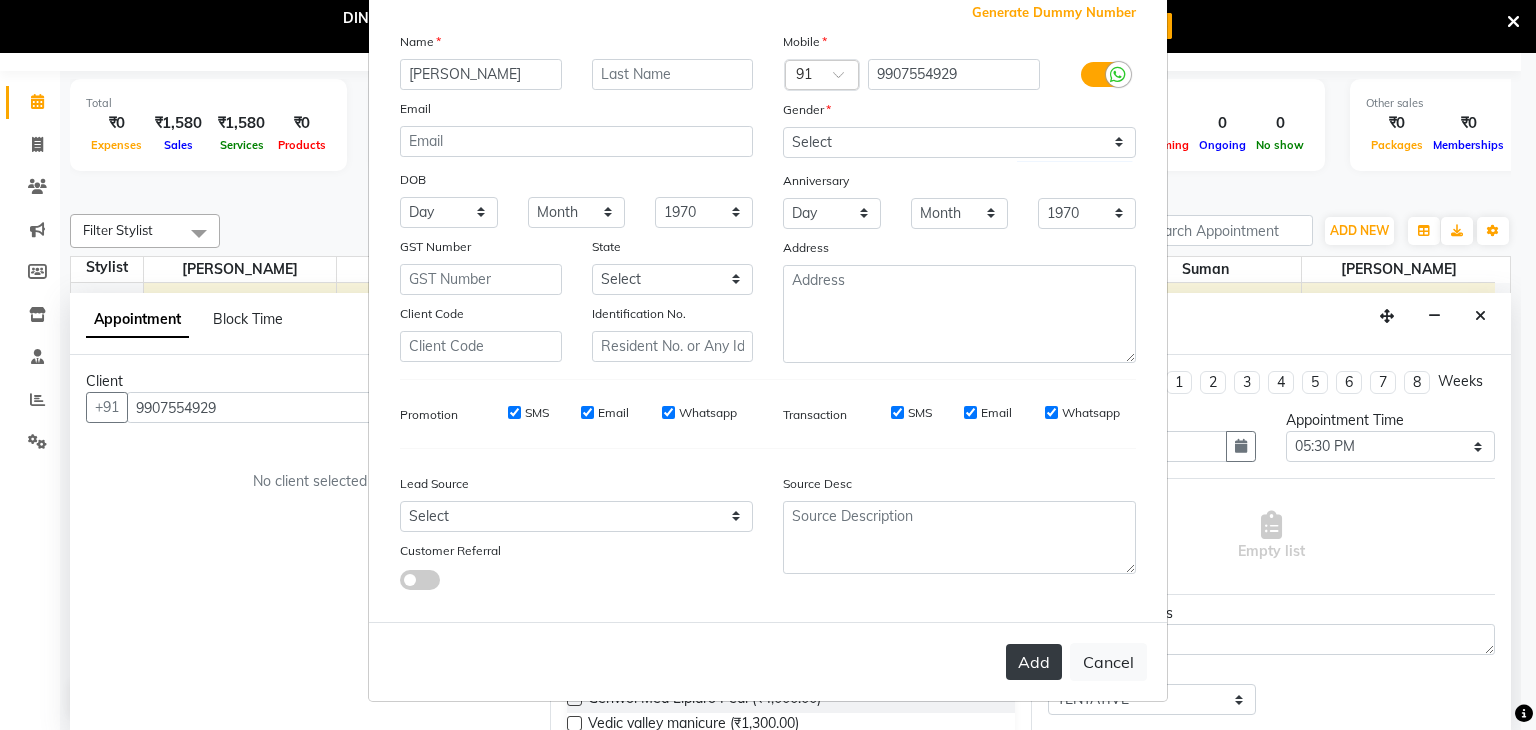 click on "Add" at bounding box center (1034, 662) 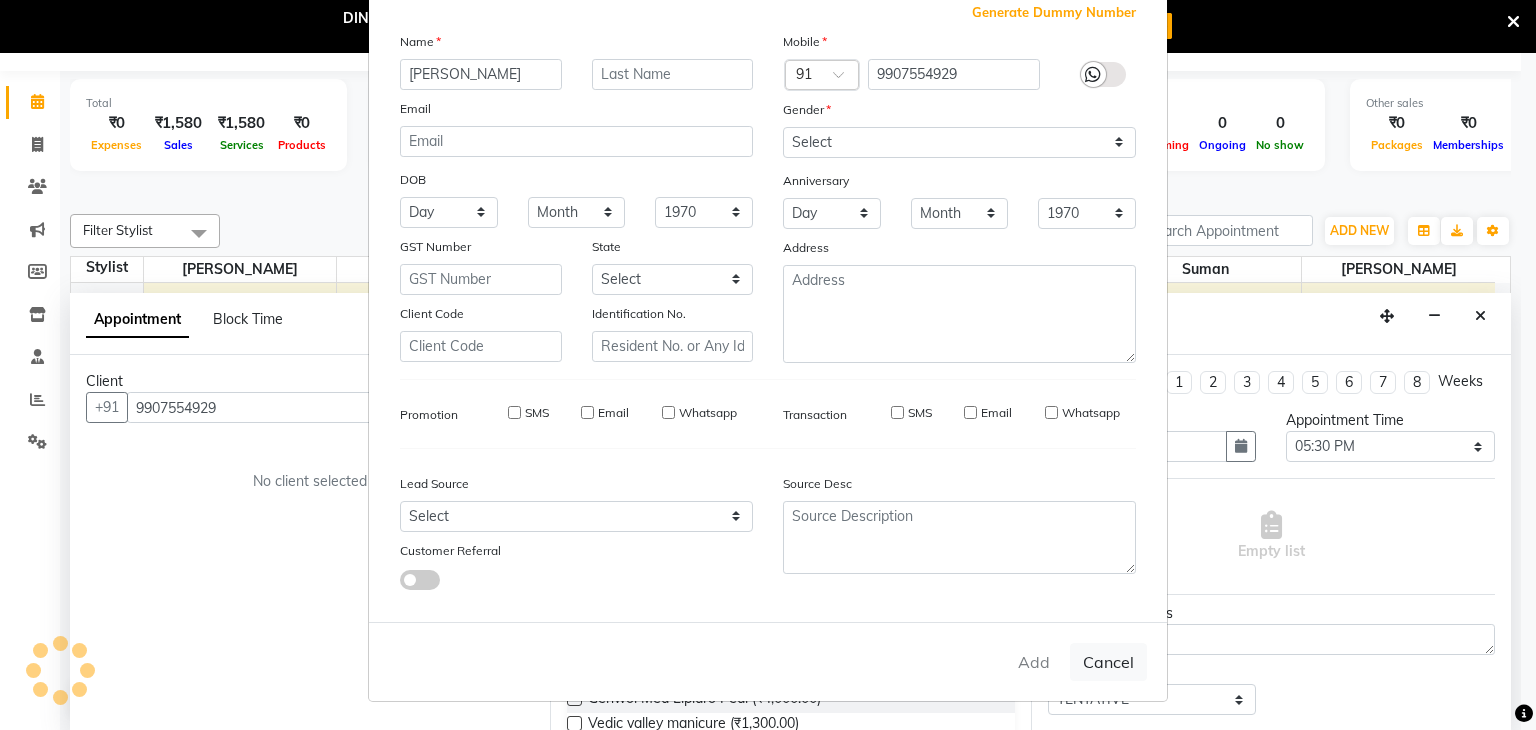type 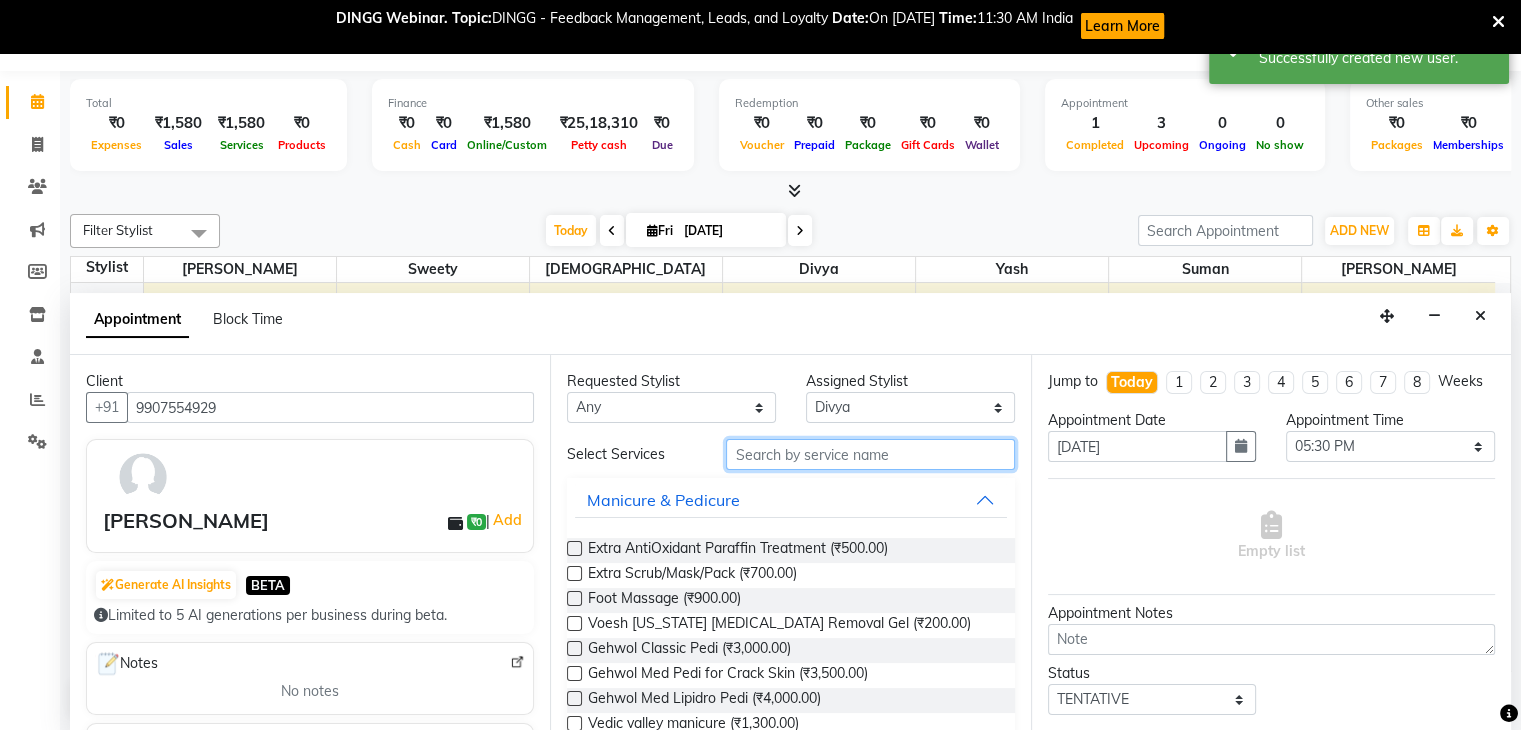click at bounding box center (870, 454) 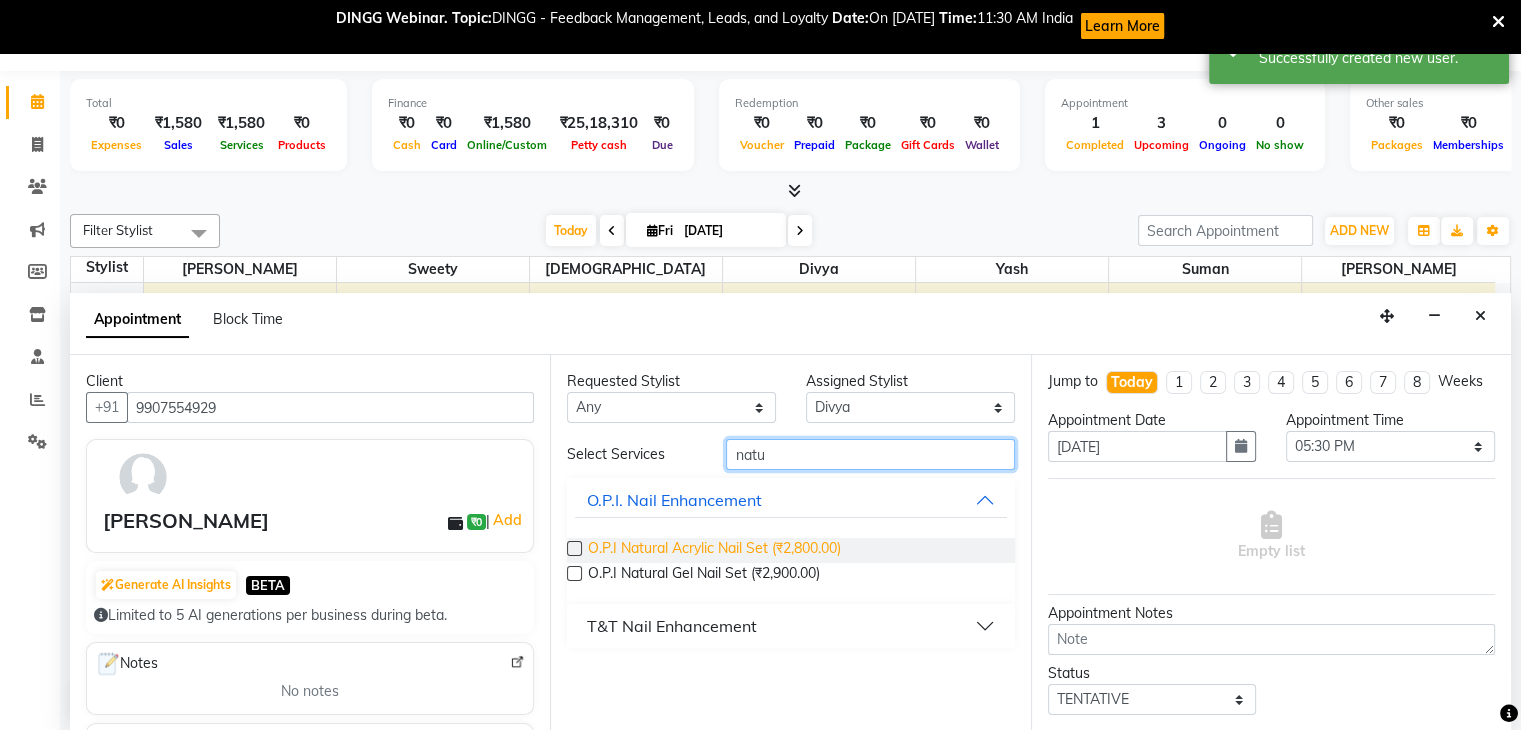type on "natu" 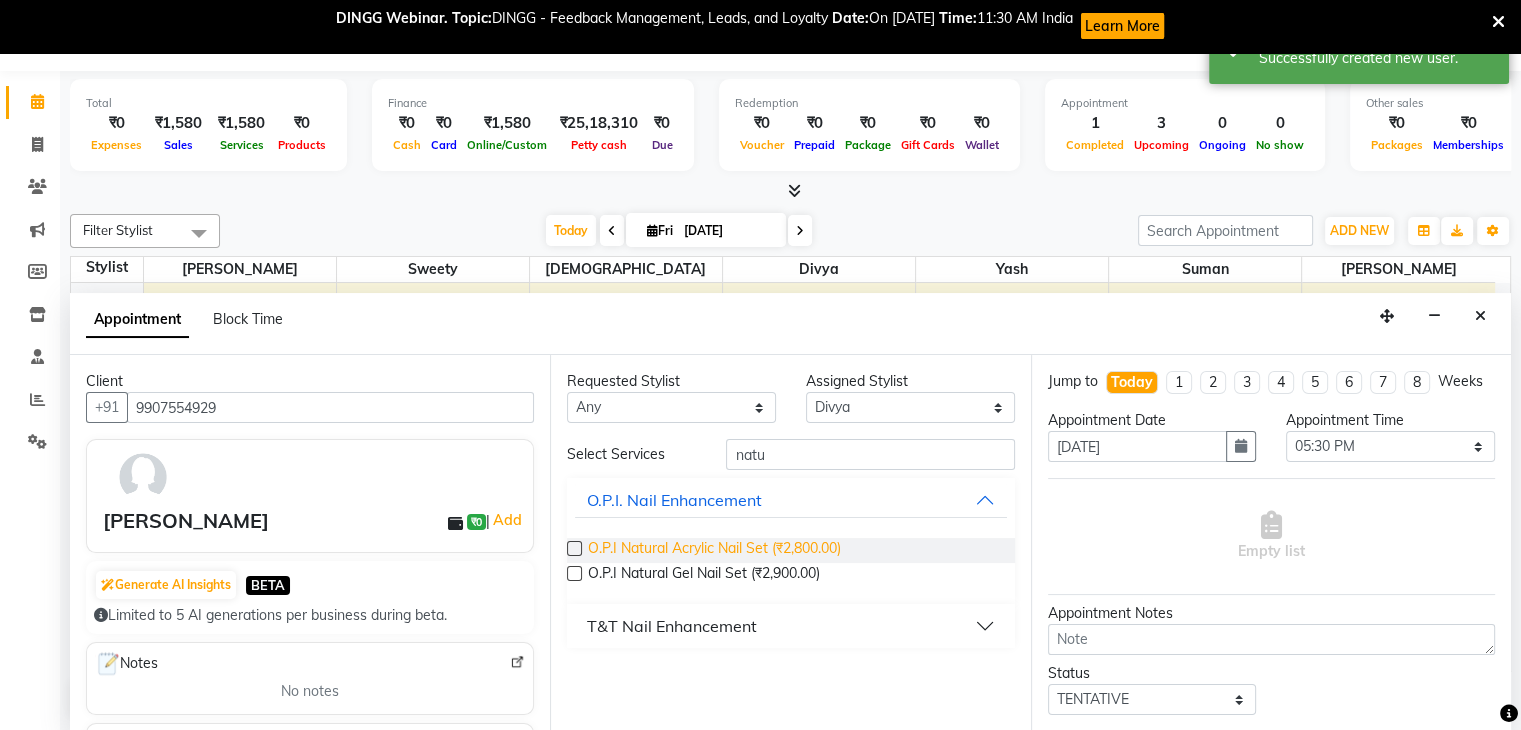 click on "O.P.I Natural Acrylic Nail Set (₹2,800.00)" at bounding box center (714, 550) 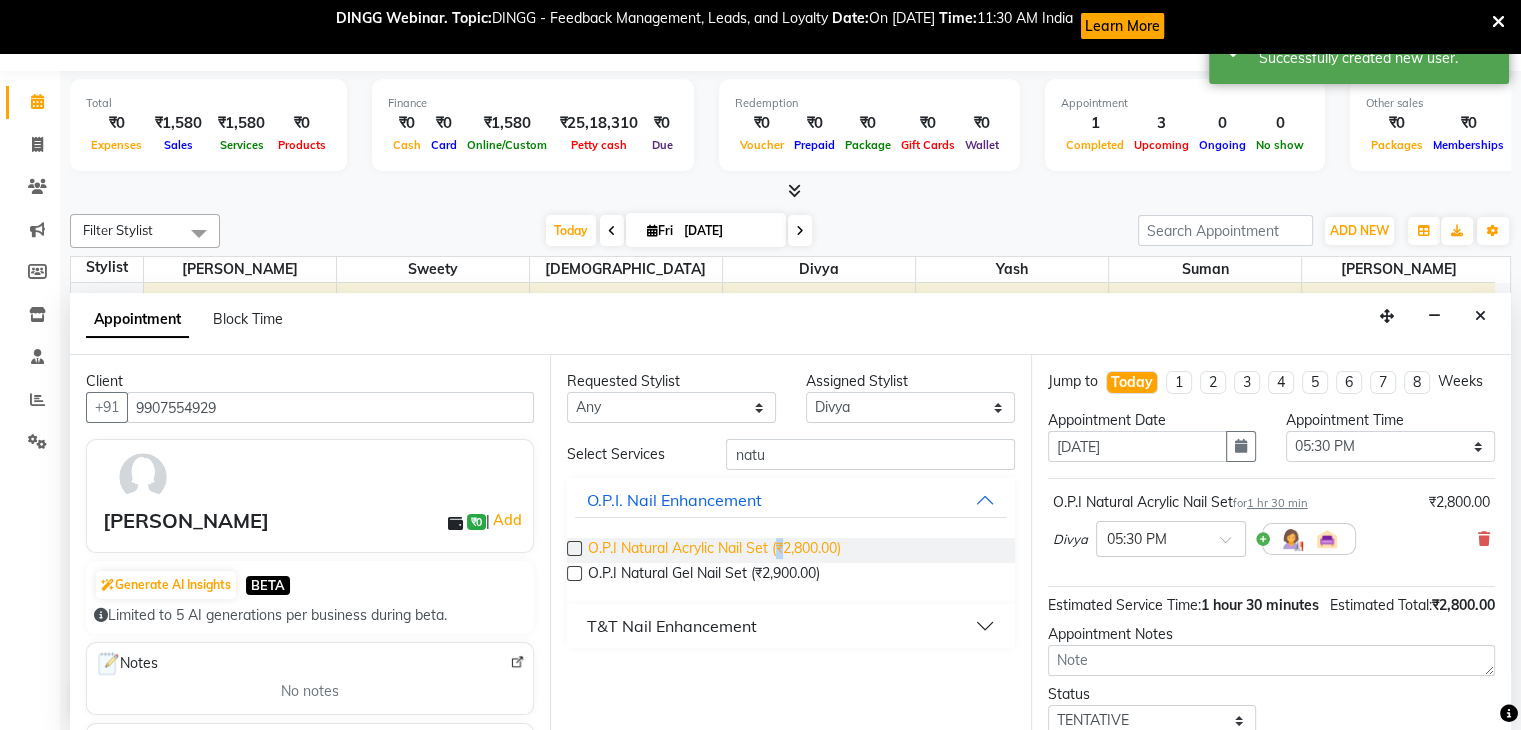 click on "O.P.I Natural Acrylic Nail Set (₹2,800.00)" at bounding box center [714, 550] 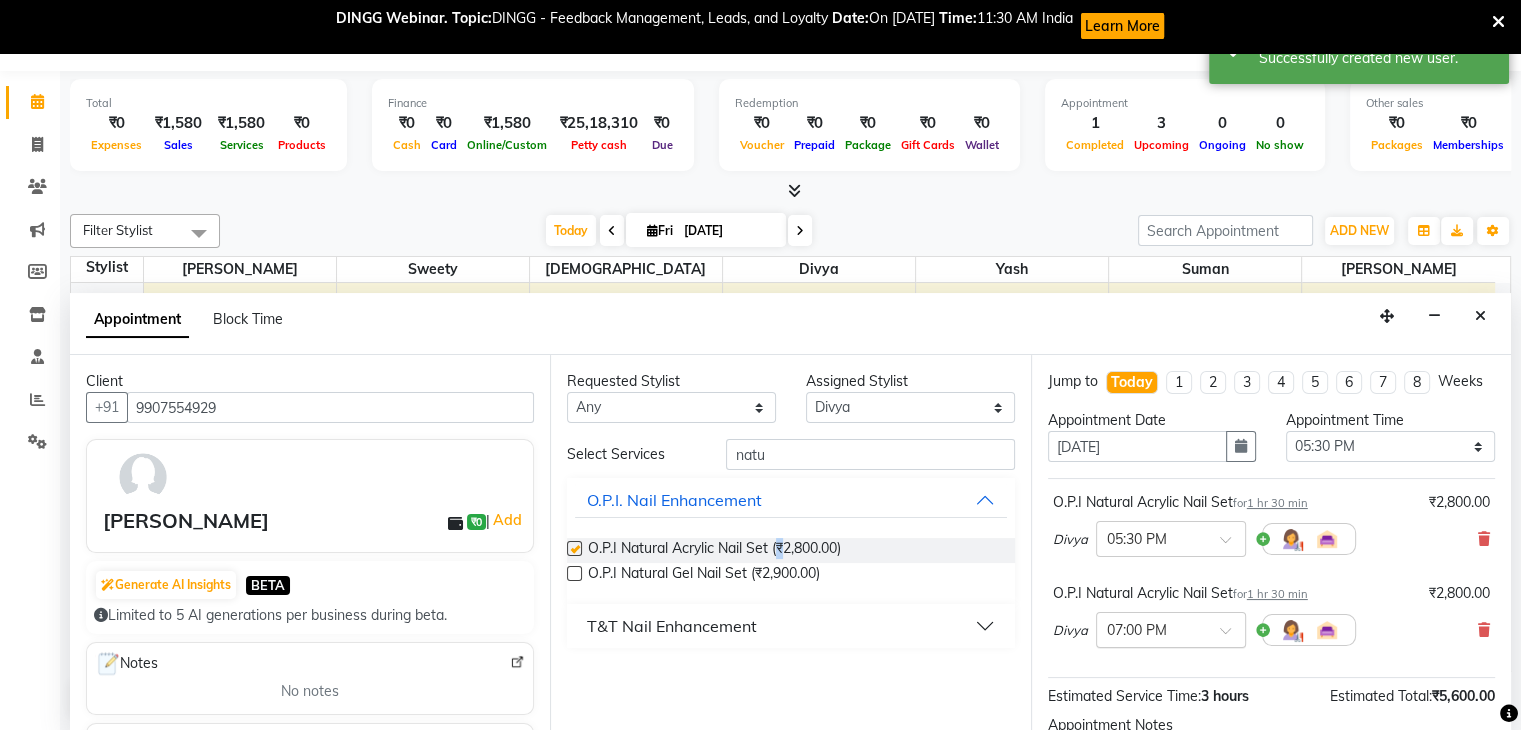checkbox on "false" 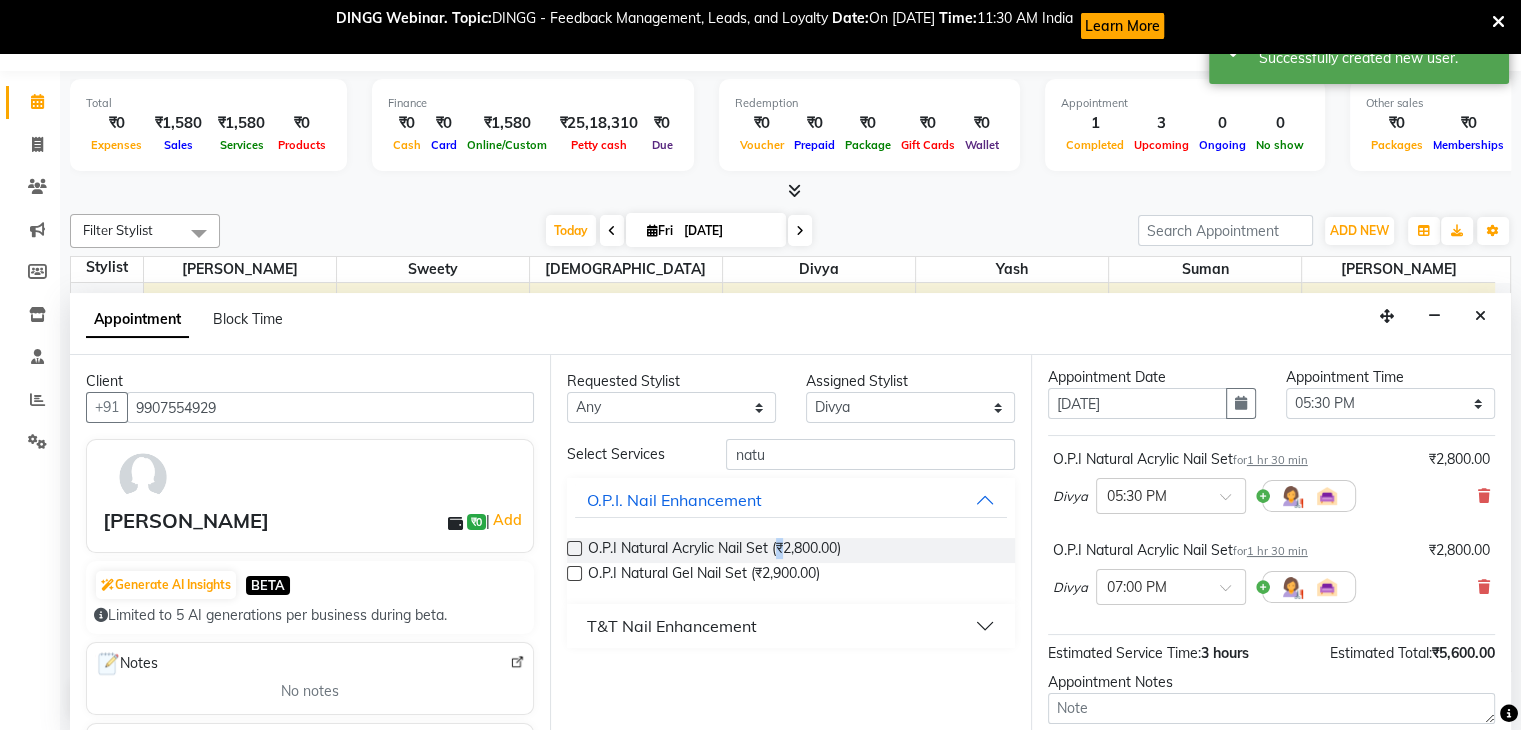 scroll, scrollTop: 40, scrollLeft: 0, axis: vertical 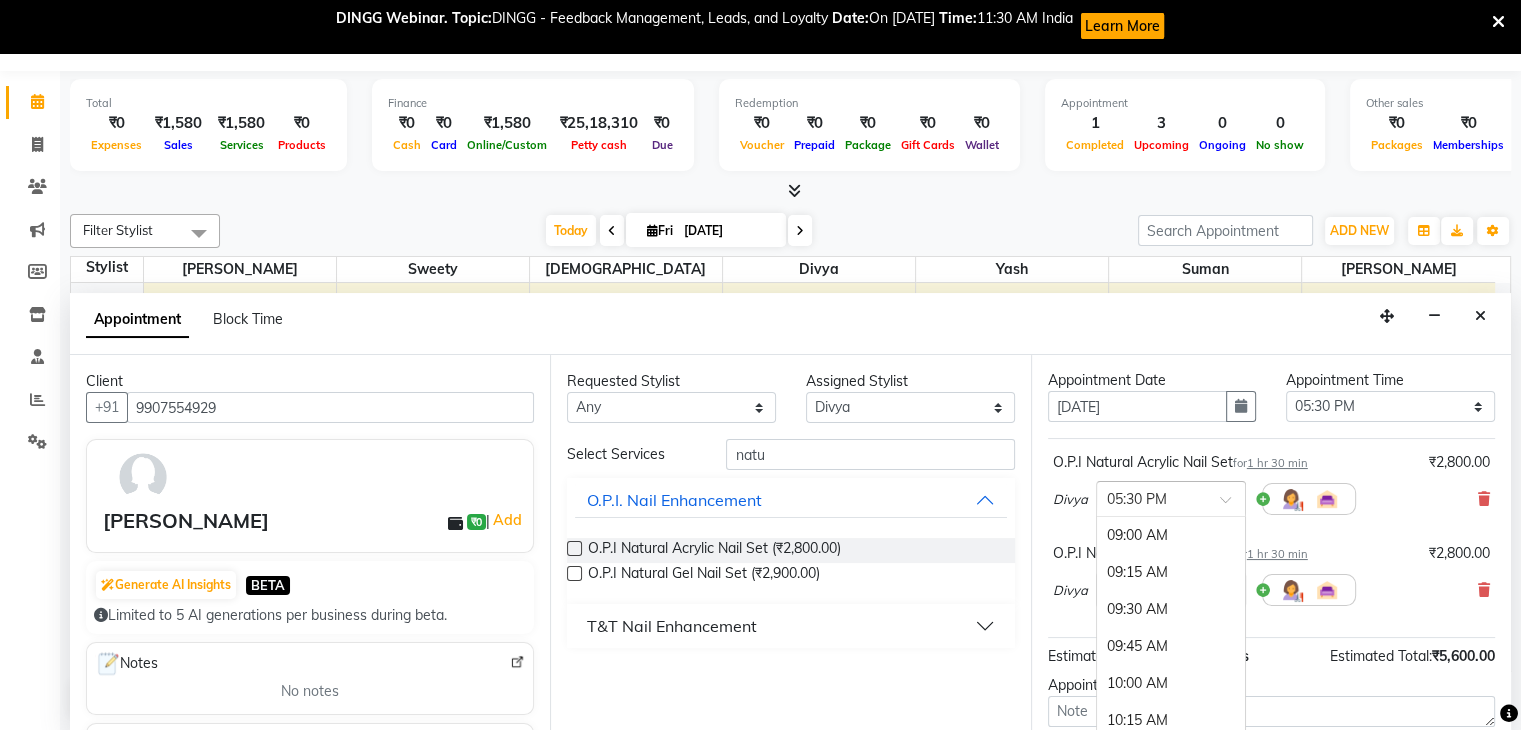 click at bounding box center [1151, 497] 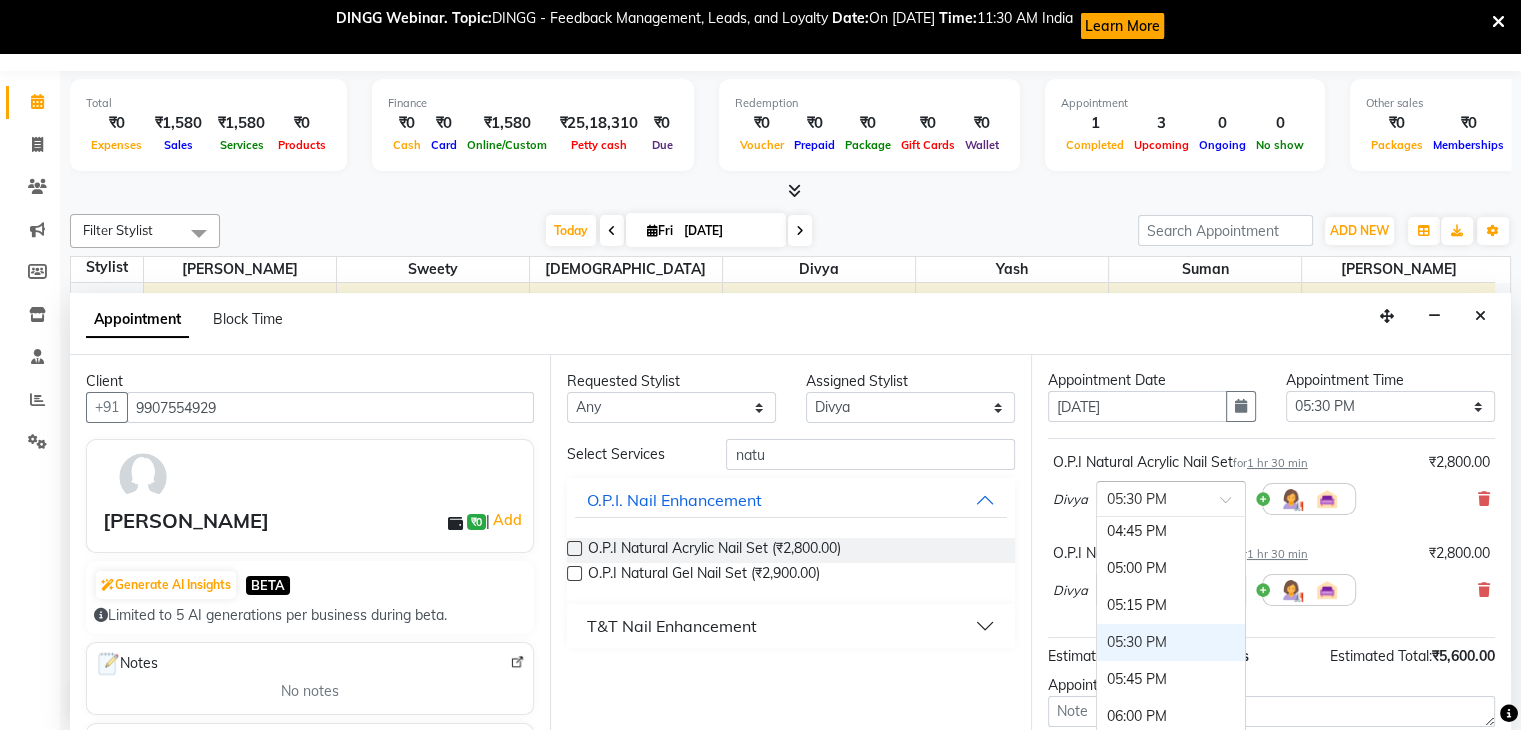 scroll, scrollTop: 1138, scrollLeft: 0, axis: vertical 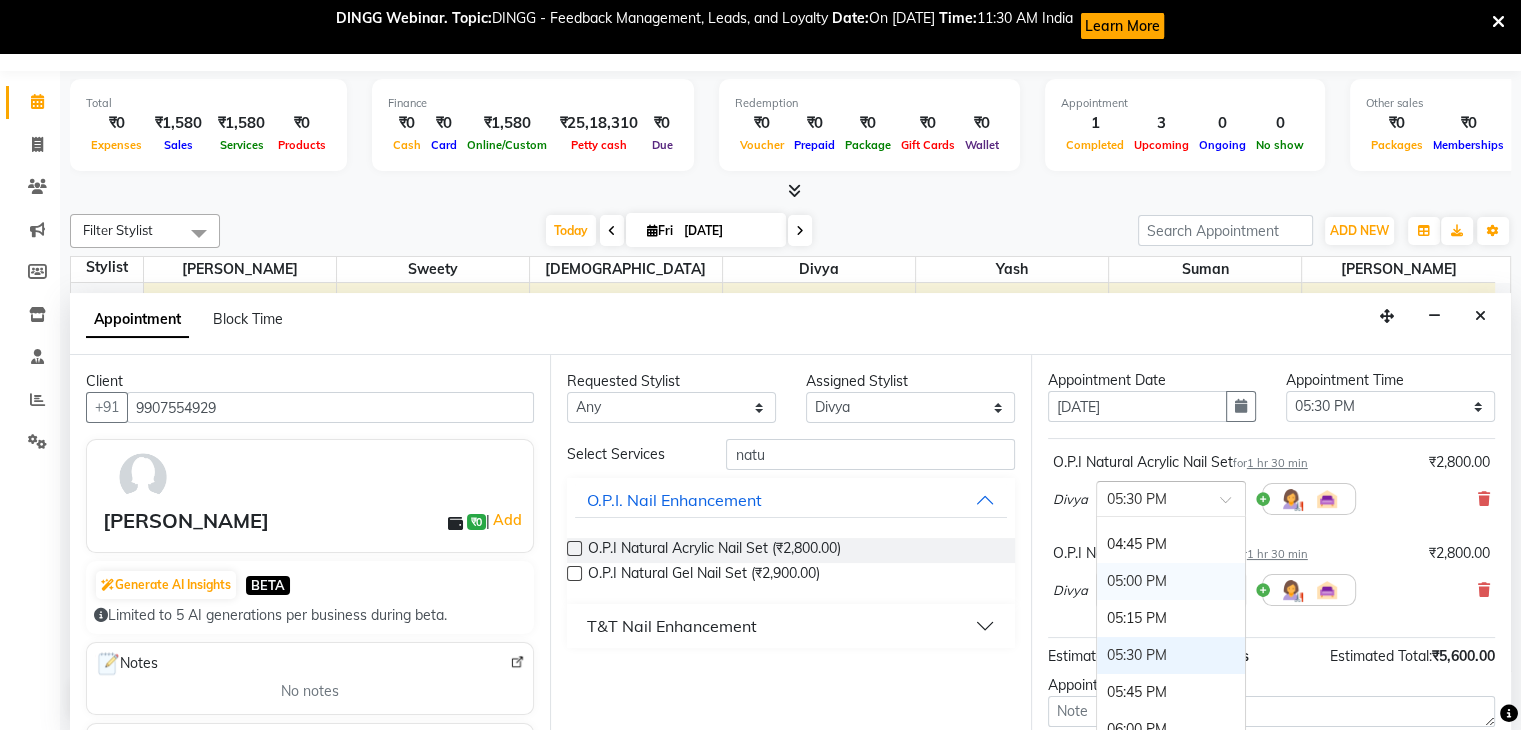 click on "05:00 PM" at bounding box center (1171, 581) 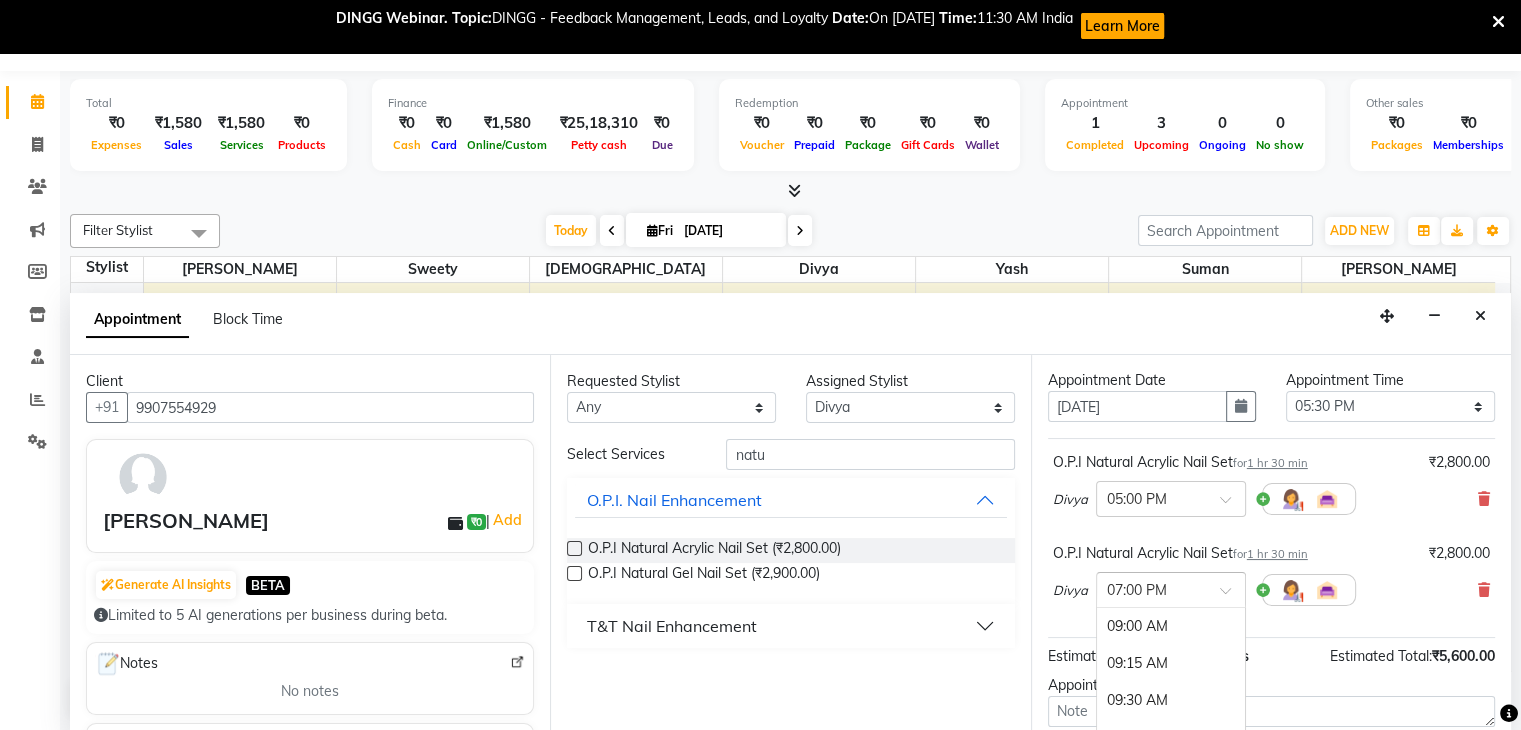 click at bounding box center [1151, 588] 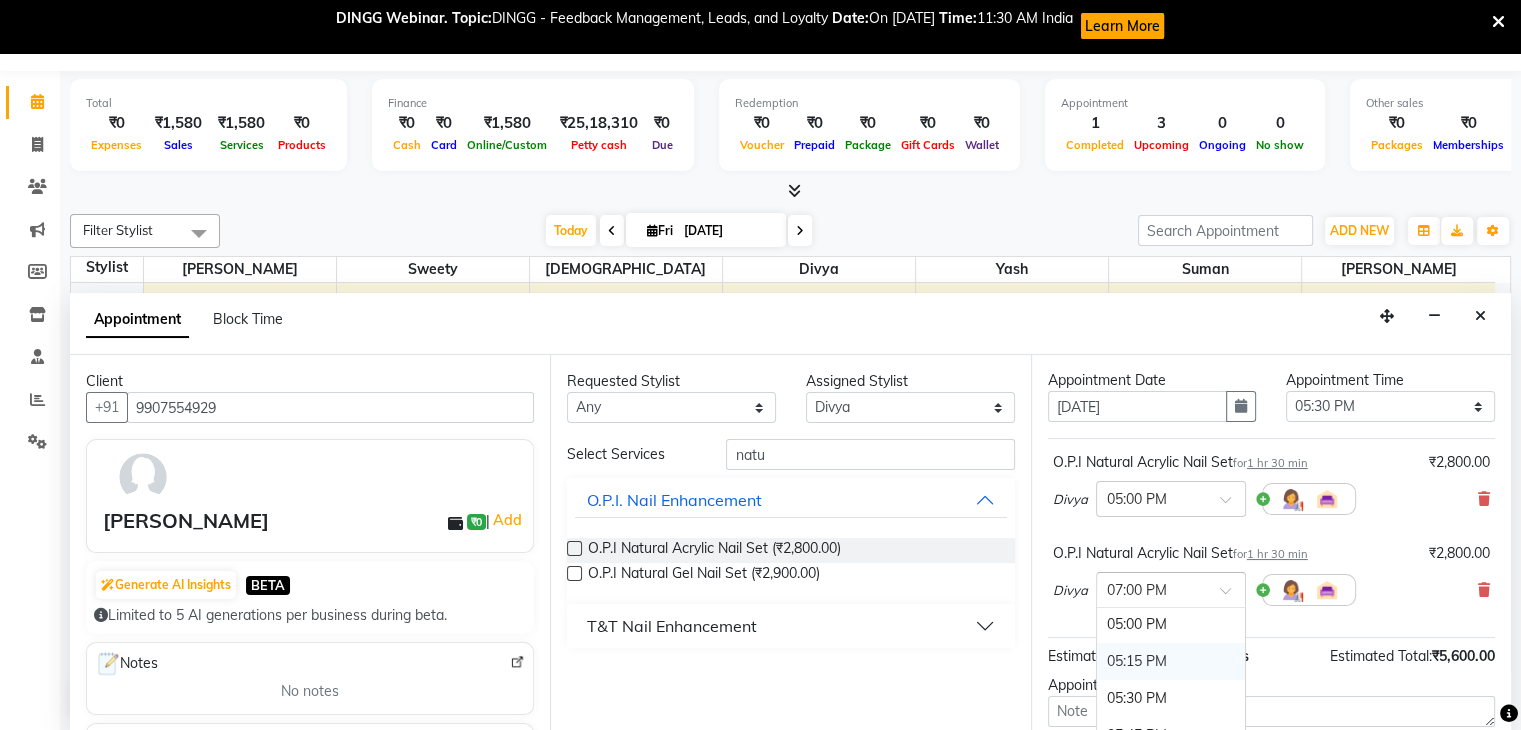scroll, scrollTop: 1146, scrollLeft: 0, axis: vertical 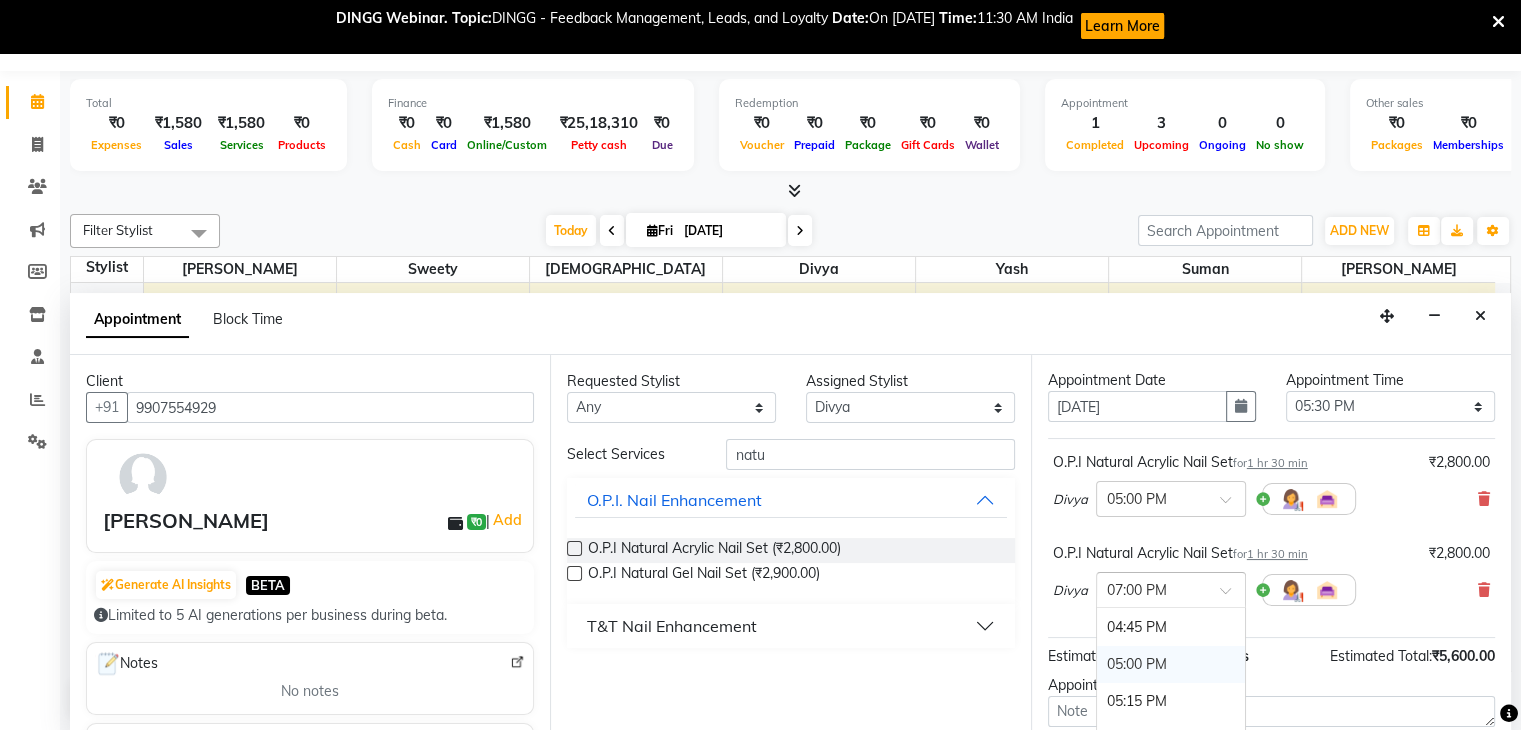 click on "05:00 PM" at bounding box center (1171, 664) 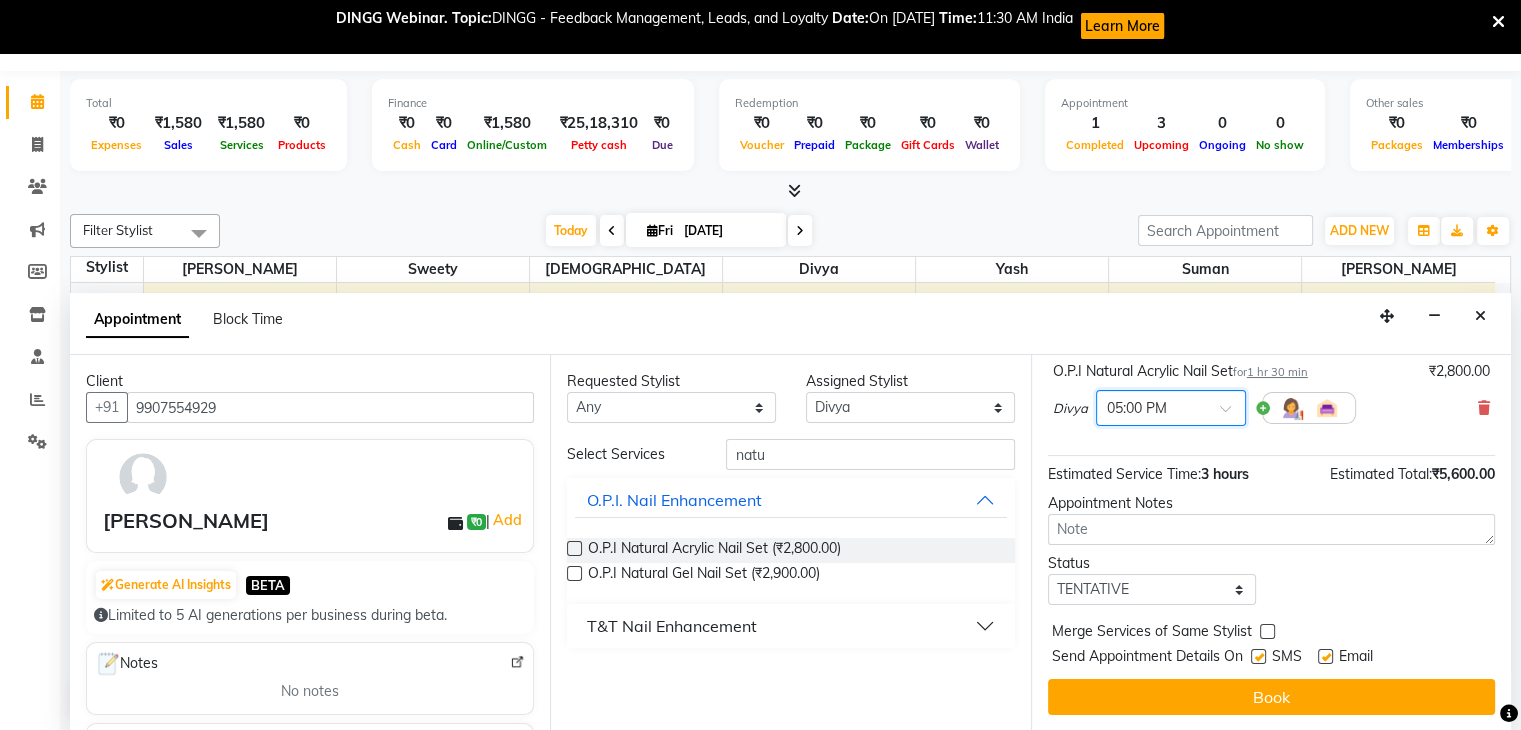 scroll, scrollTop: 261, scrollLeft: 0, axis: vertical 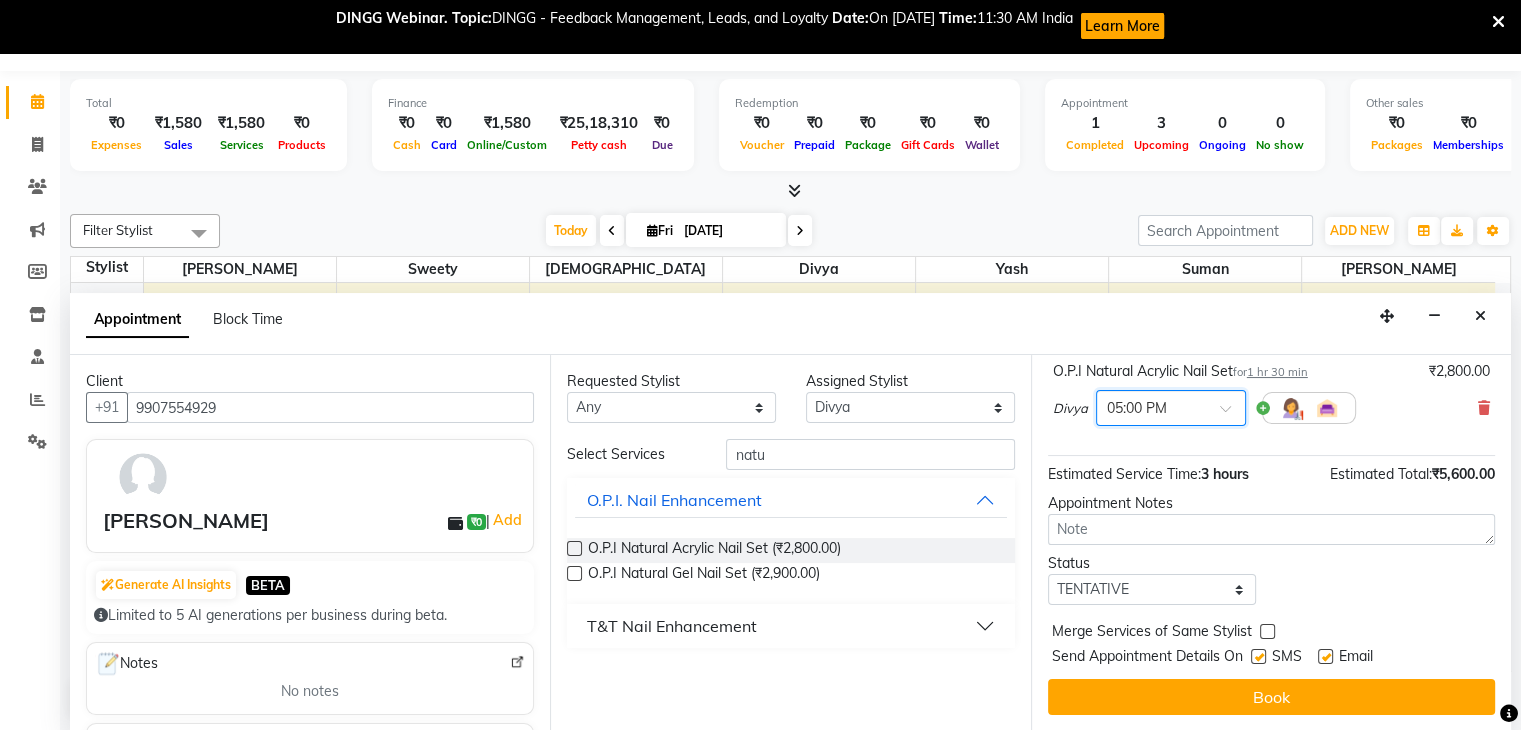 click on "Book" at bounding box center (1271, 697) 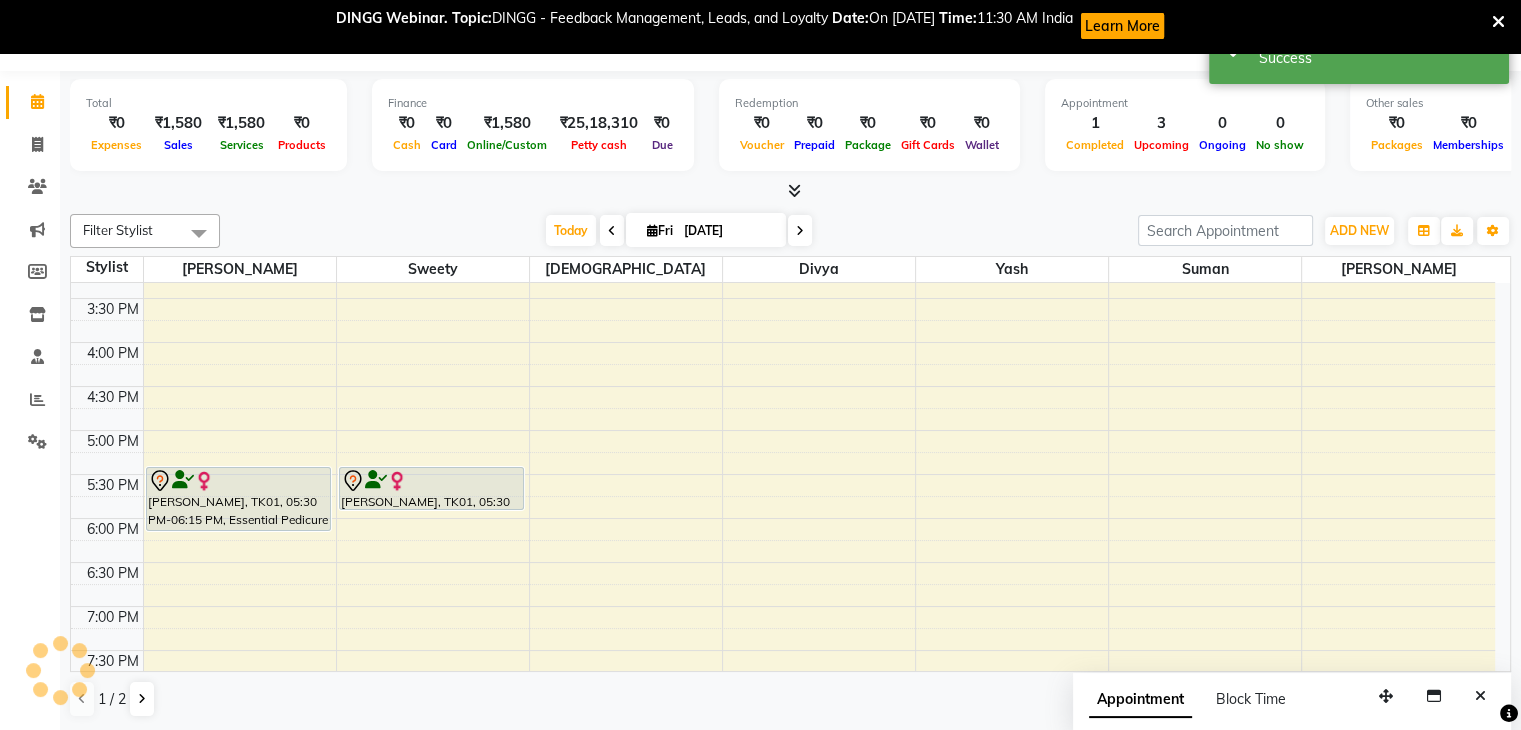 scroll, scrollTop: 0, scrollLeft: 0, axis: both 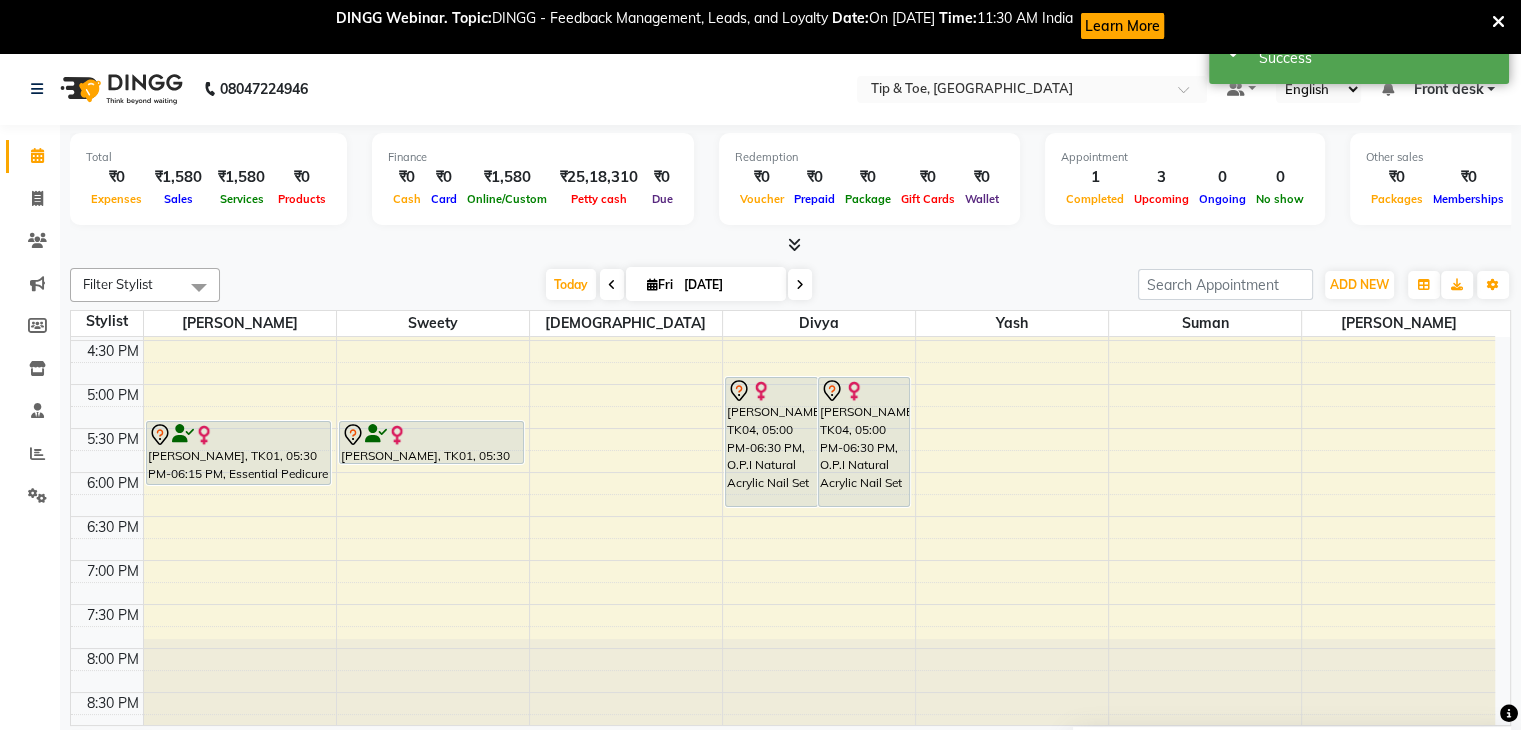 drag, startPoint x: 797, startPoint y: 289, endPoint x: 815, endPoint y: 293, distance: 18.439089 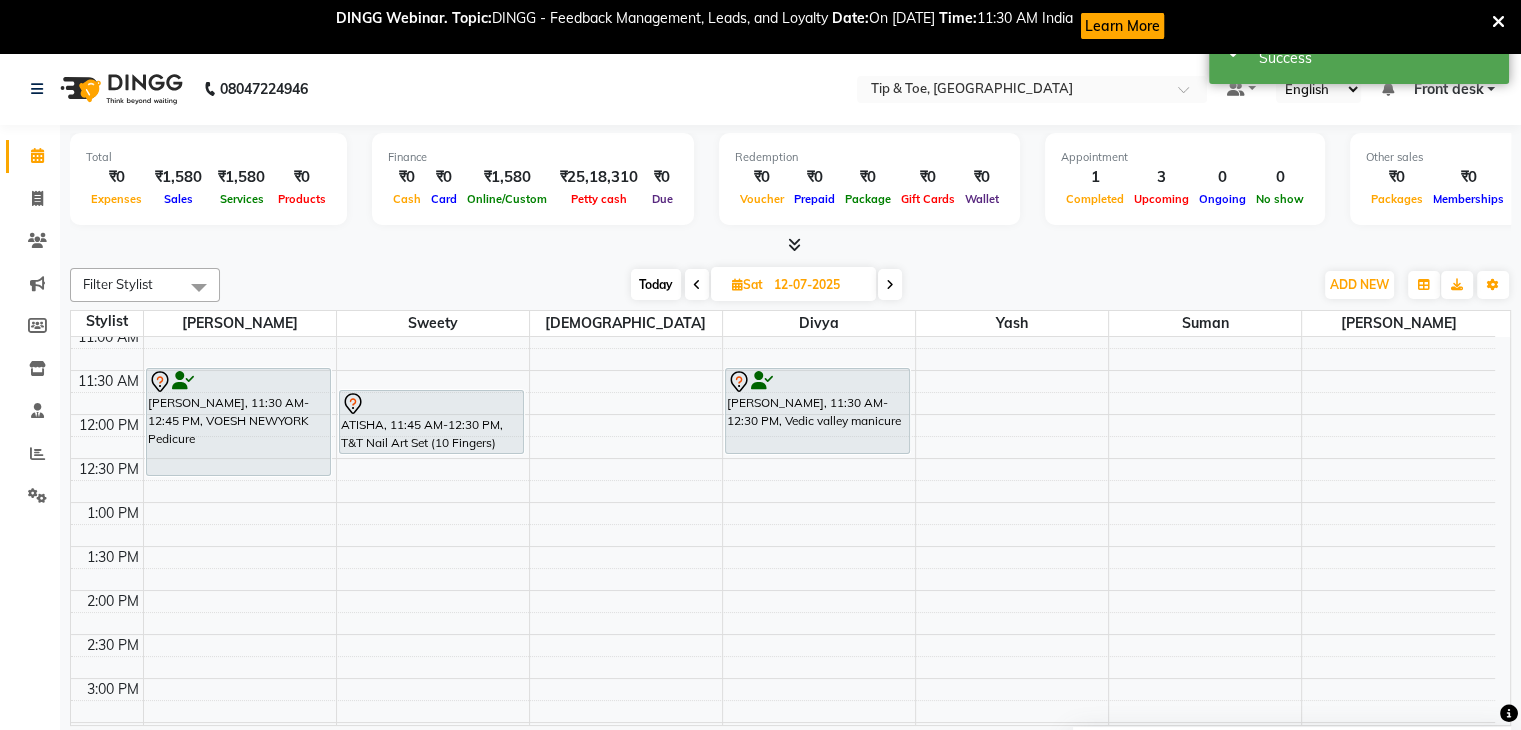 scroll, scrollTop: 224, scrollLeft: 0, axis: vertical 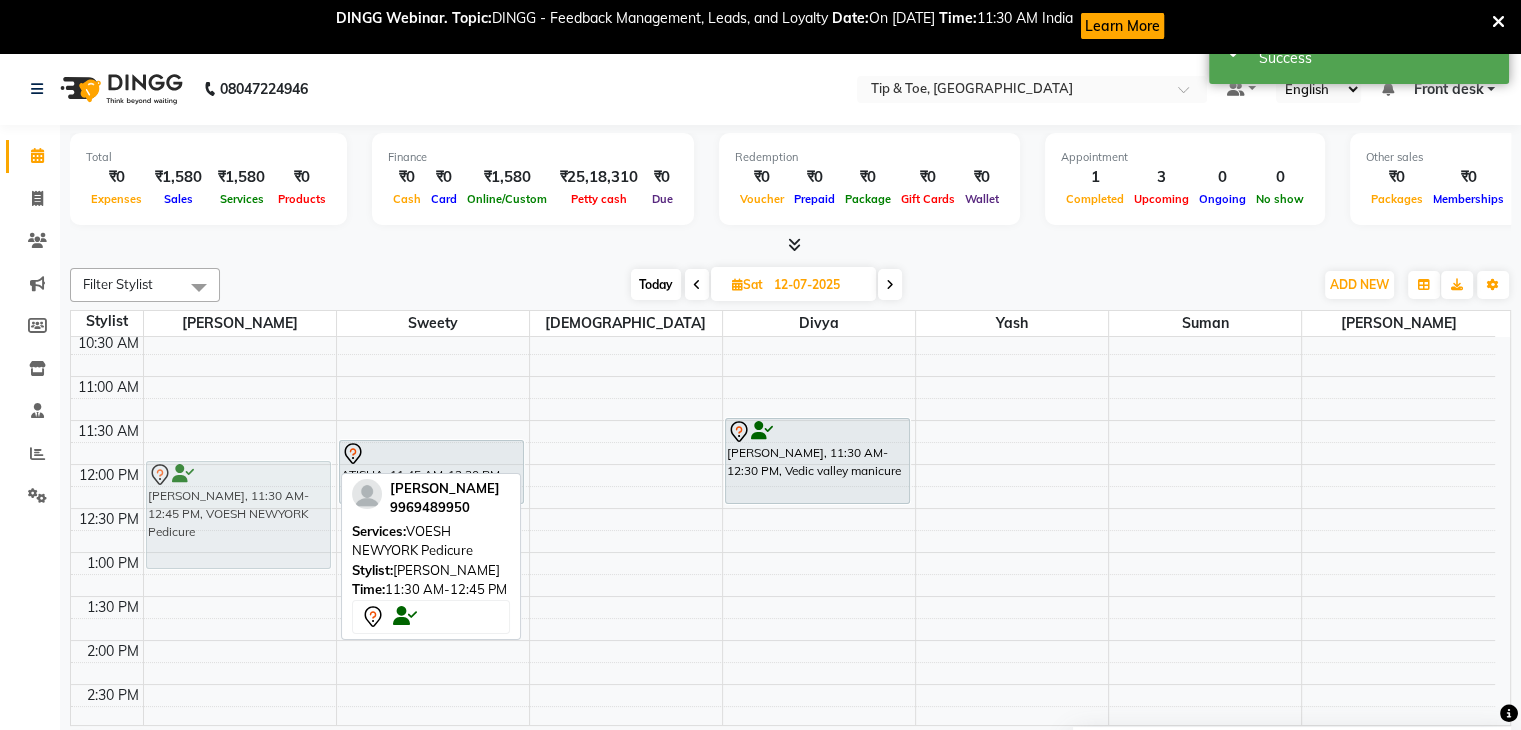 click on "[PERSON_NAME], 11:30 AM-12:45 PM, VOESH NEWYORK Pedicure             [PERSON_NAME], 11:30 AM-12:45 PM, VOESH NEWYORK Pedicure" at bounding box center [240, 684] 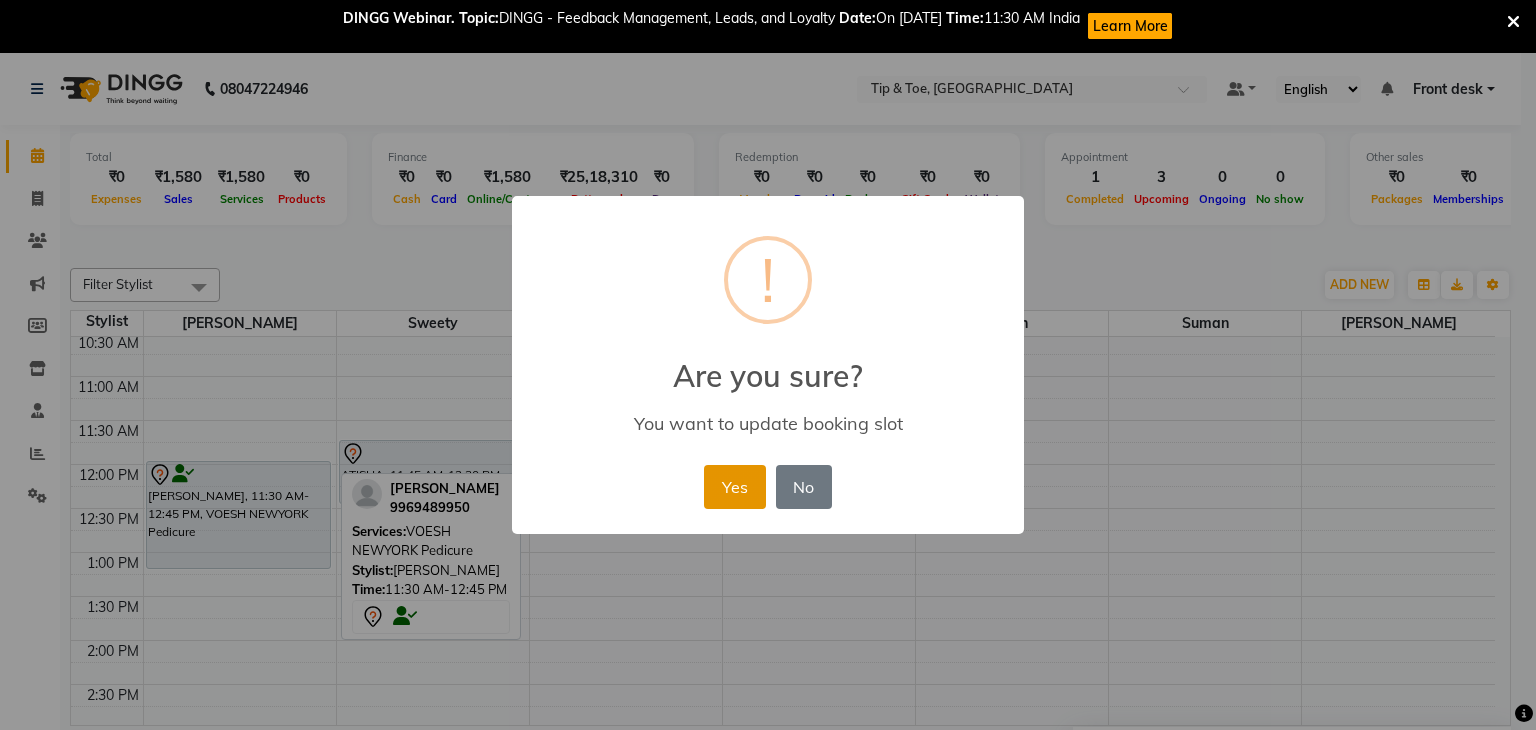 click on "Yes" at bounding box center [734, 487] 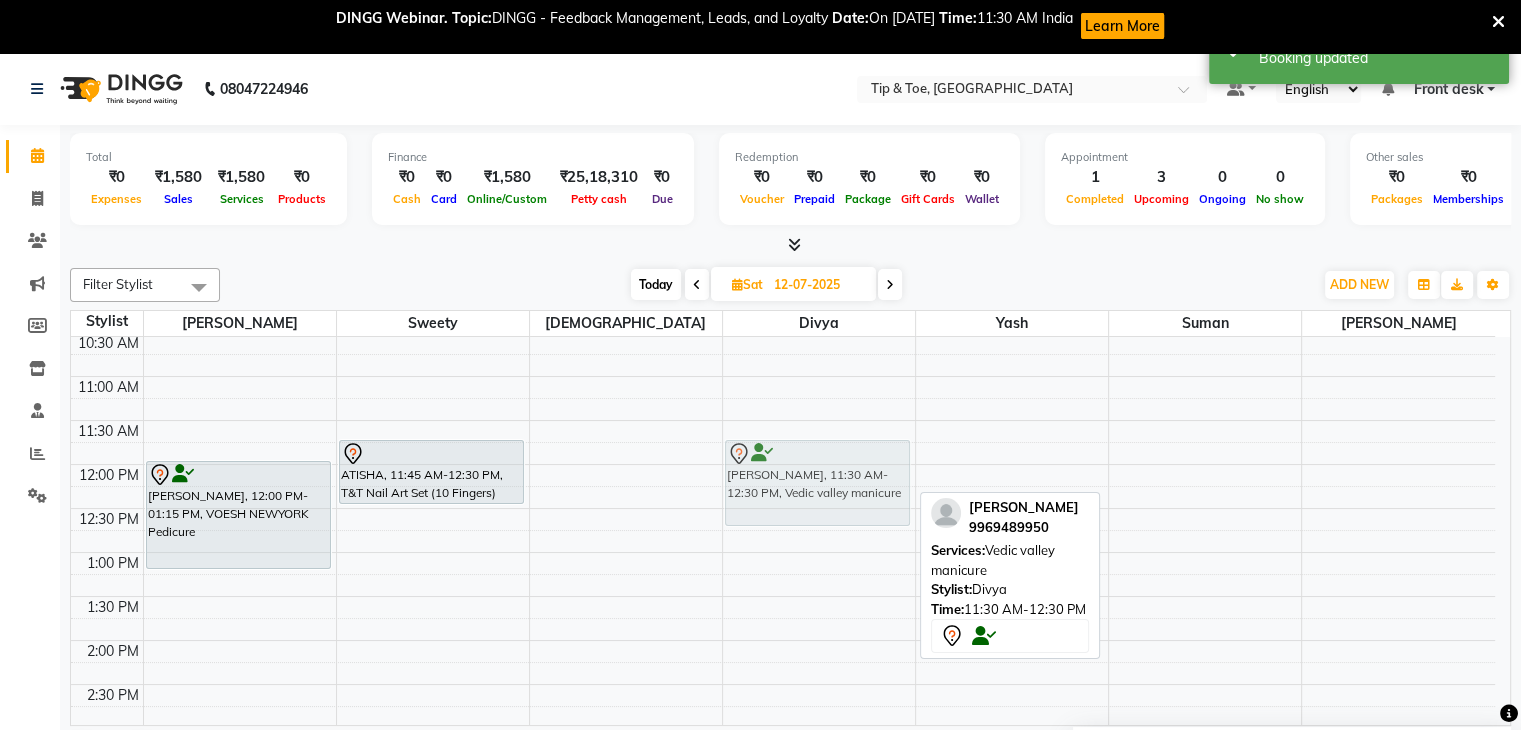 drag, startPoint x: 789, startPoint y: 443, endPoint x: 789, endPoint y: 470, distance: 27 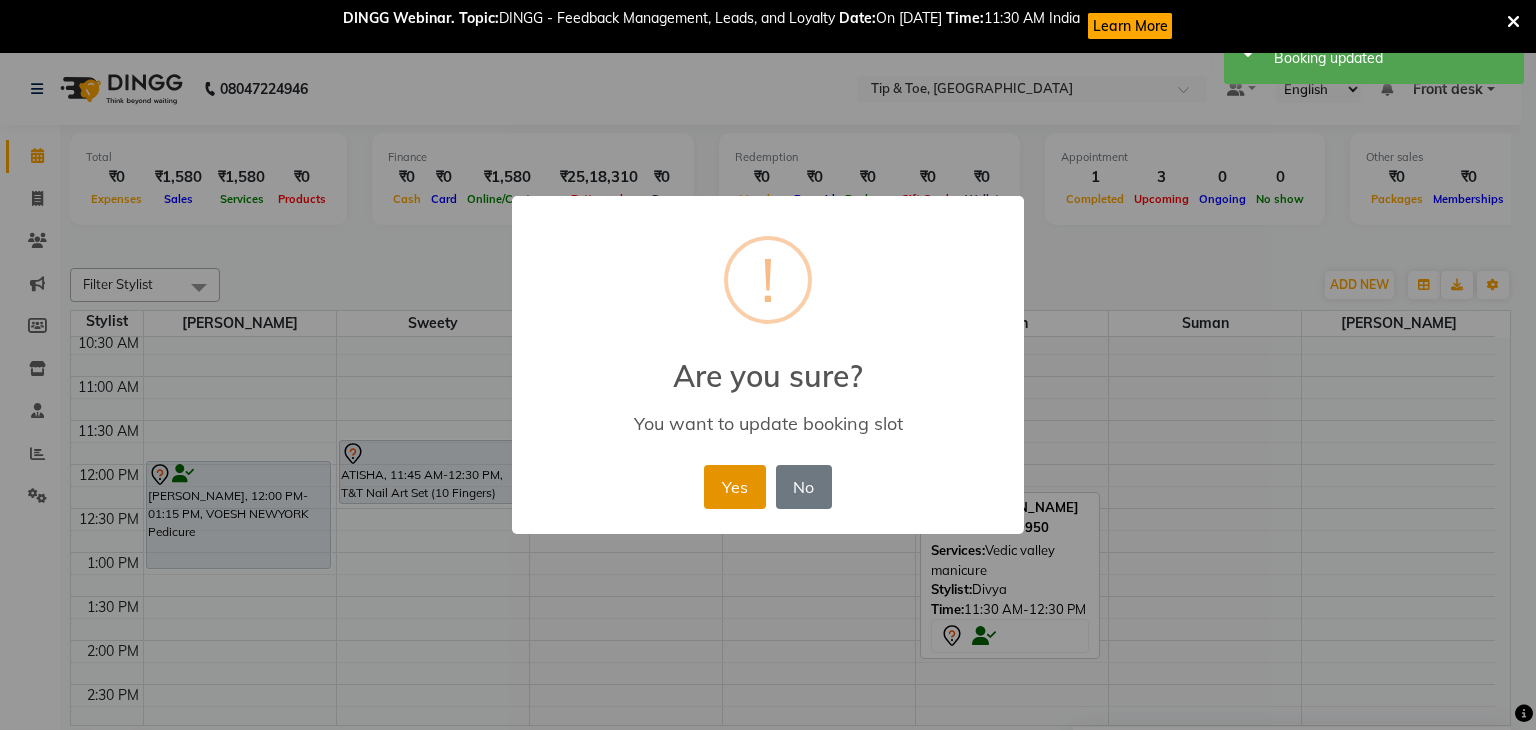 click on "Yes" at bounding box center [734, 487] 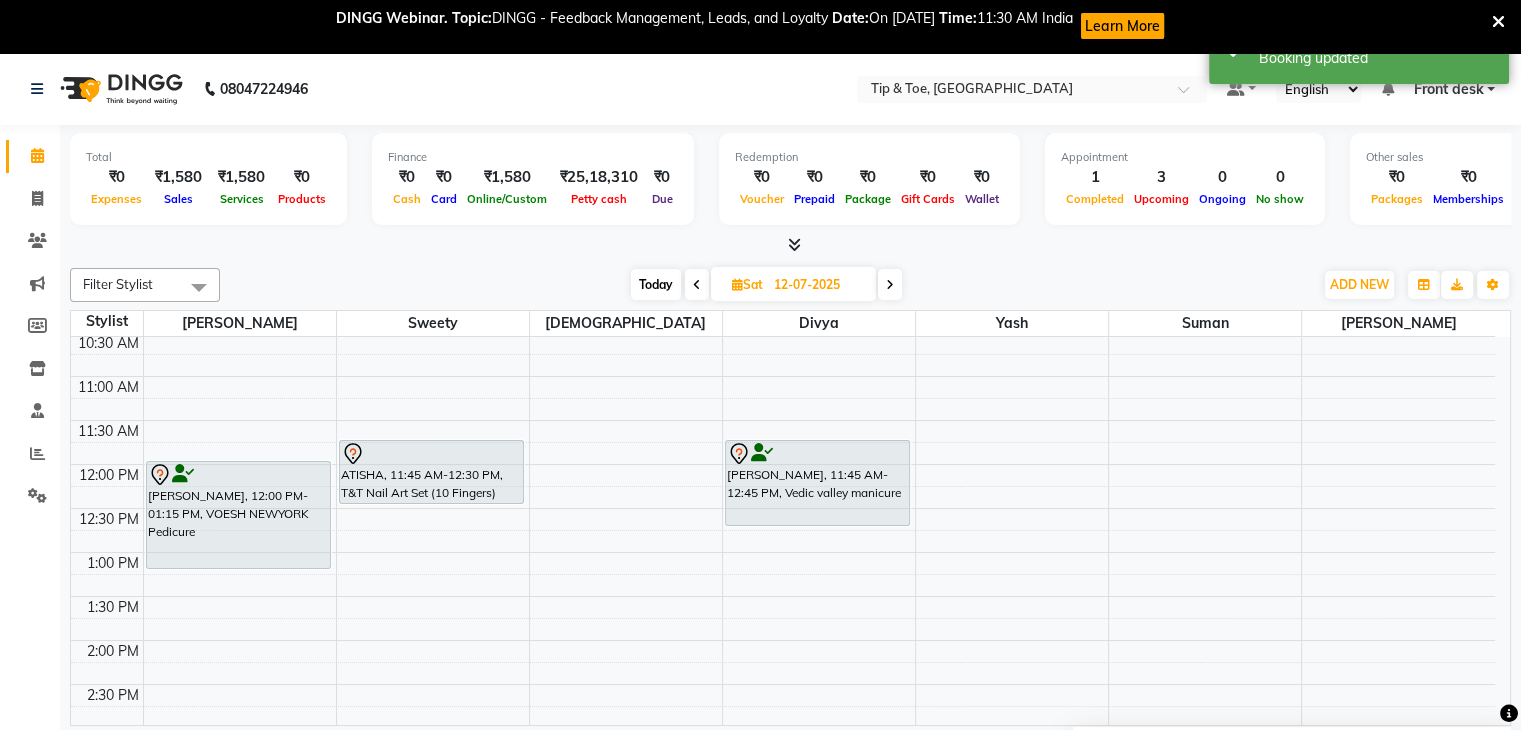 click on "Today" at bounding box center (656, 284) 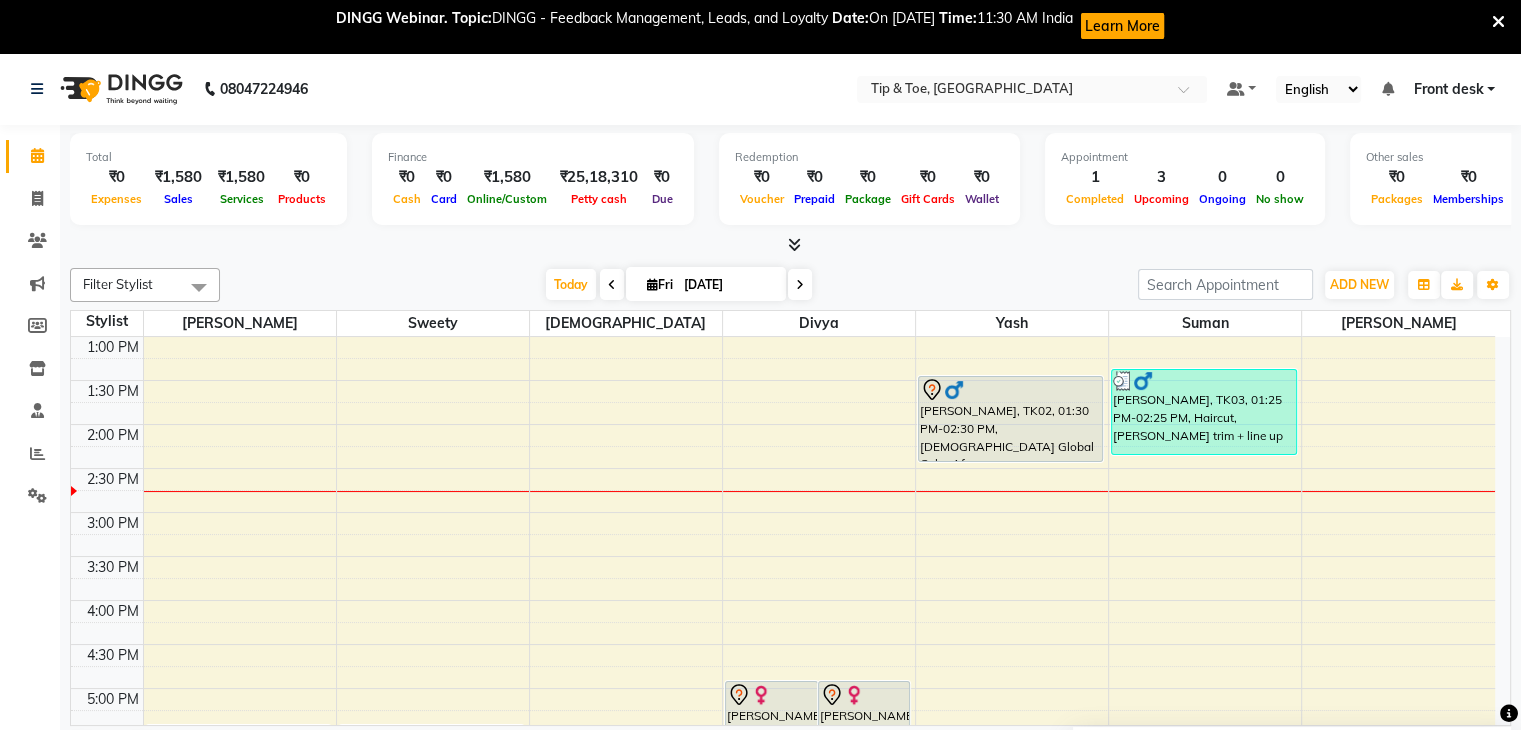 scroll, scrollTop: 324, scrollLeft: 0, axis: vertical 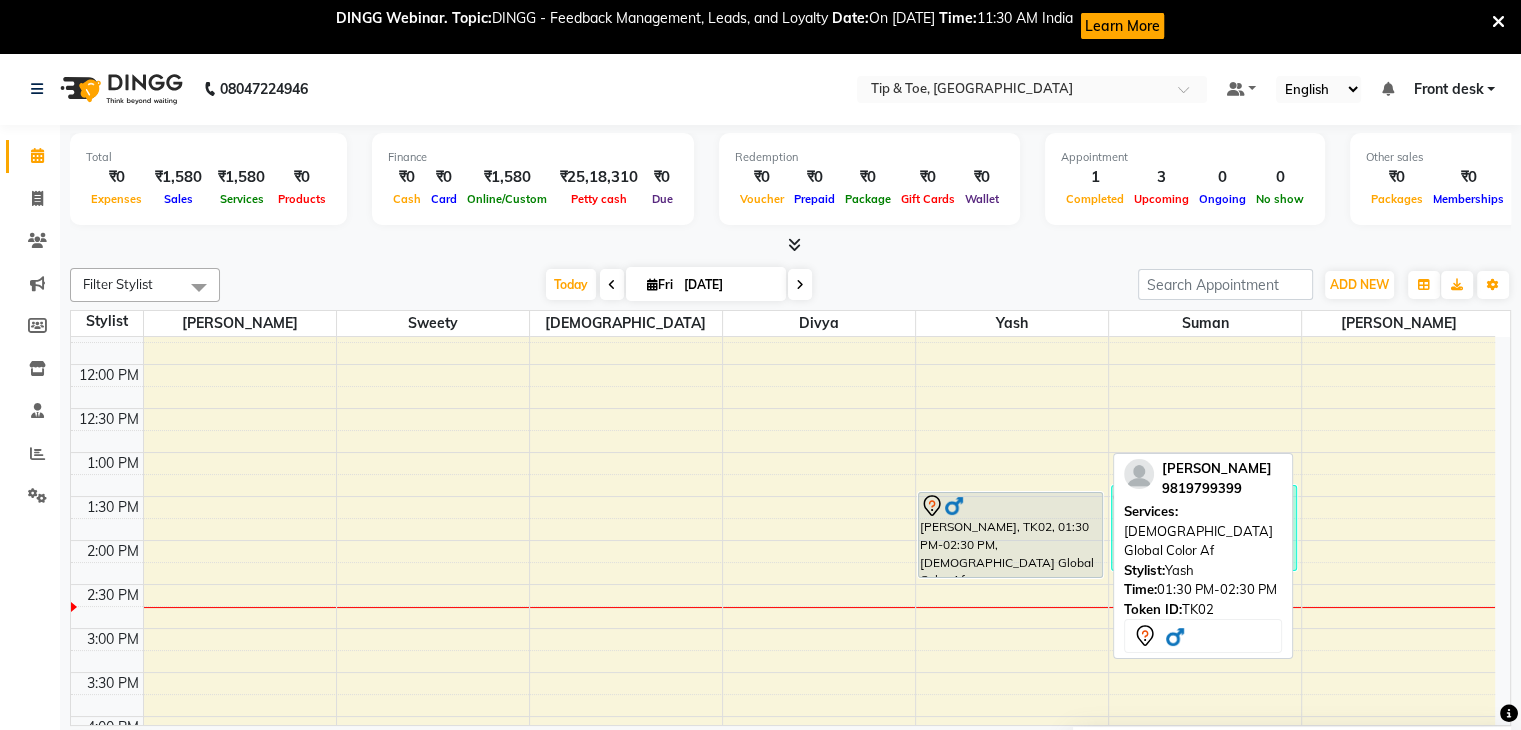 click on "[PERSON_NAME], TK02, 01:30 PM-02:30 PM, [DEMOGRAPHIC_DATA] Global Color Af" at bounding box center (1010, 535) 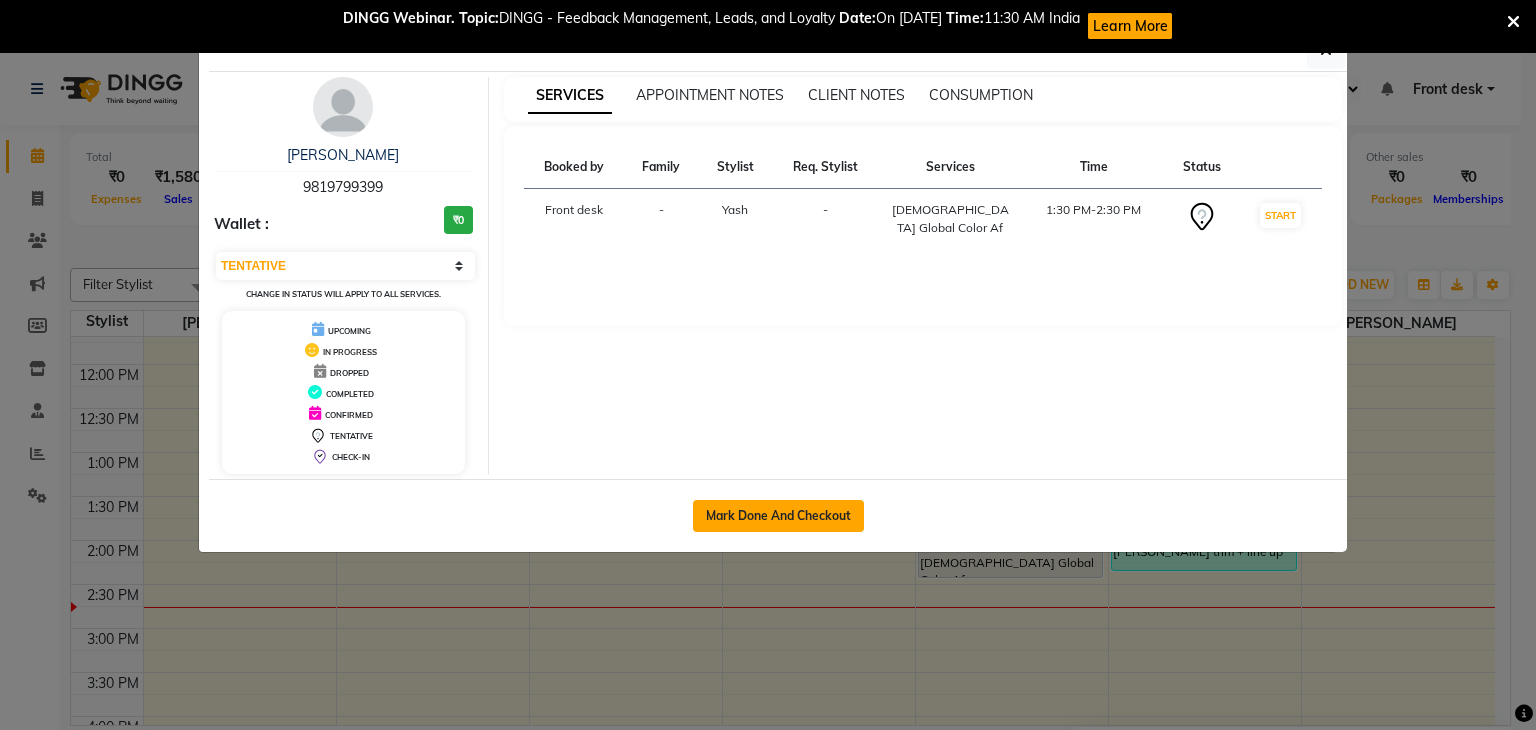 click on "Mark Done And Checkout" 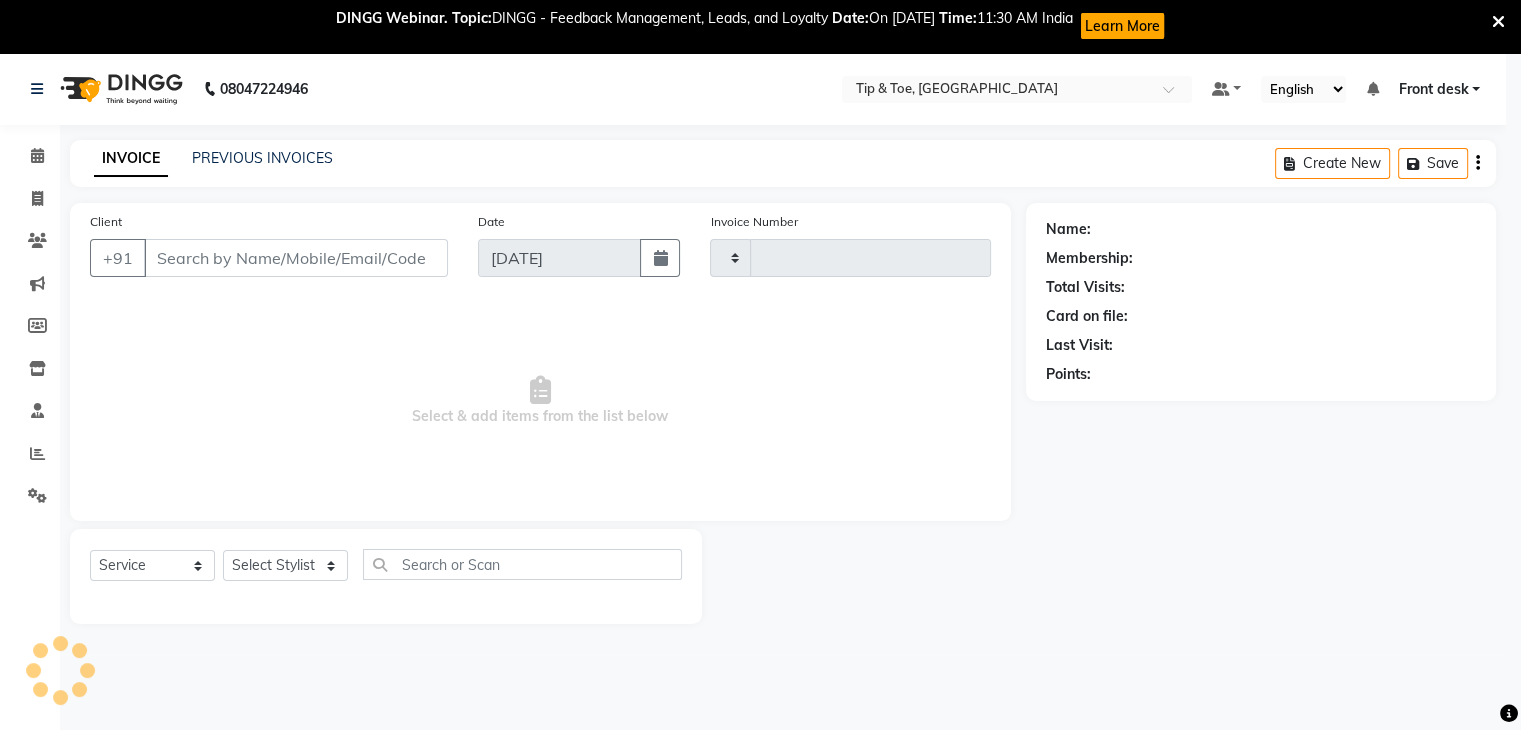 type on "0727" 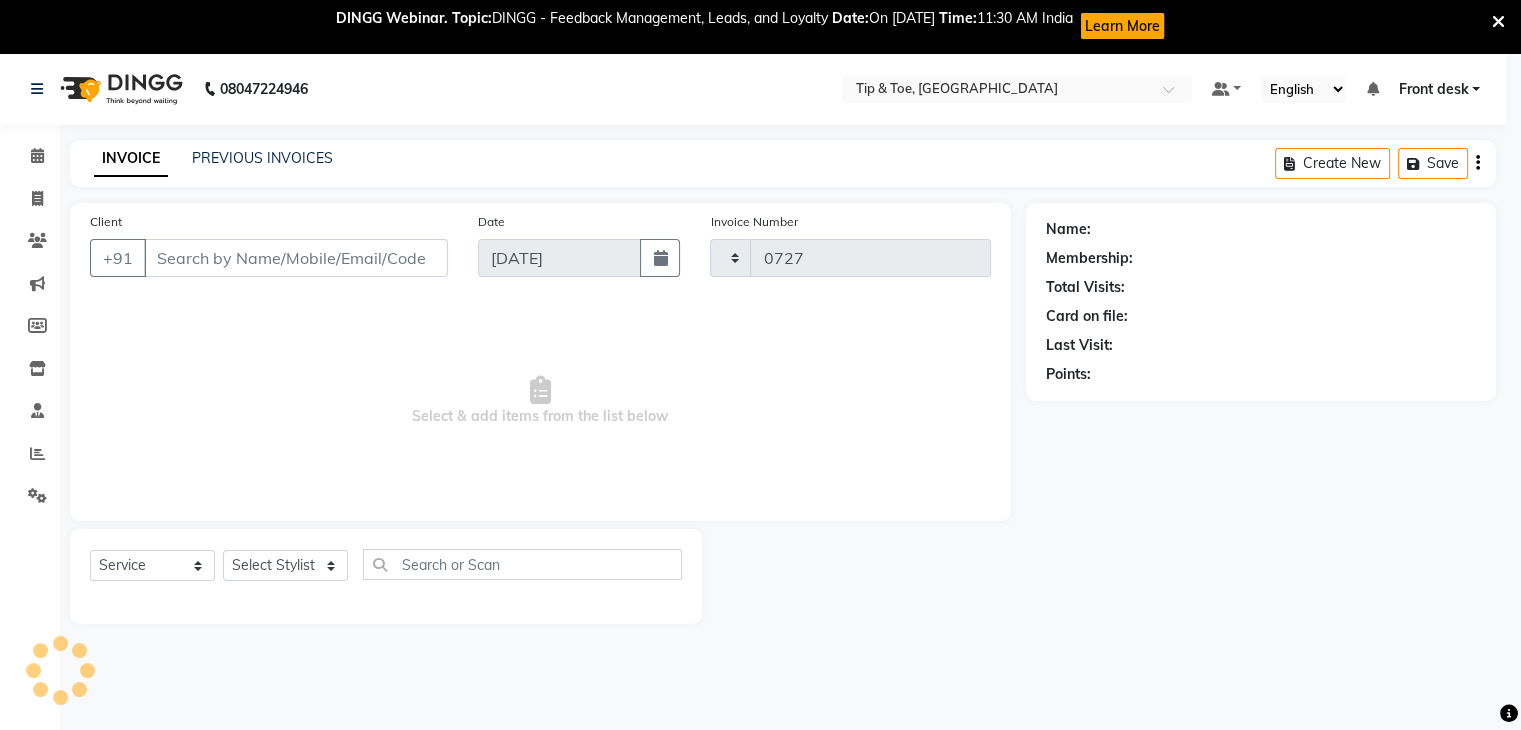 select on "5942" 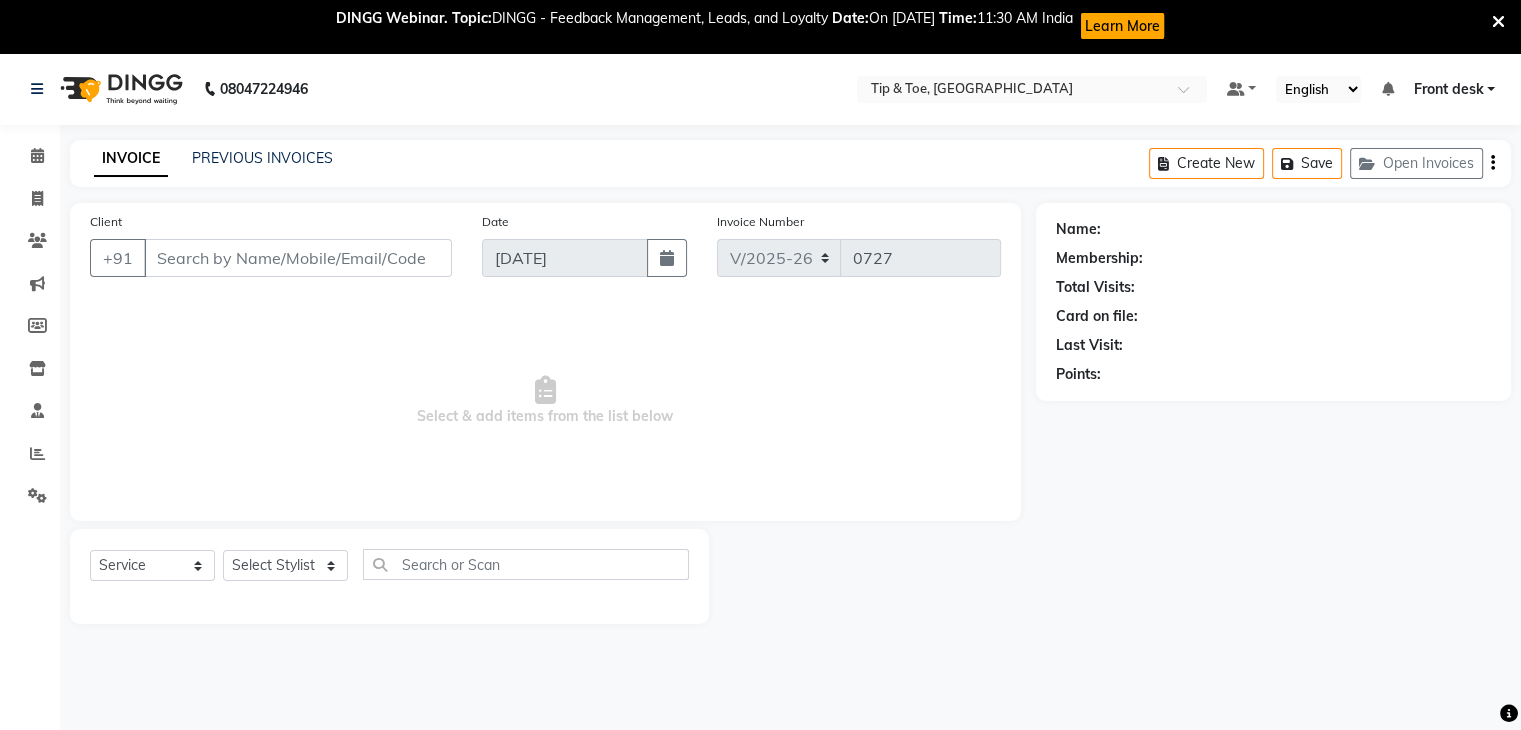 type on "9819799399" 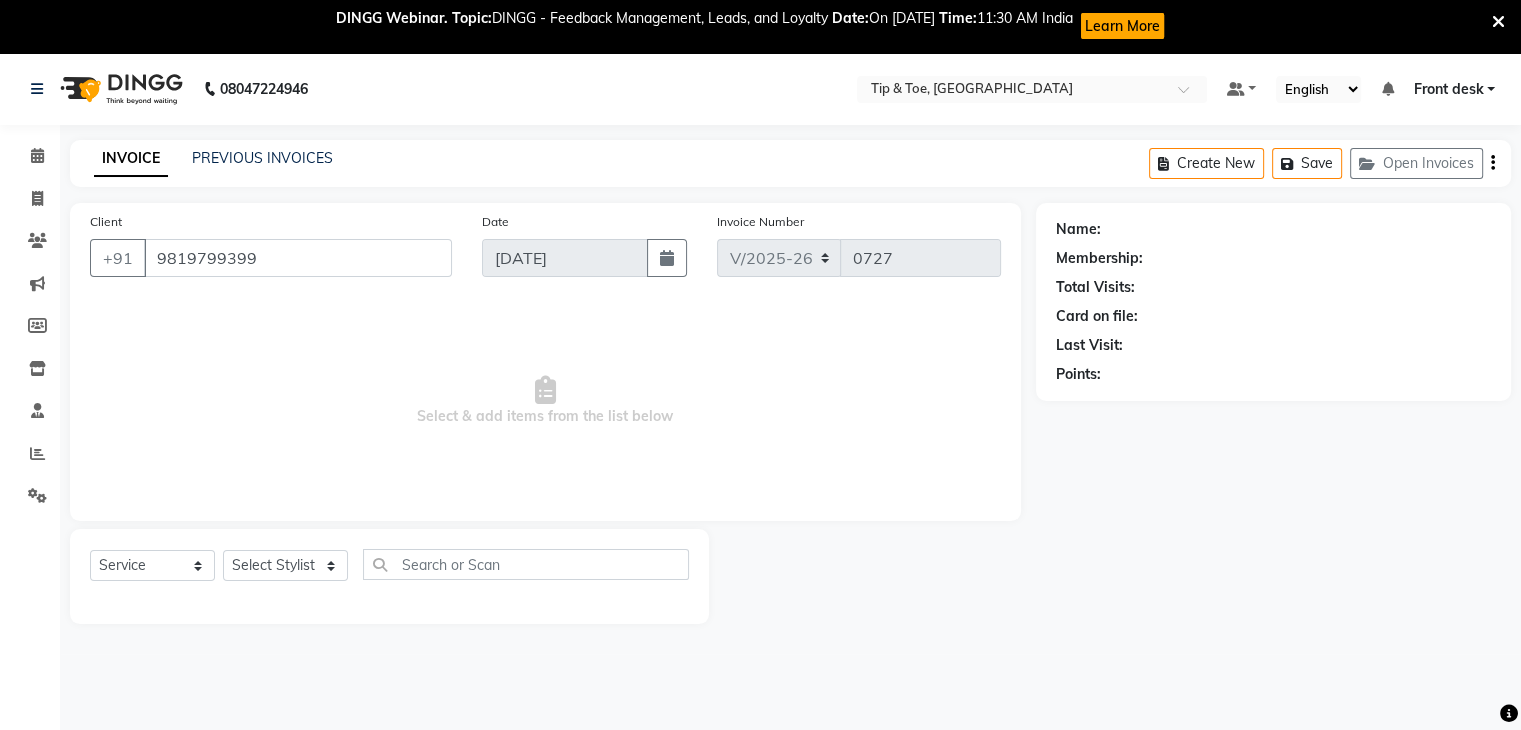 select on "68799" 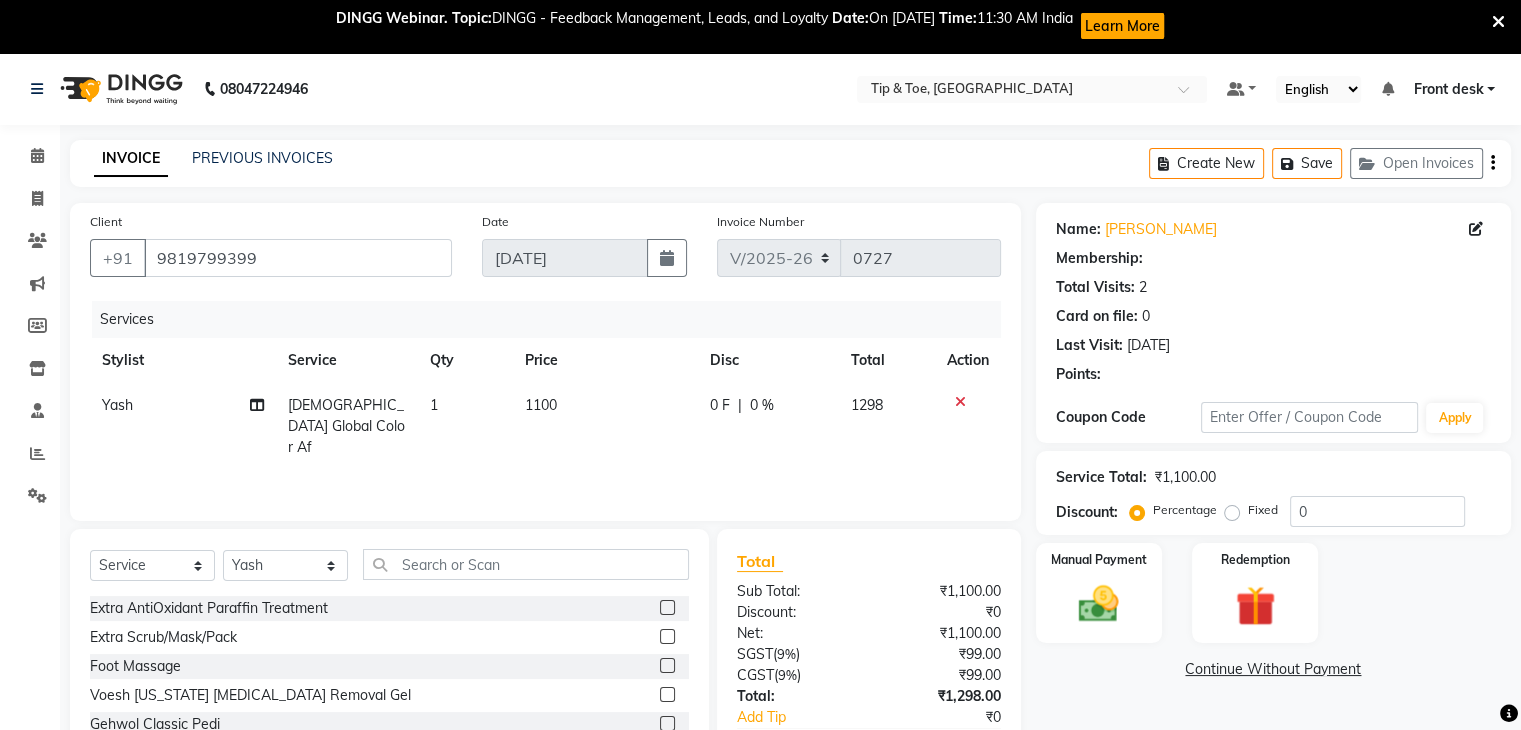 select on "1: Object" 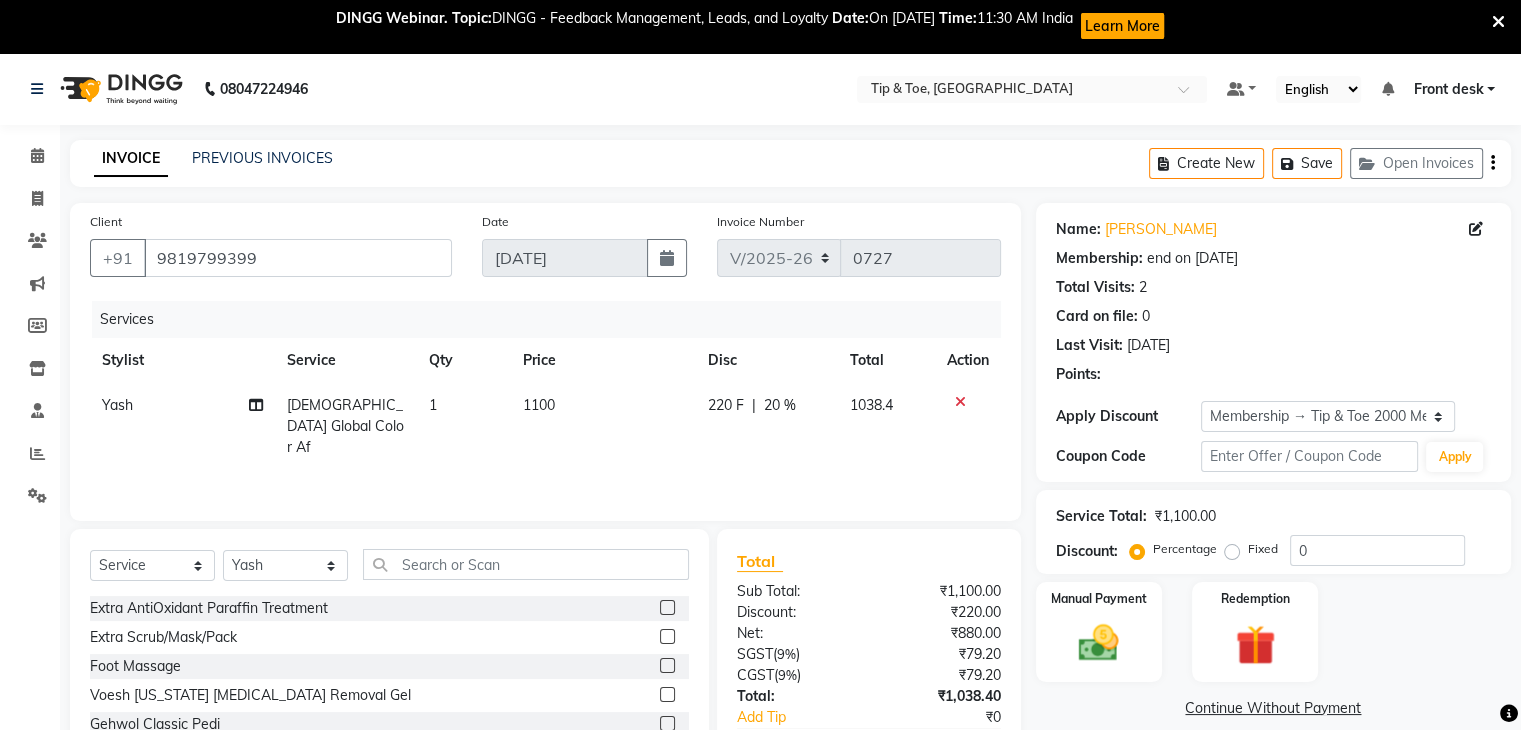 type on "20" 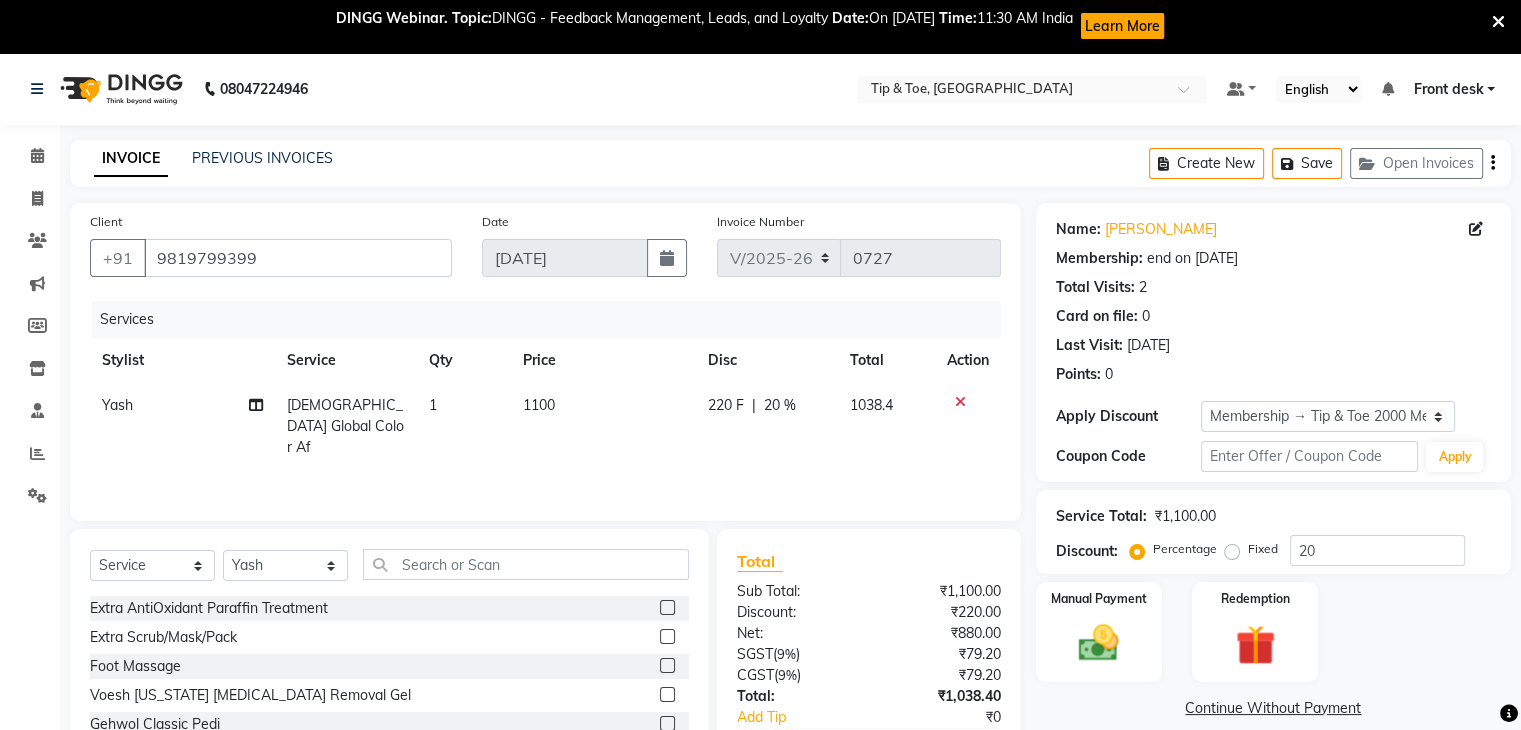 scroll, scrollTop: 144, scrollLeft: 0, axis: vertical 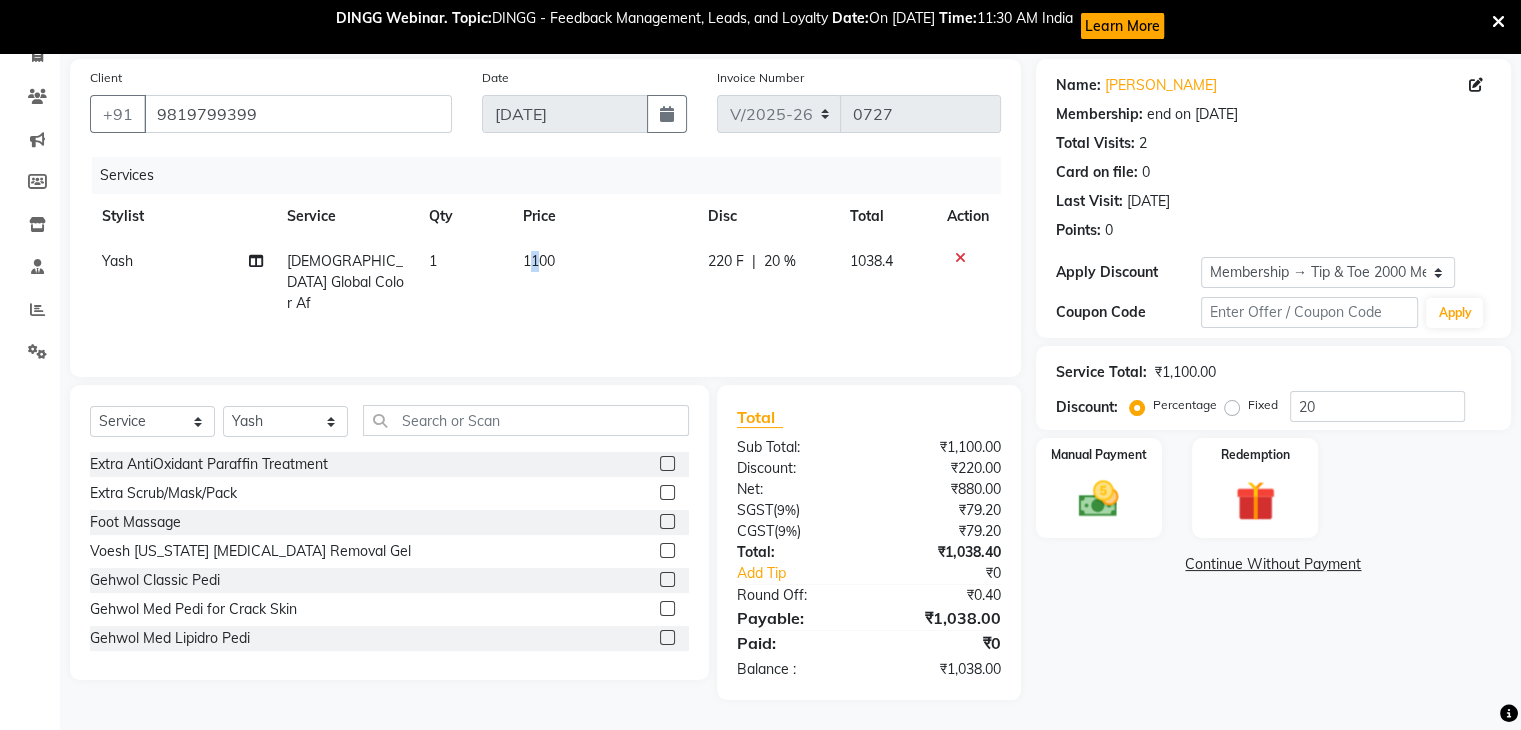 click on "1100" 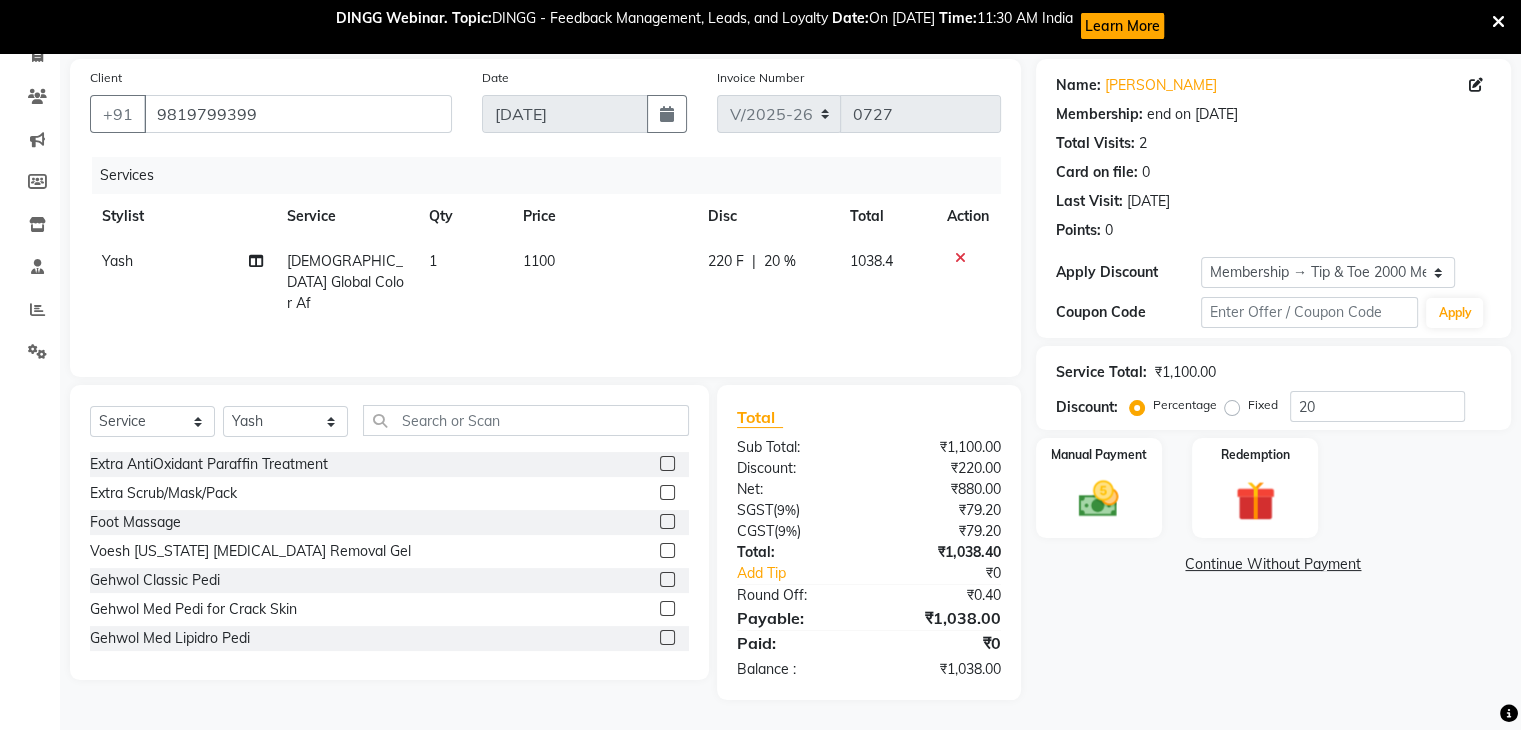 select on "68799" 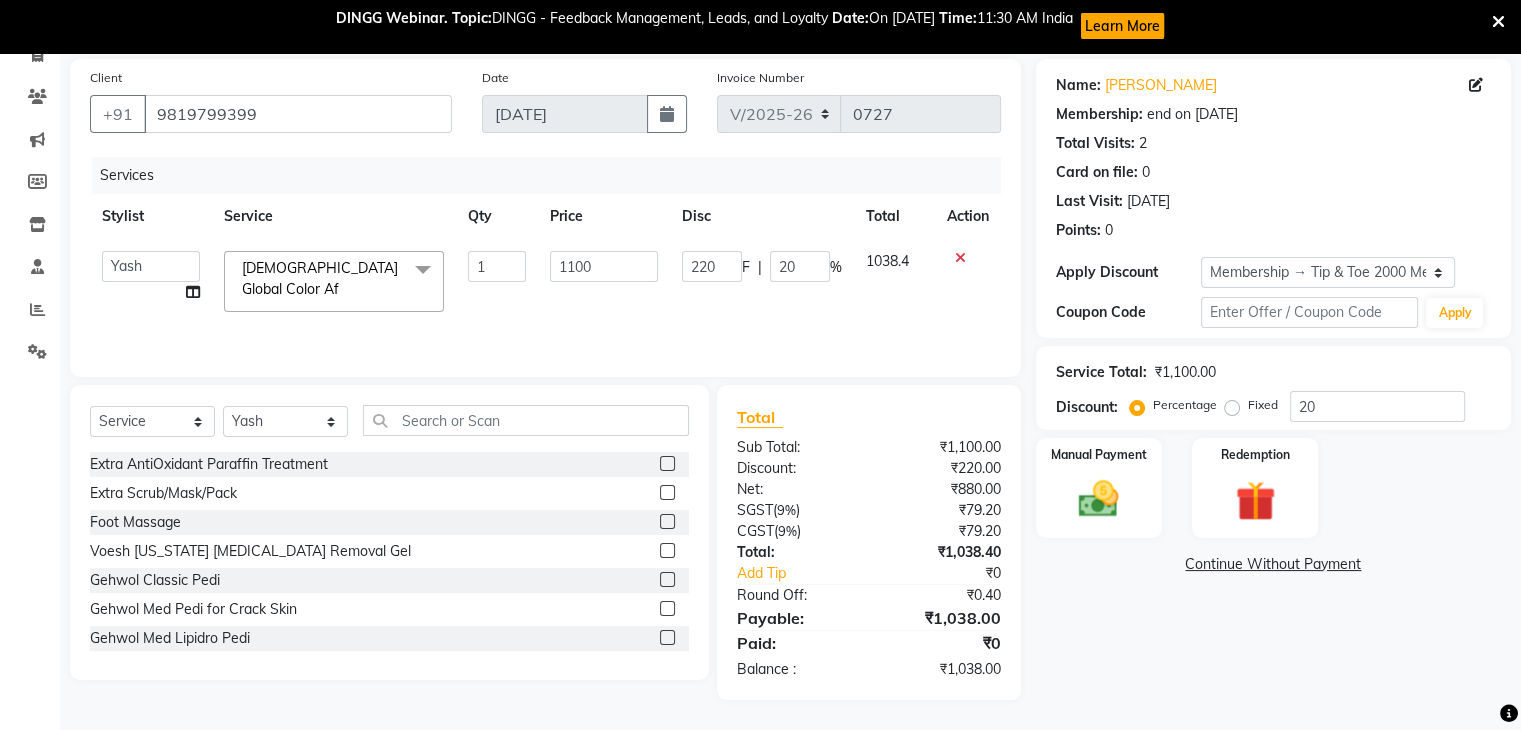 click on "1" 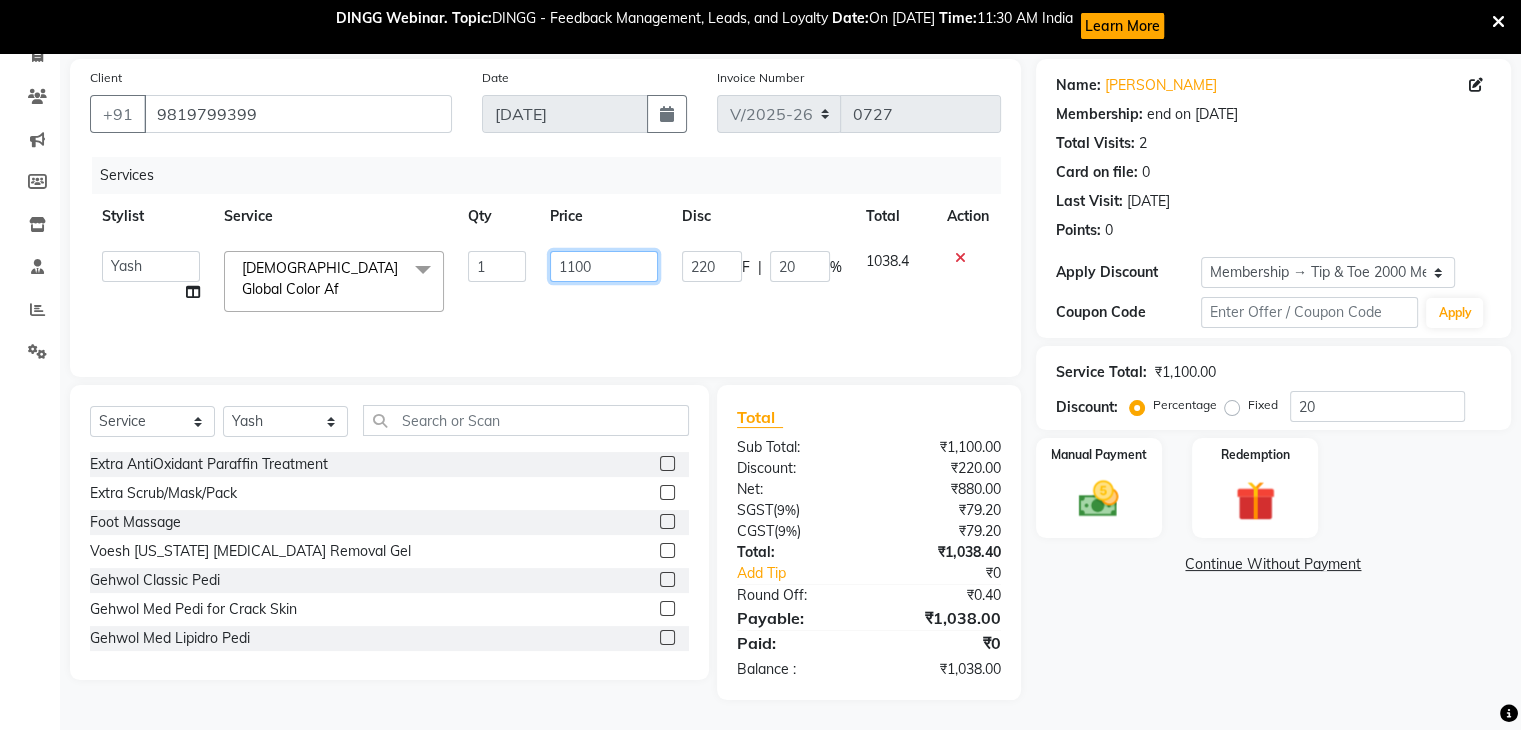 click on "1100" 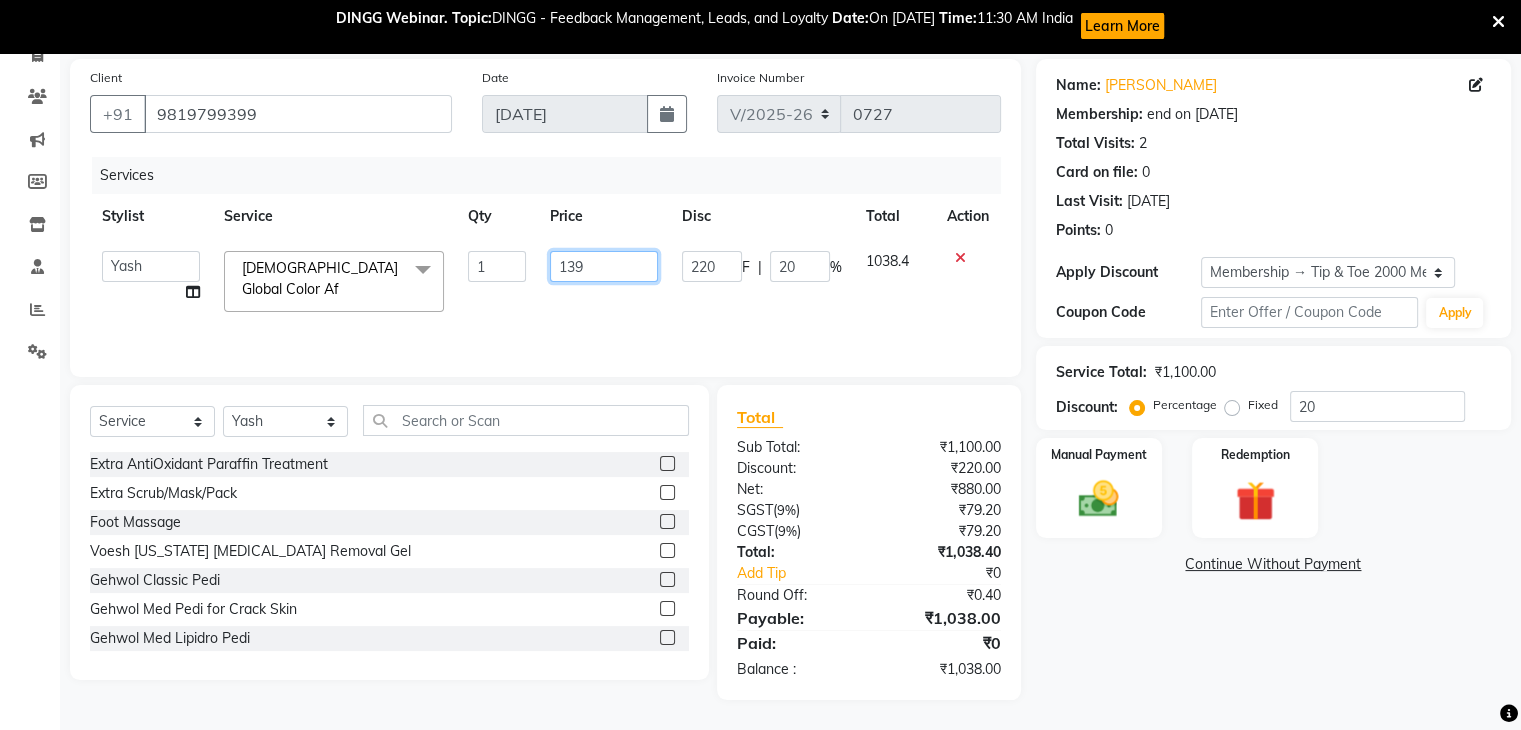 type on "1399" 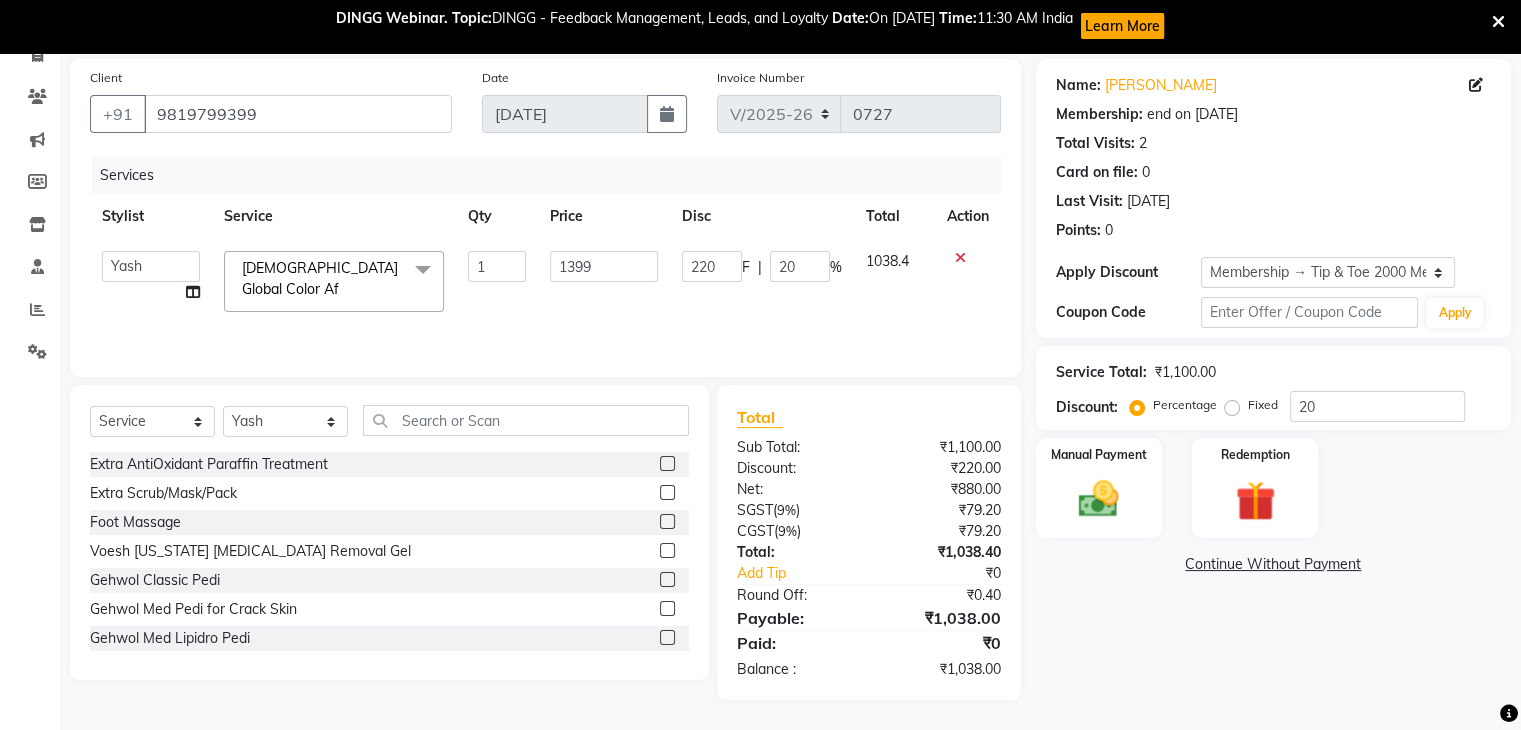 click on "Services" 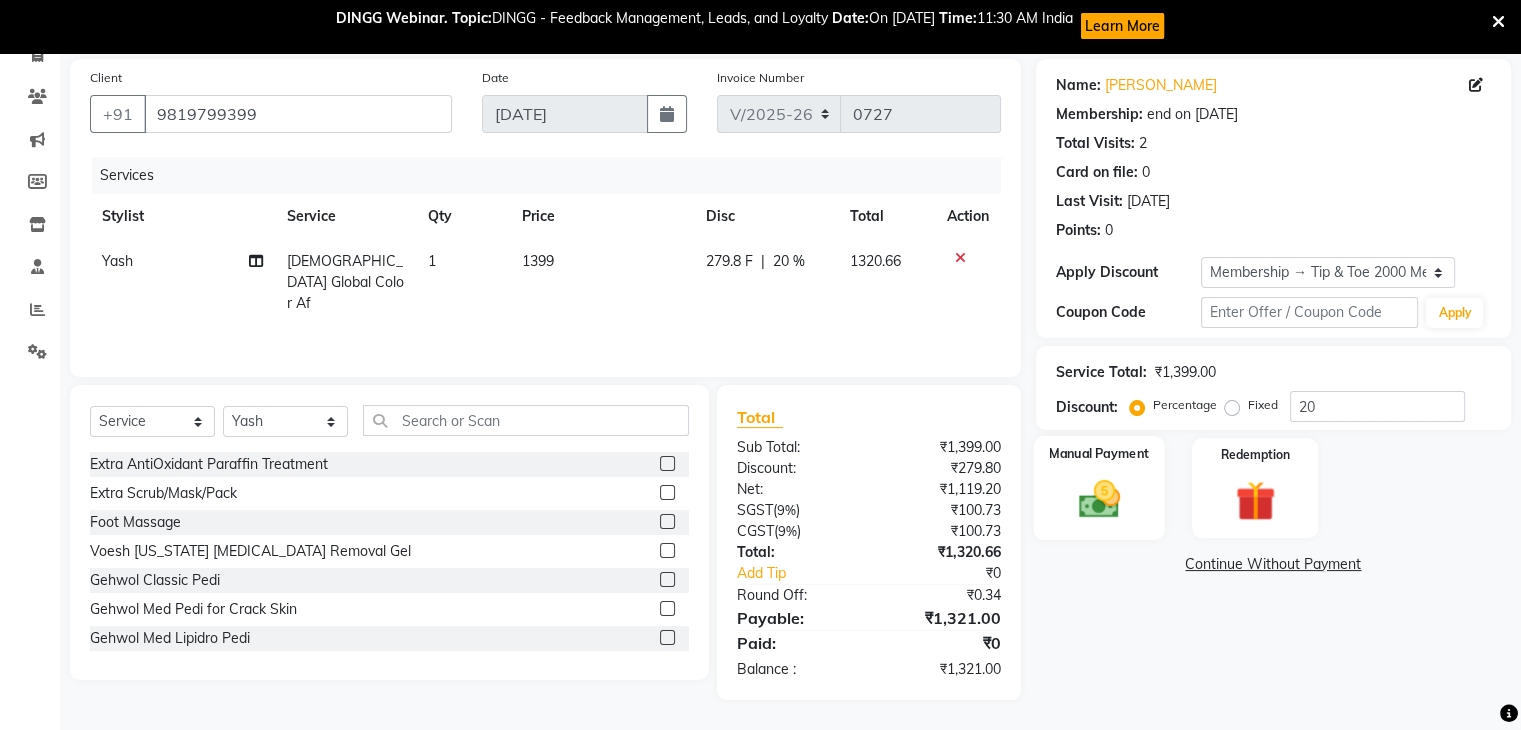 click 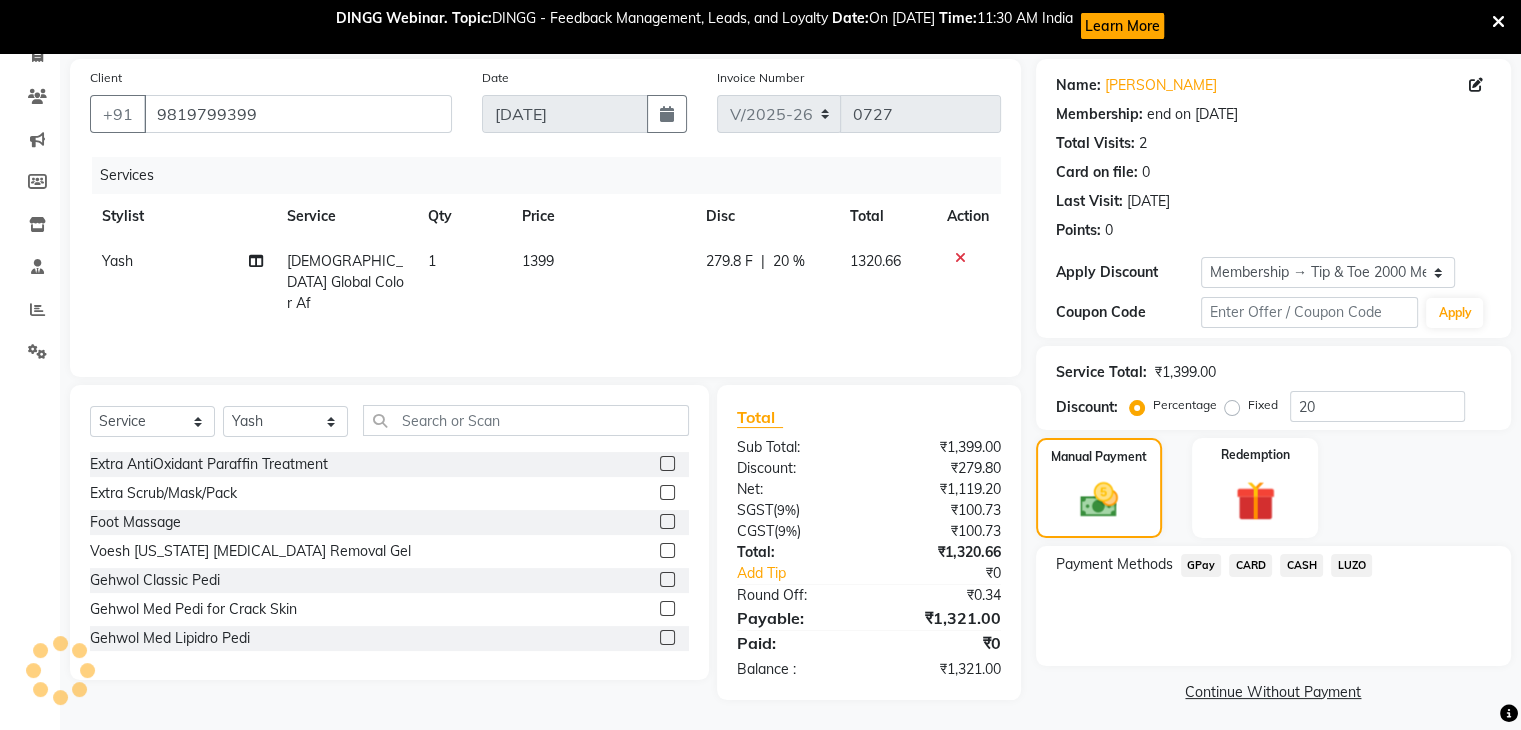 click on "CASH" 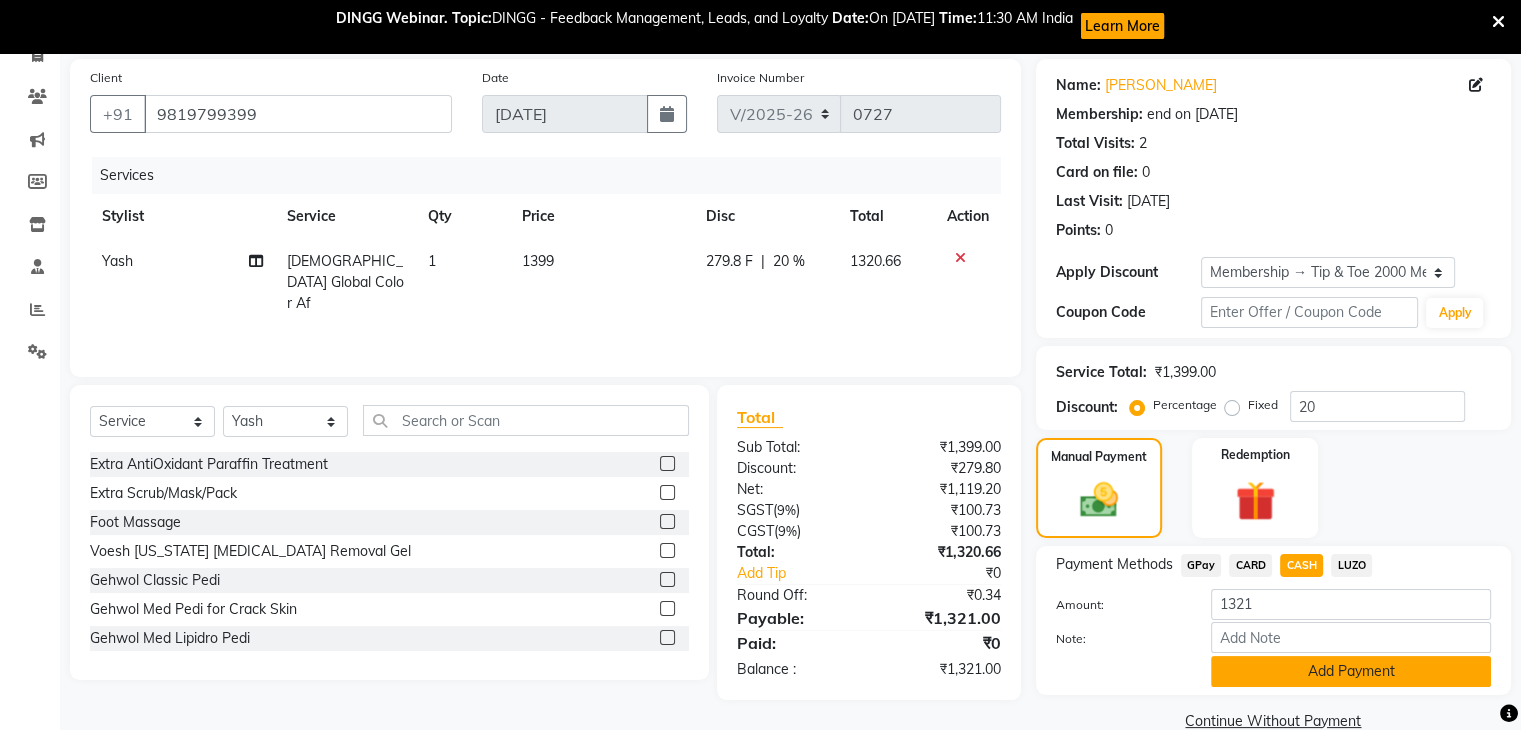 click on "Add Payment" 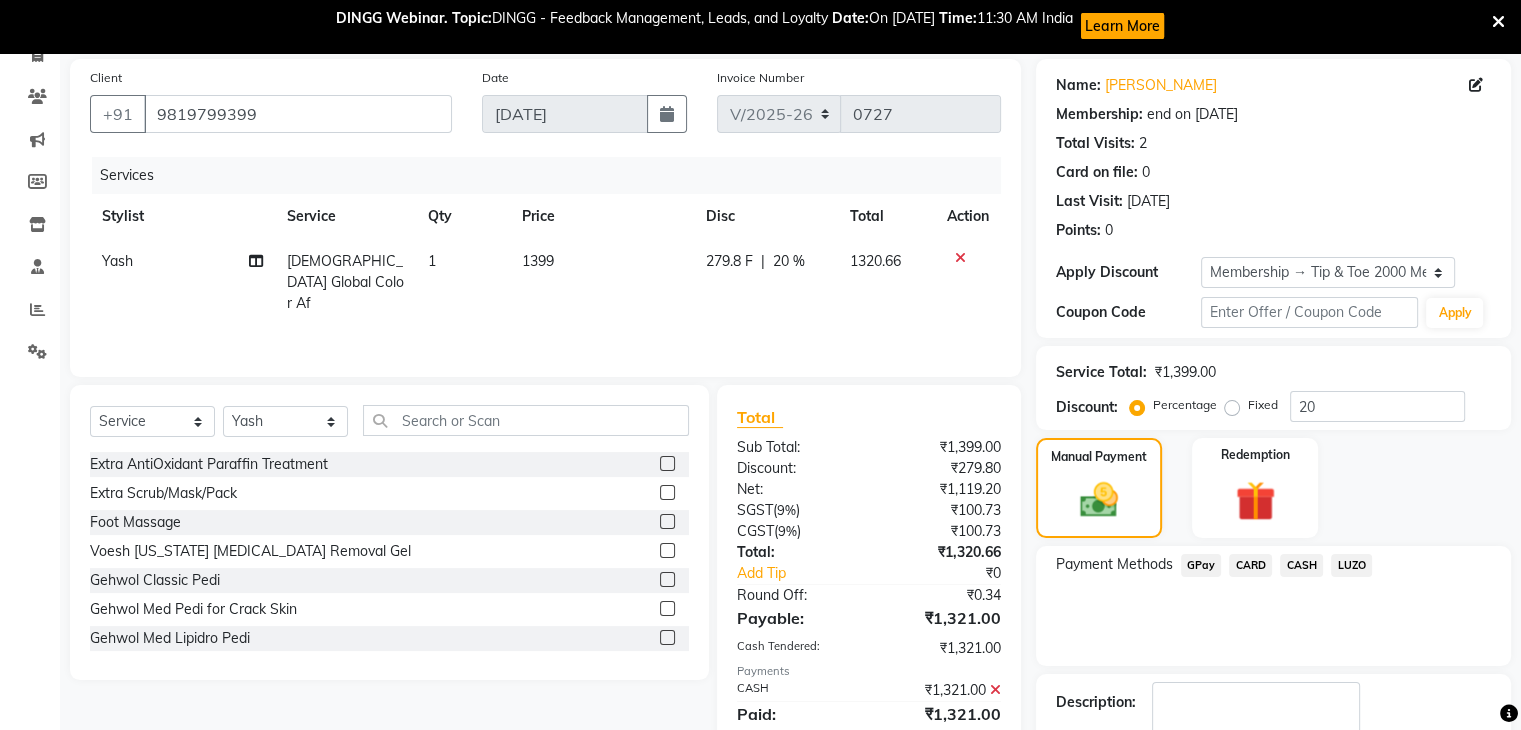 click on "CASH" 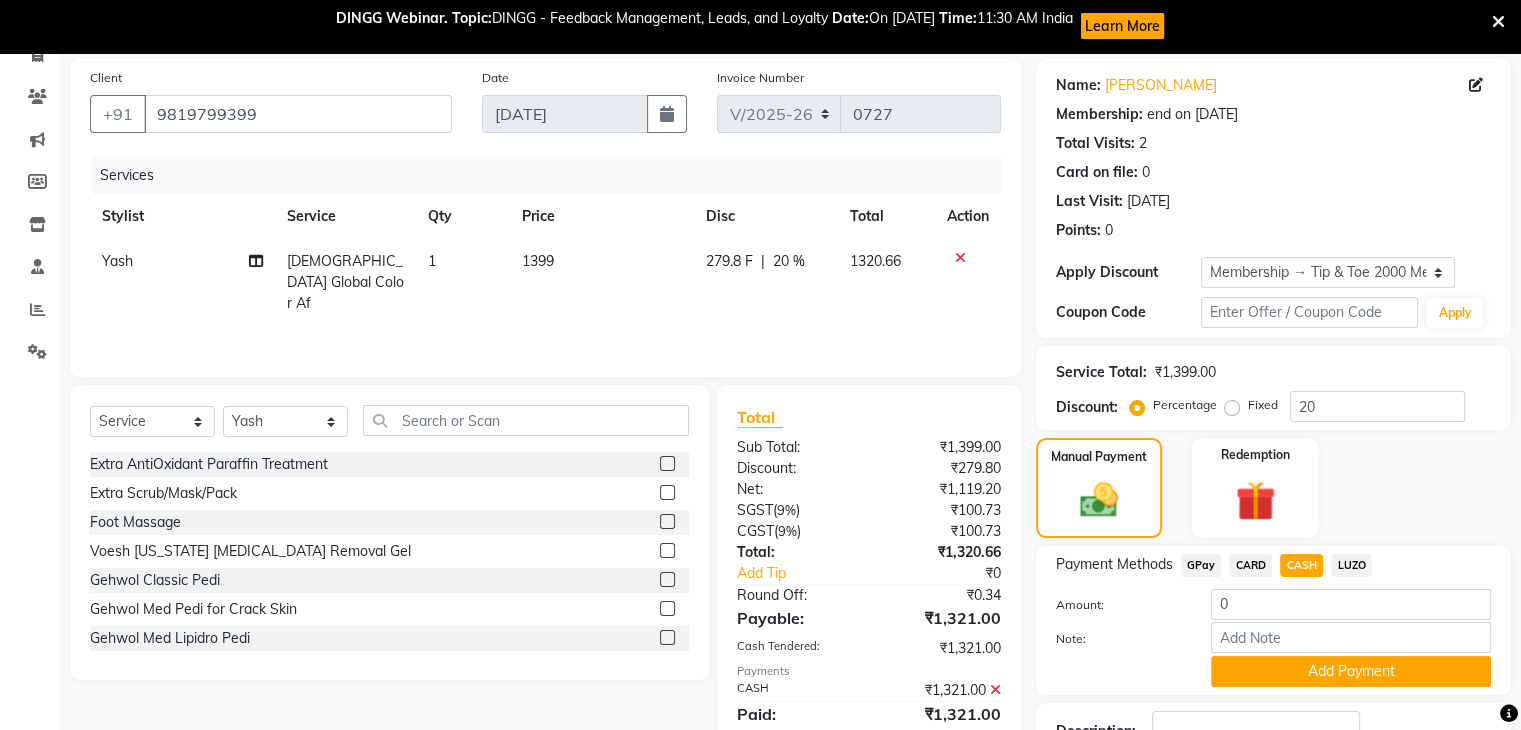 scroll, scrollTop: 293, scrollLeft: 0, axis: vertical 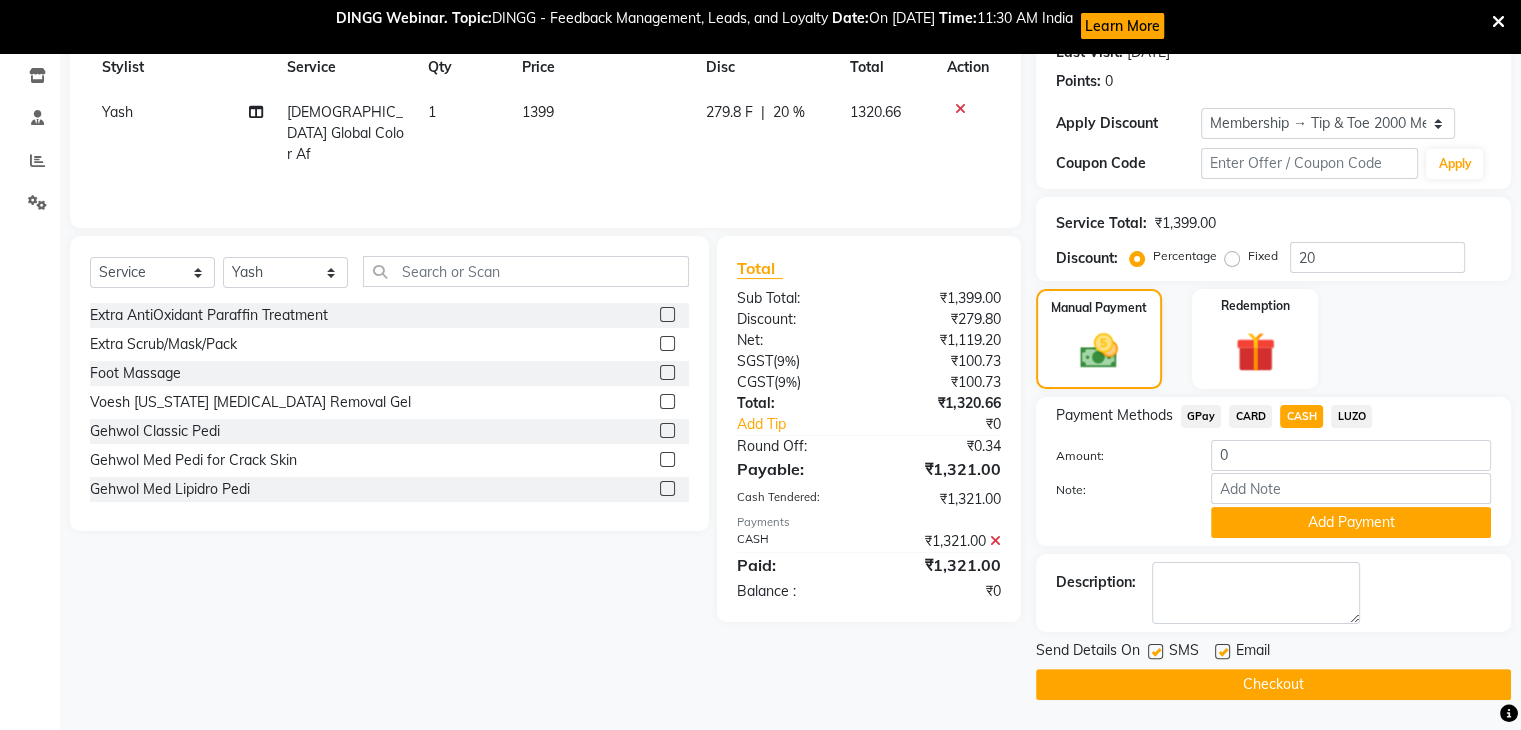 click 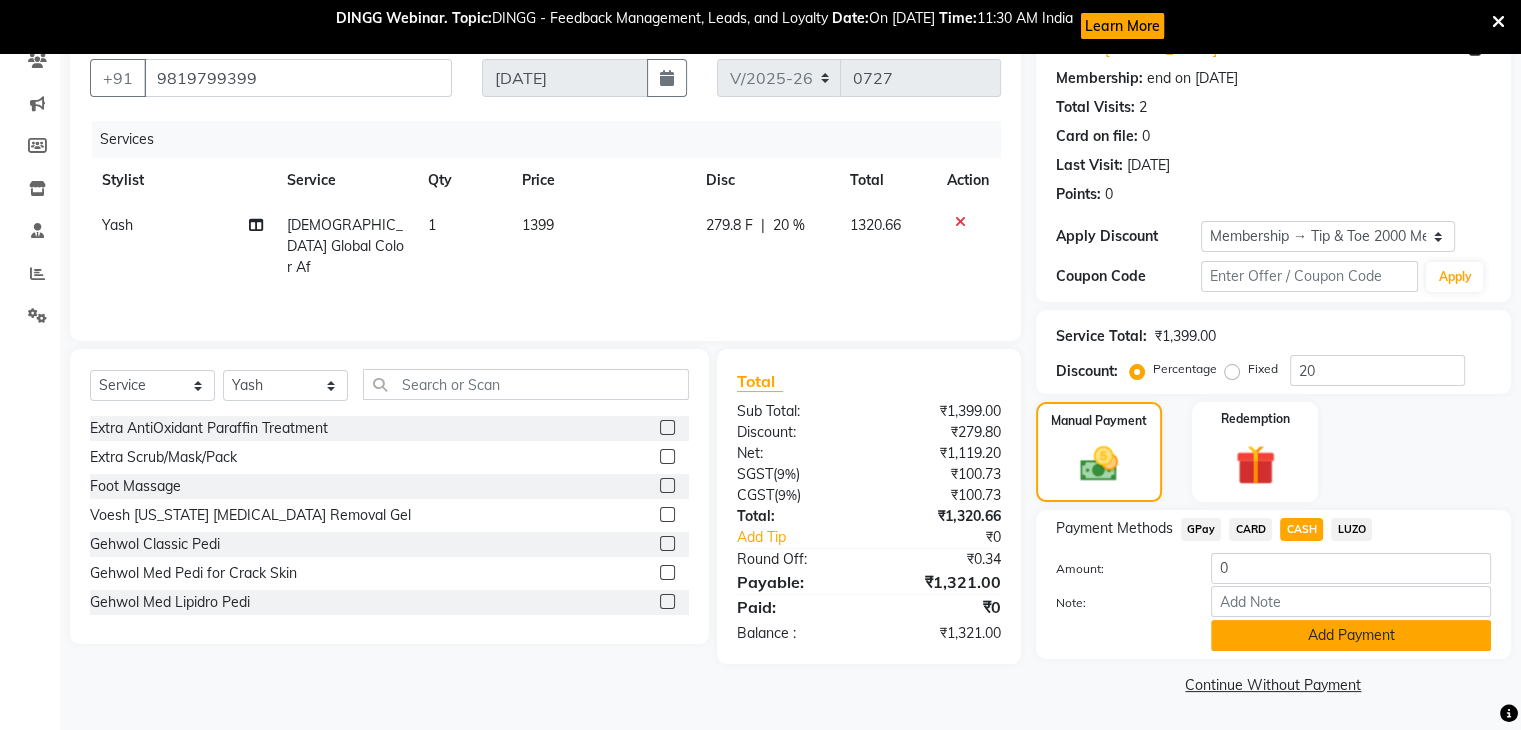 click on "Add Payment" 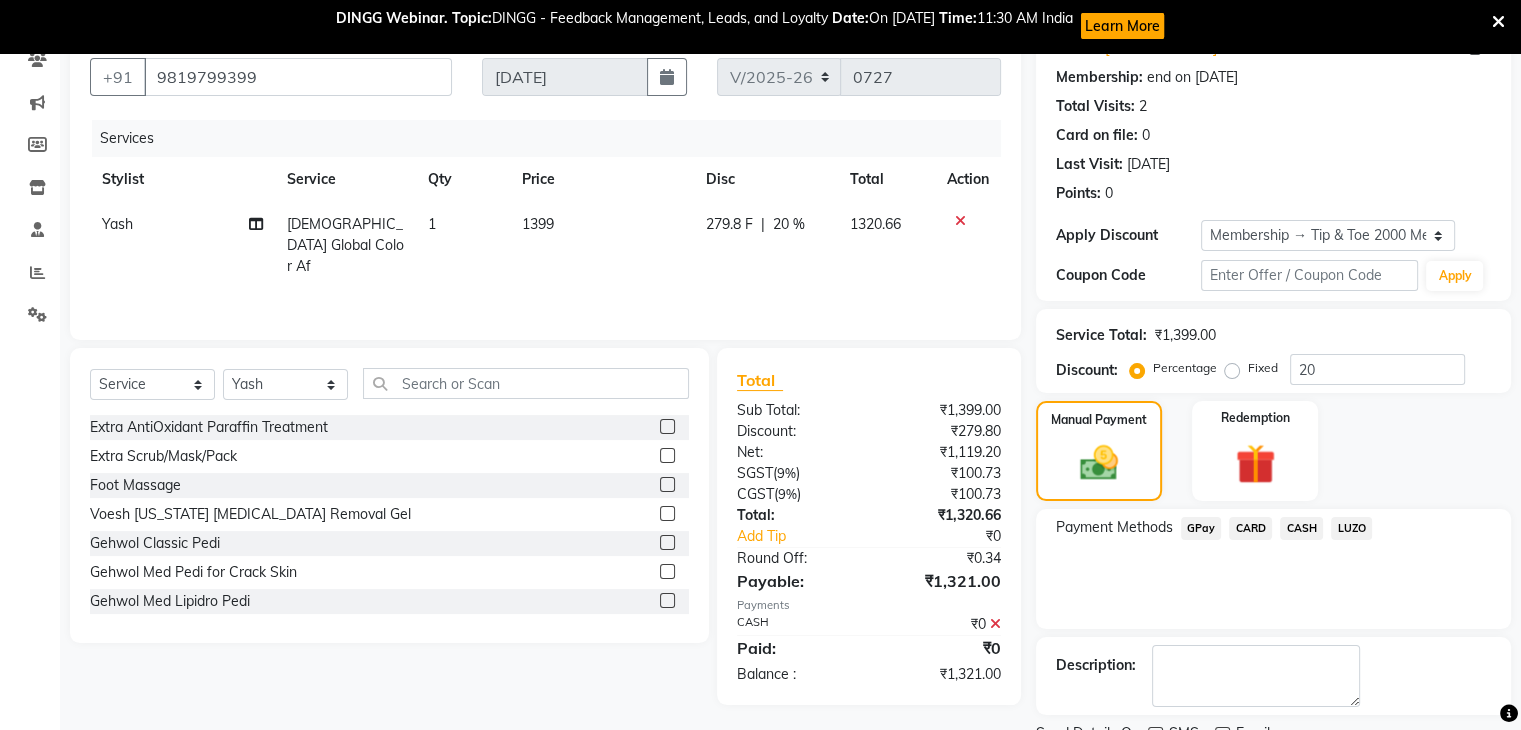 scroll, scrollTop: 263, scrollLeft: 0, axis: vertical 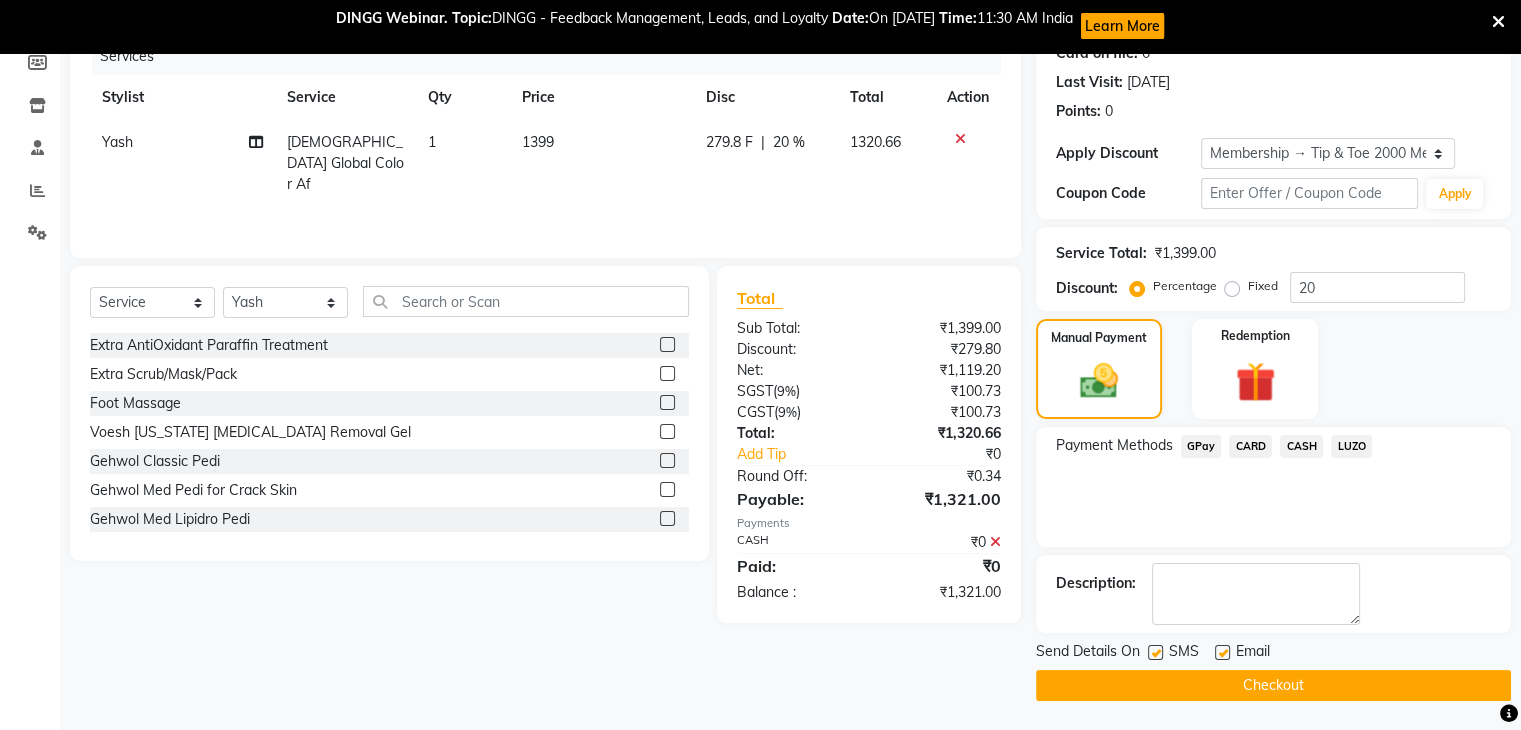 click on "Checkout" 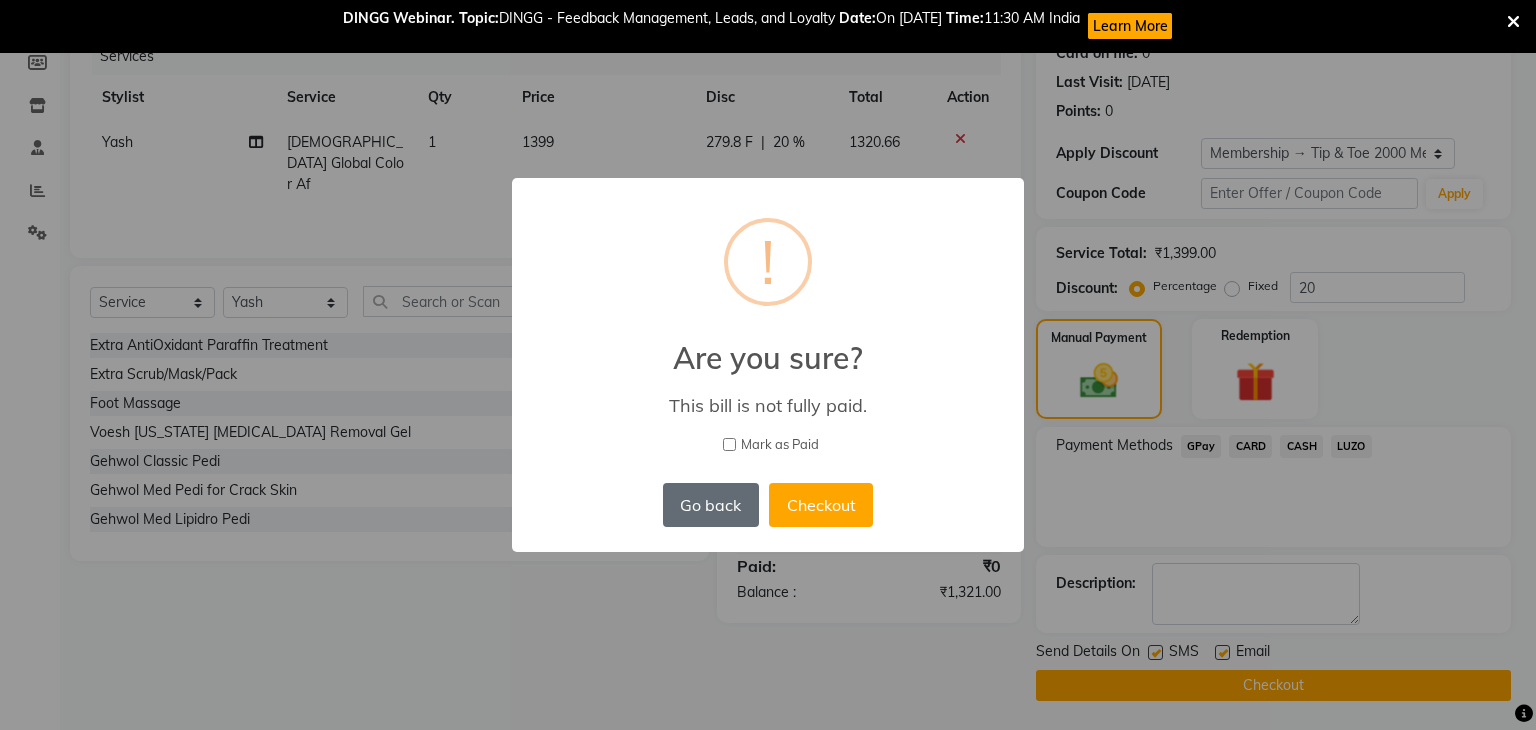 click on "Go back" at bounding box center (711, 505) 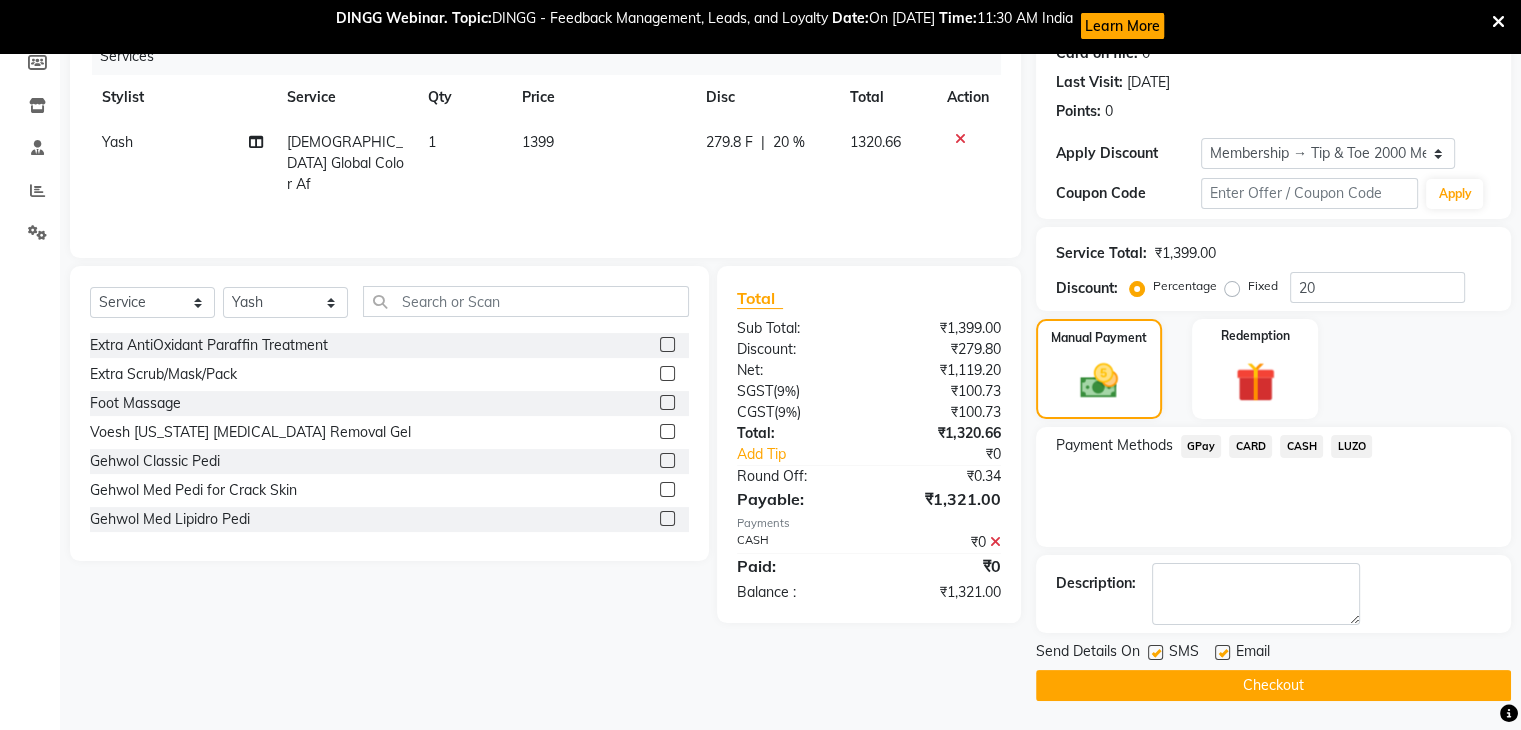 click on "CASH" 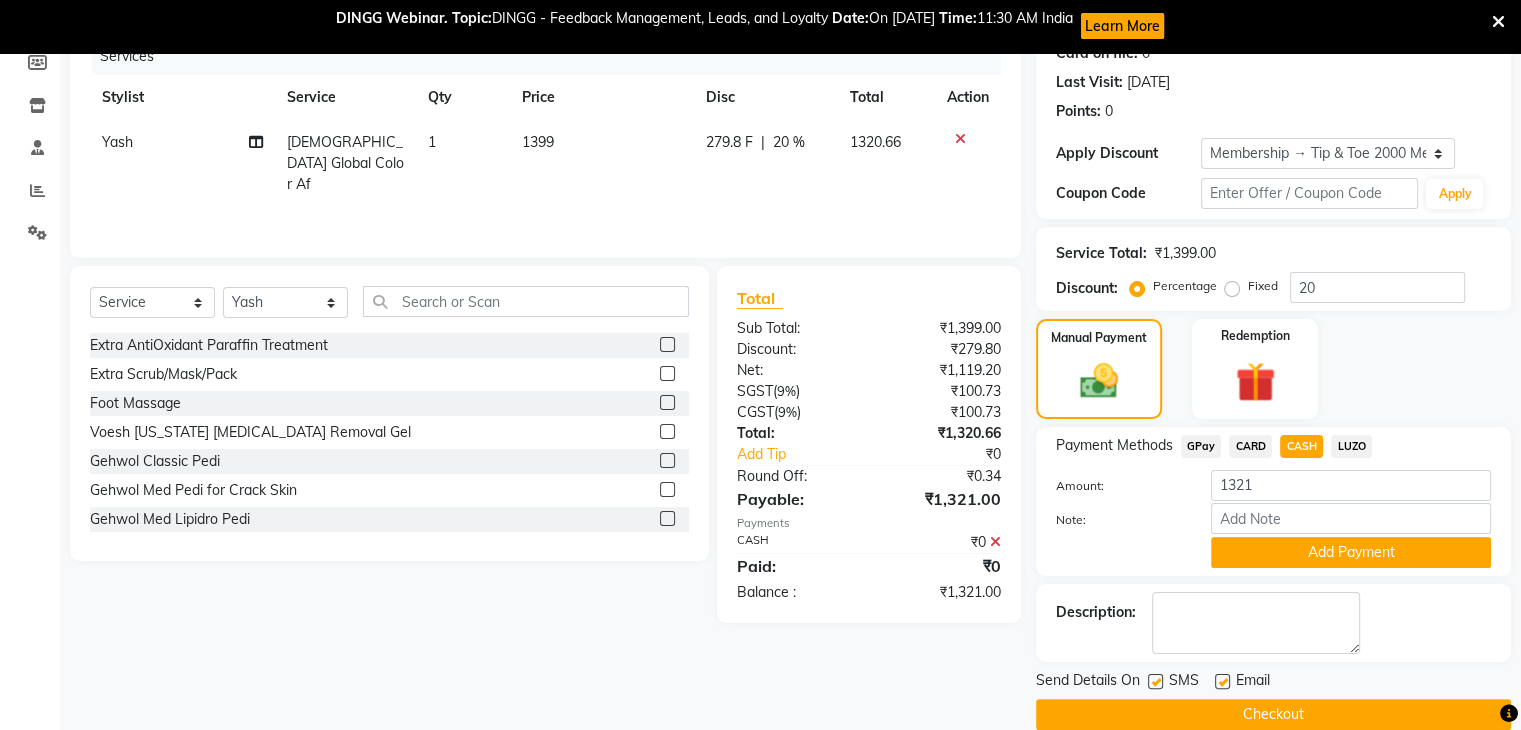 click on "₹0" 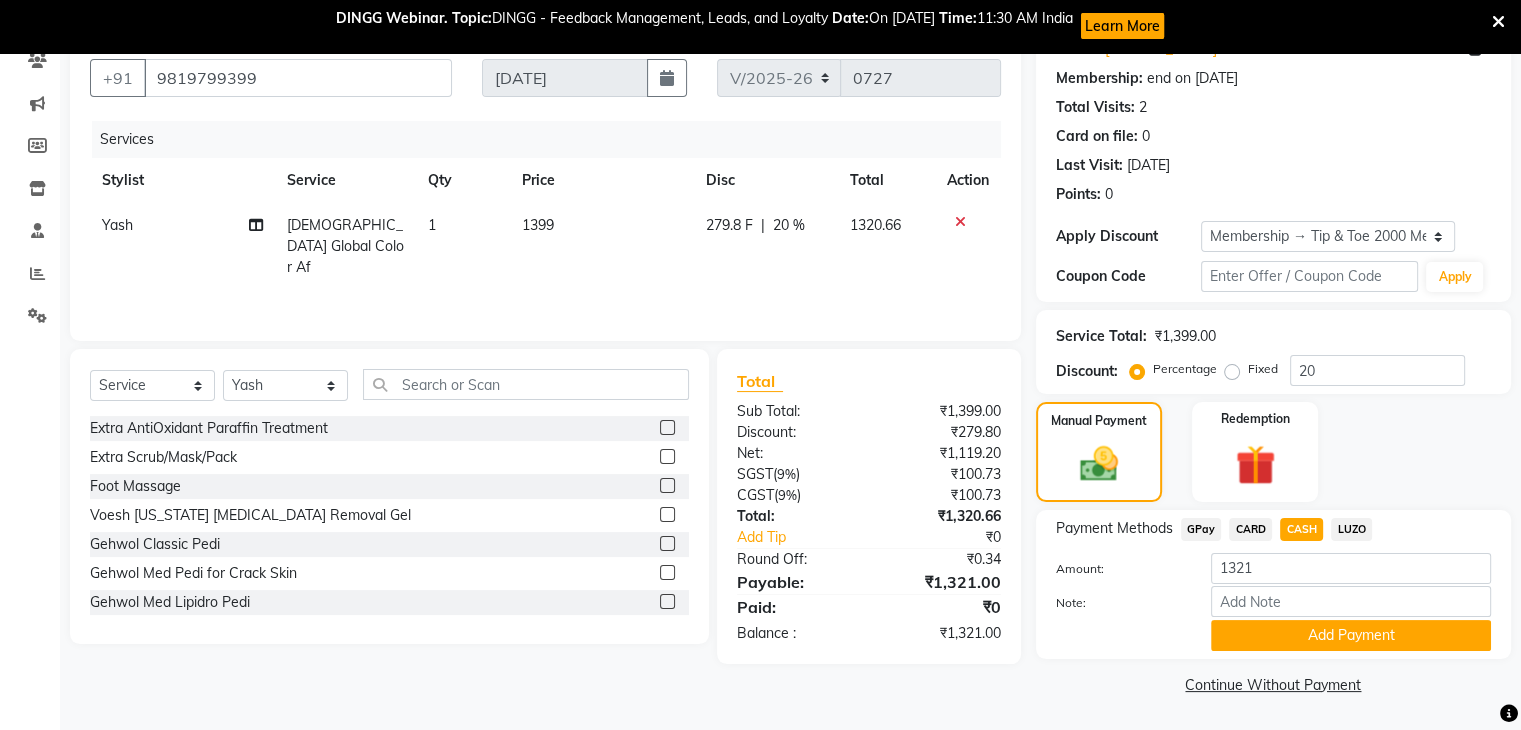 scroll, scrollTop: 181, scrollLeft: 0, axis: vertical 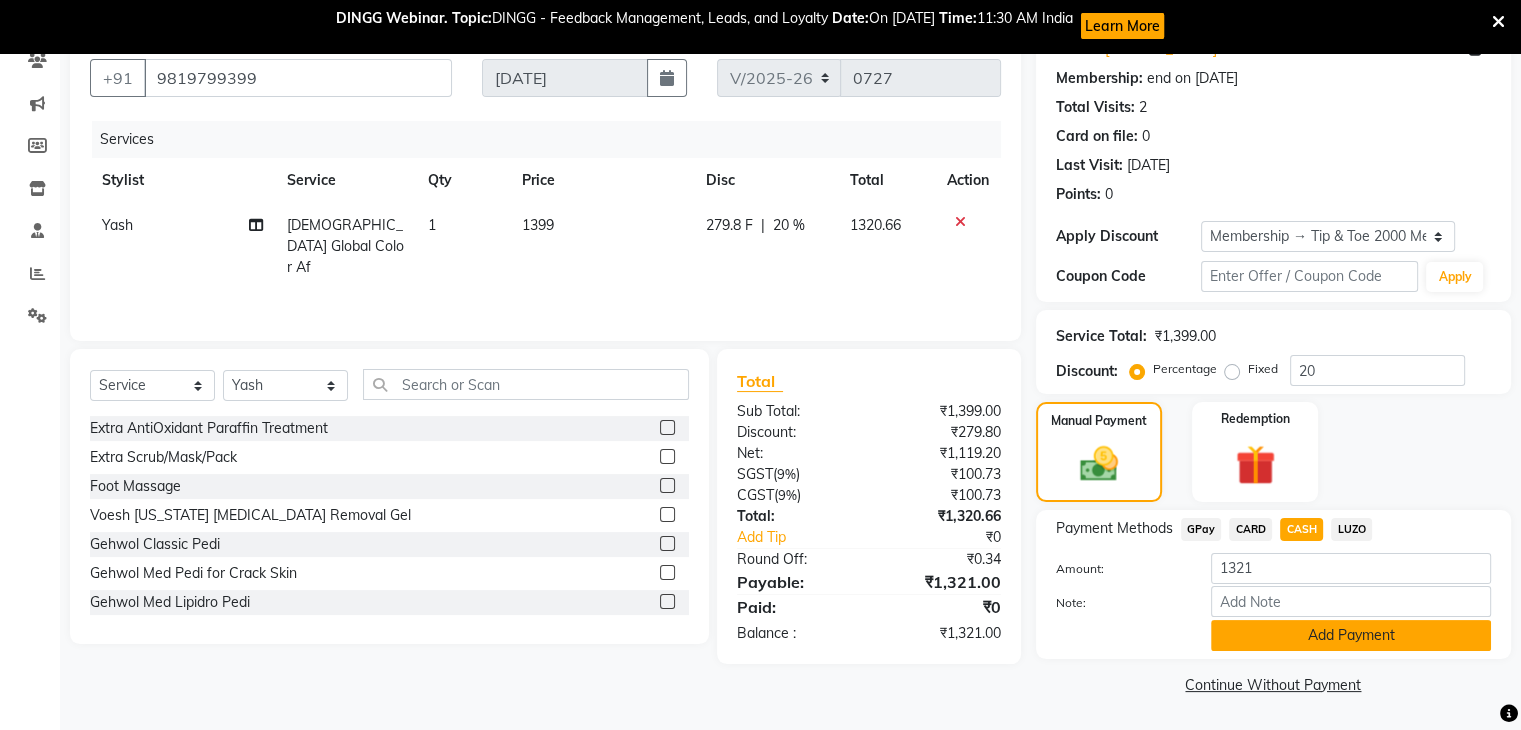 click on "Add Payment" 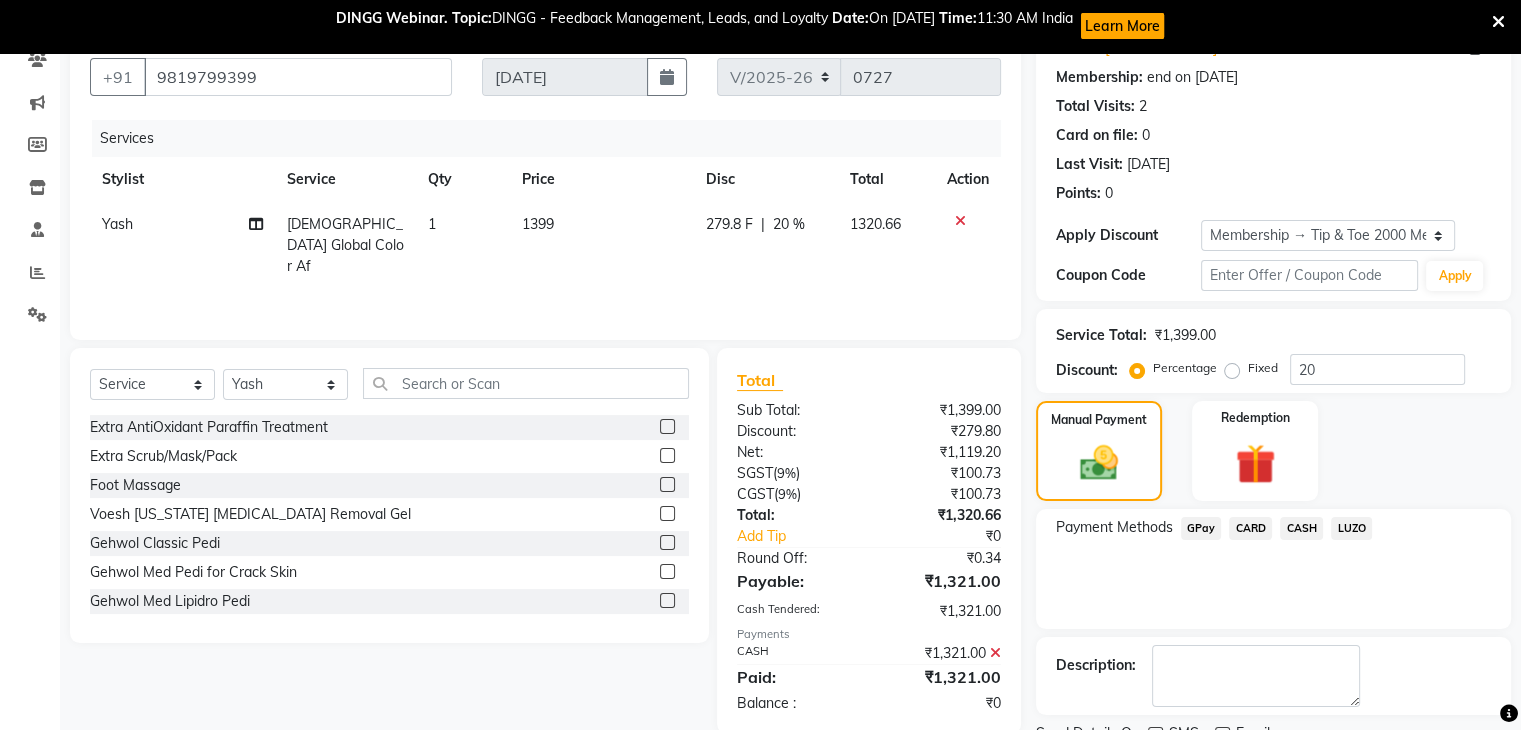 scroll, scrollTop: 263, scrollLeft: 0, axis: vertical 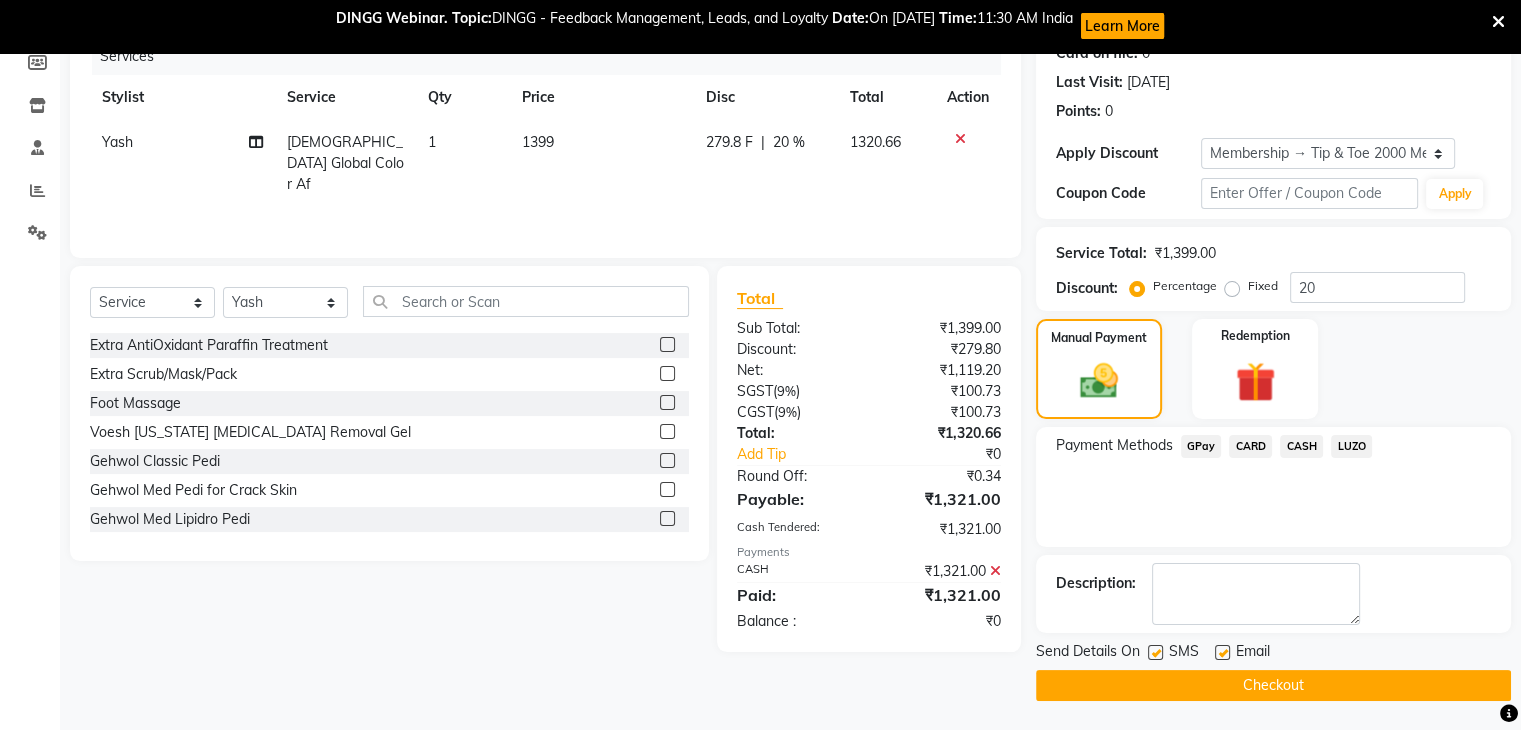 click on "Checkout" 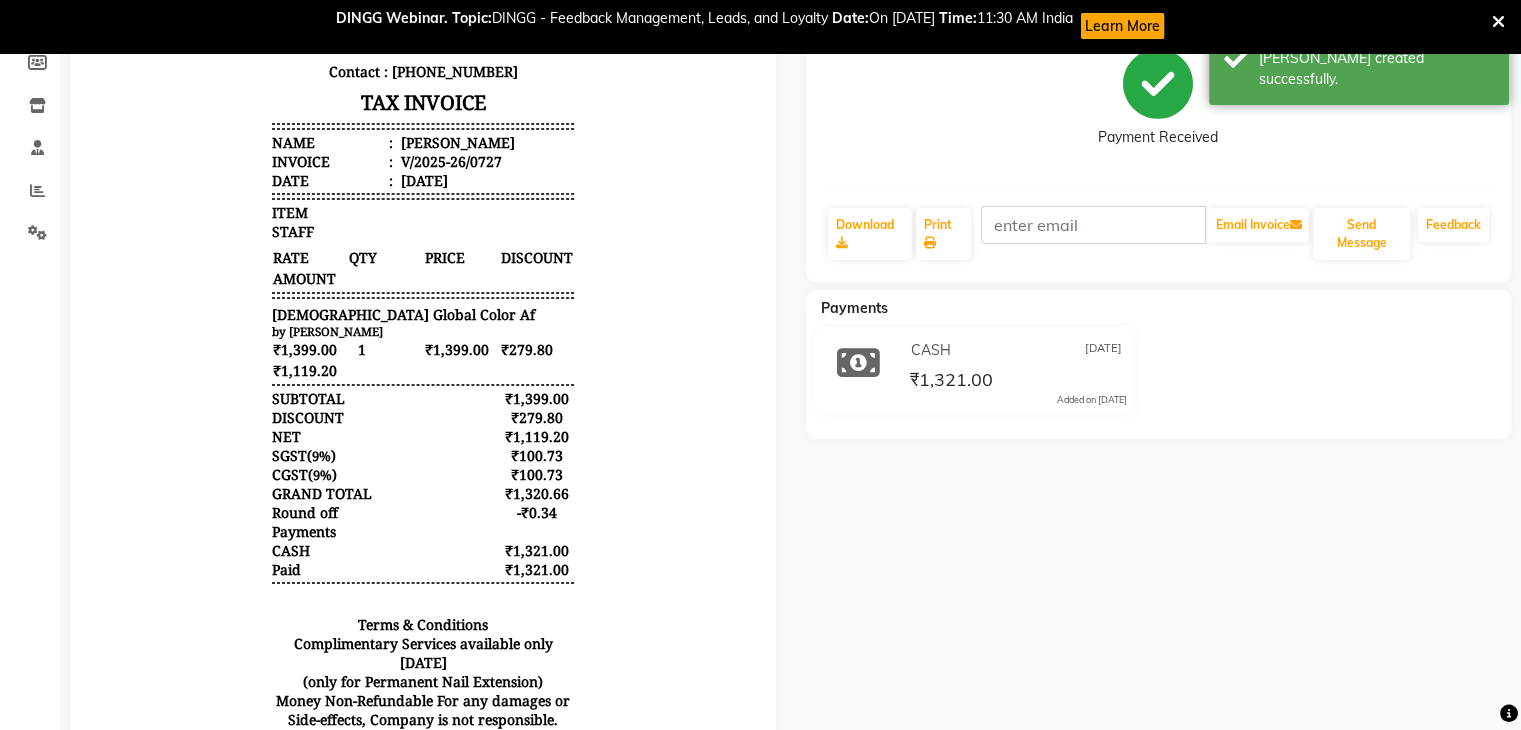 scroll, scrollTop: 0, scrollLeft: 0, axis: both 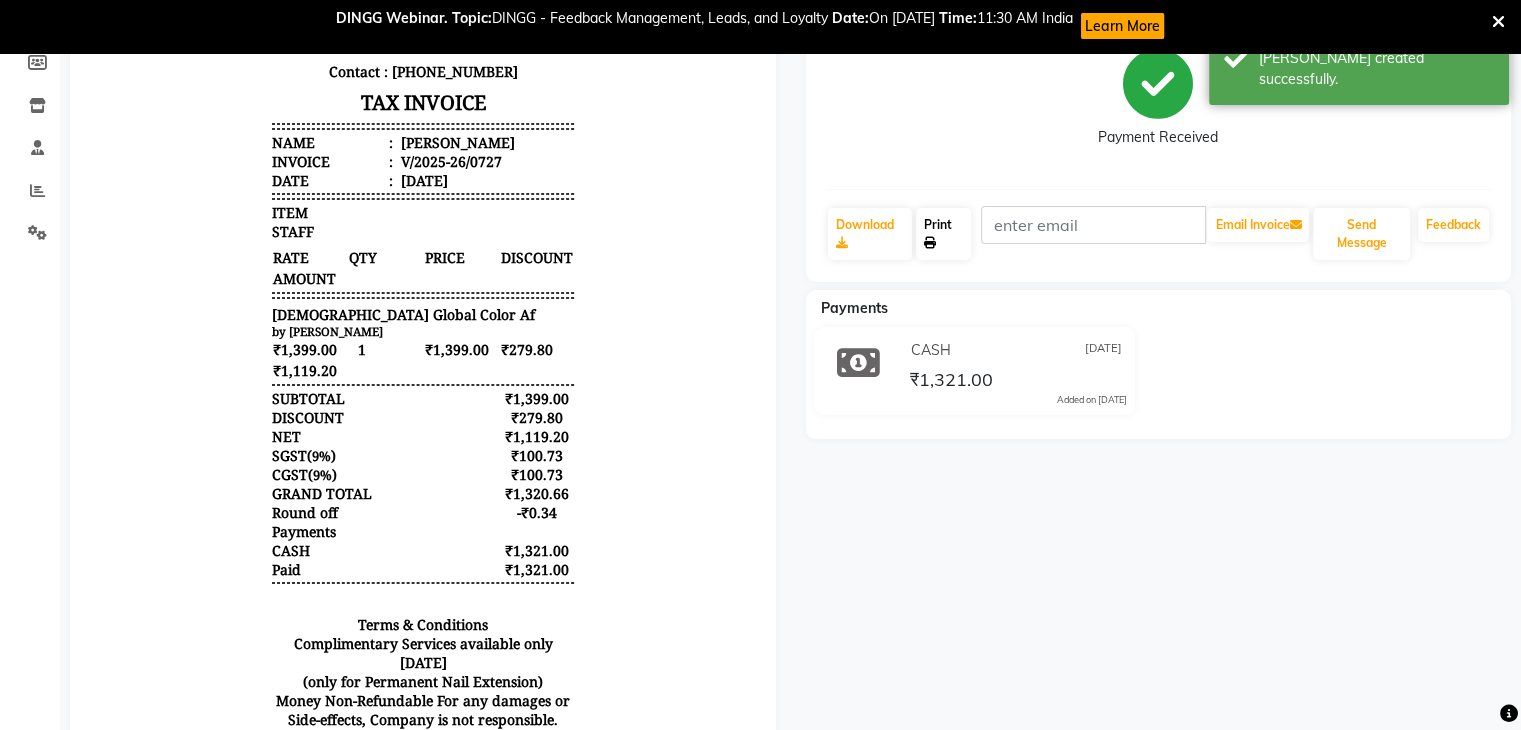 click on "Print" 